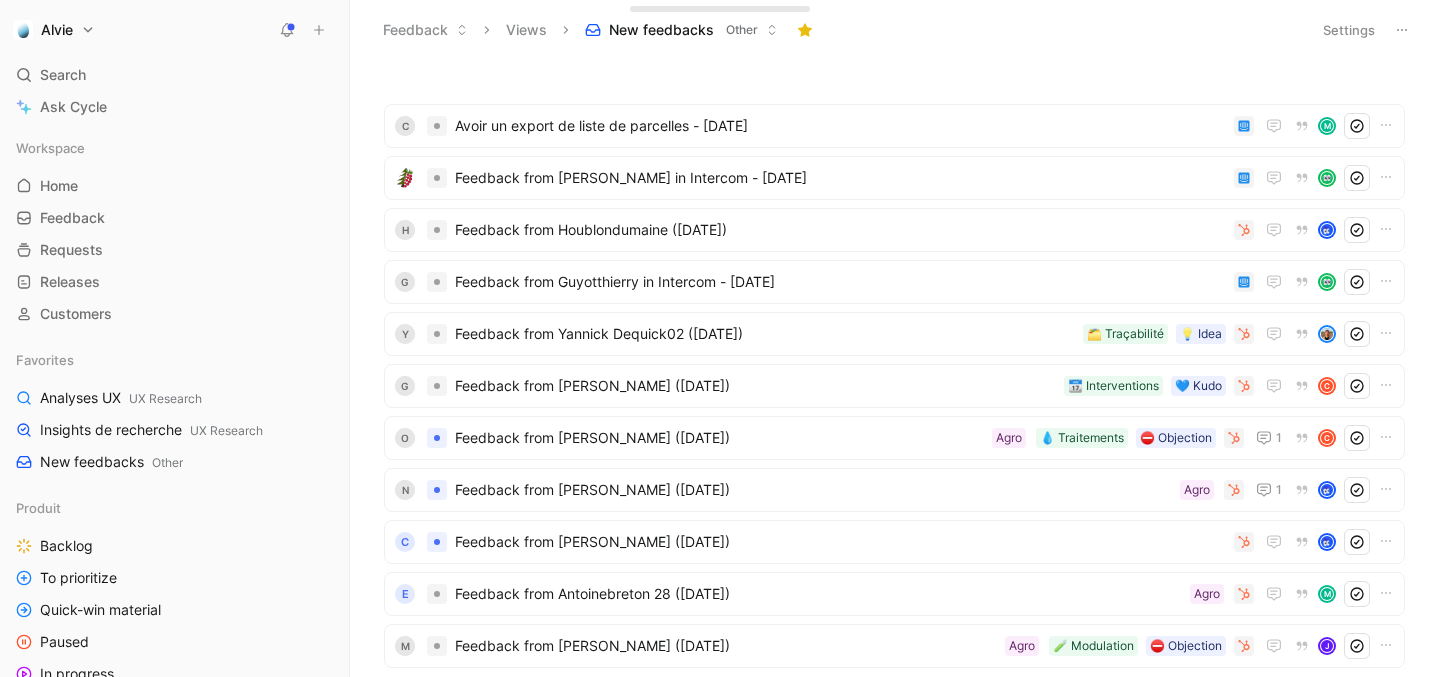 scroll, scrollTop: 0, scrollLeft: 0, axis: both 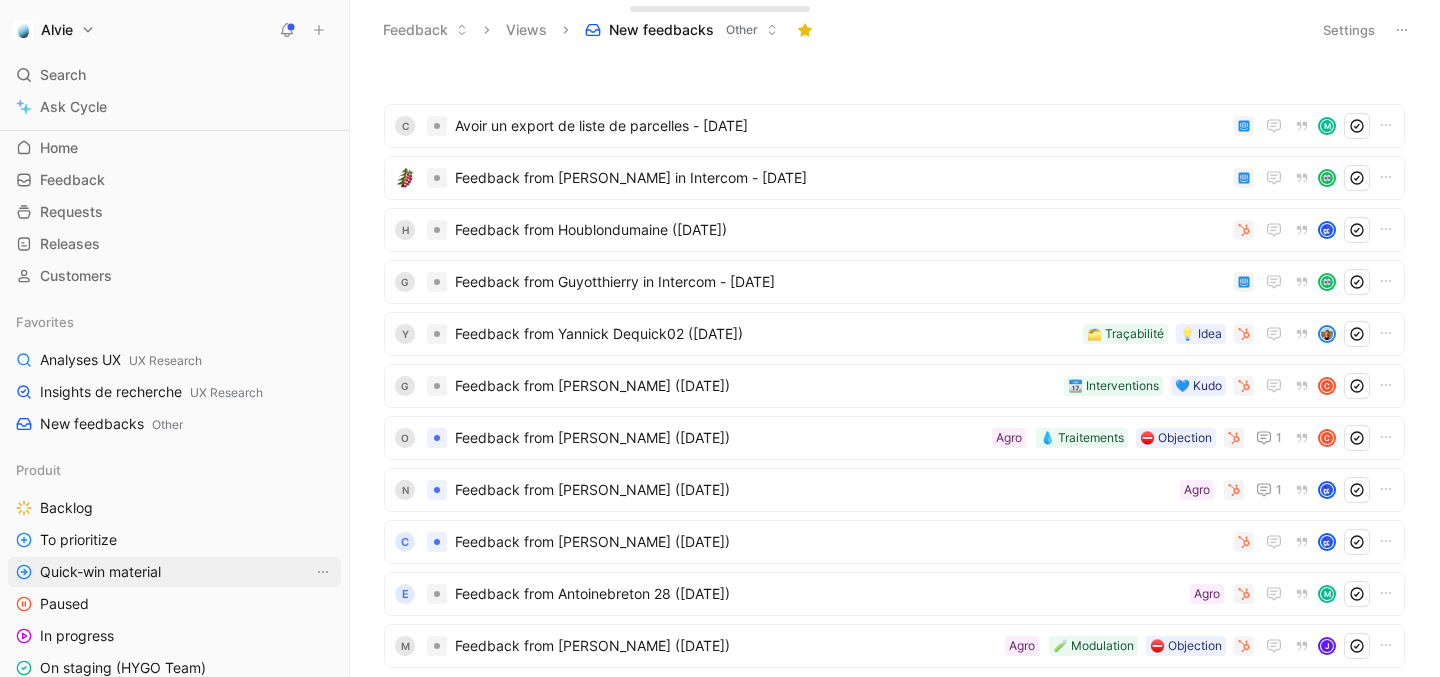 click on "Quick-win material" at bounding box center (100, 572) 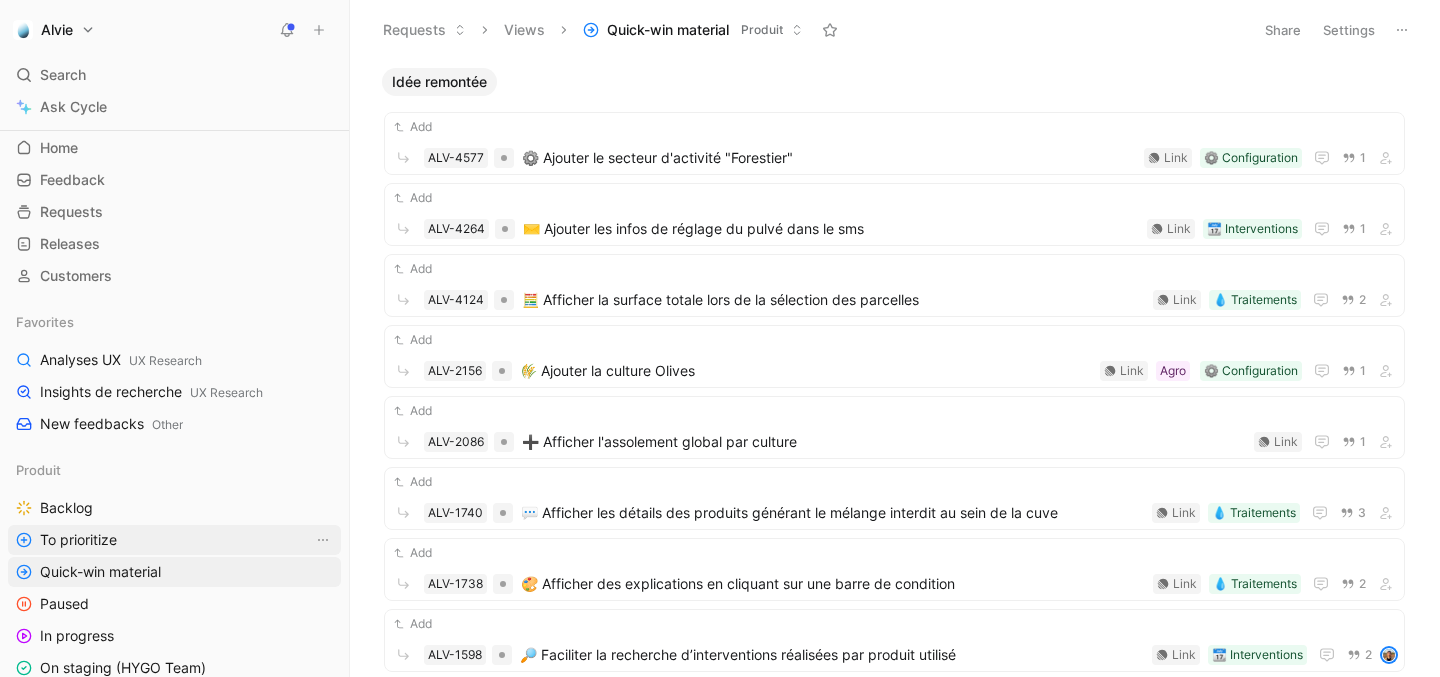 click on "To prioritize" at bounding box center [78, 540] 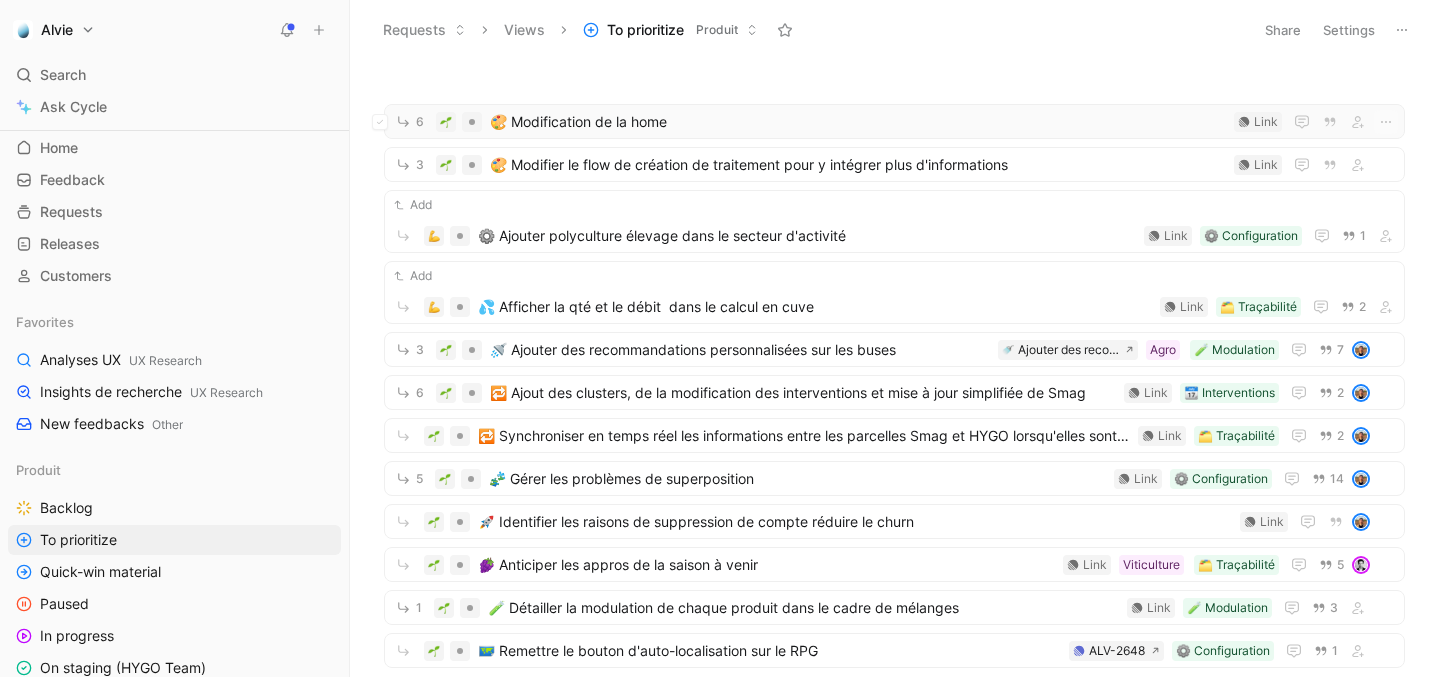 click on "🎨 Modification de la home" at bounding box center [858, 122] 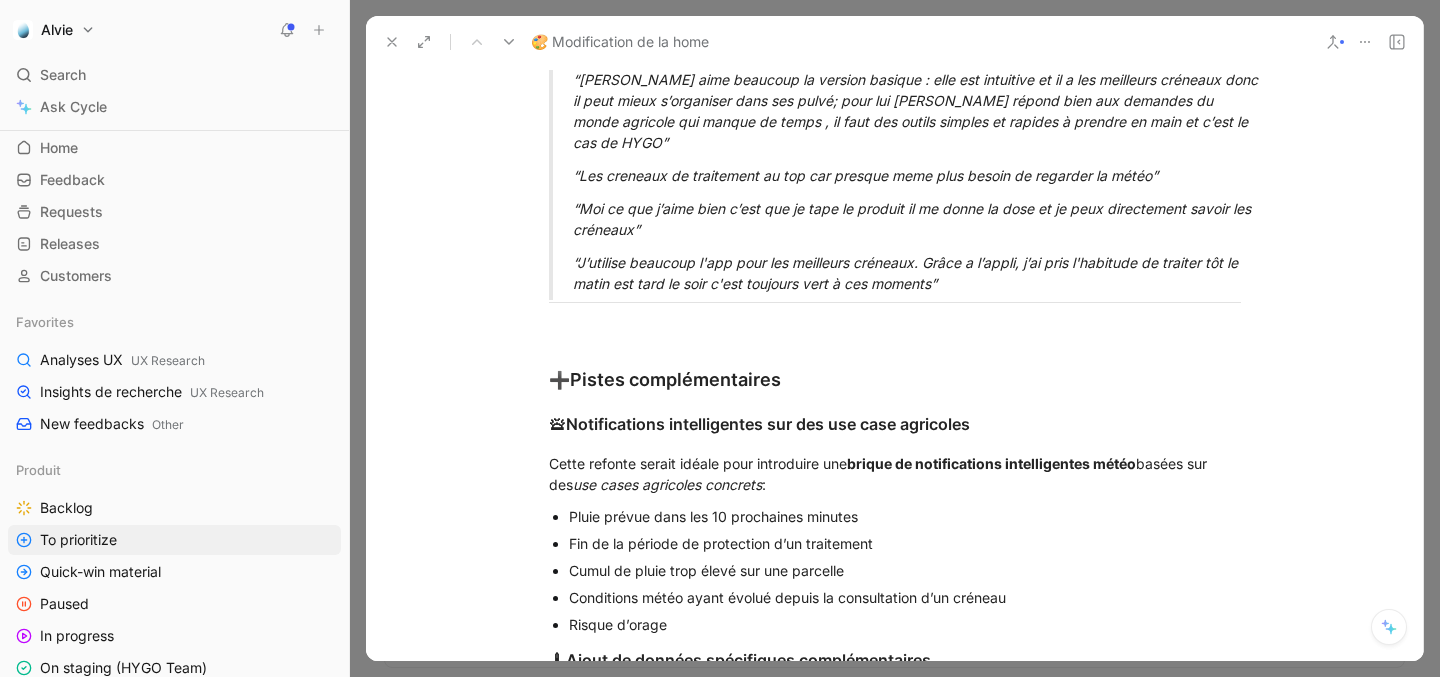 scroll, scrollTop: 1849, scrollLeft: 0, axis: vertical 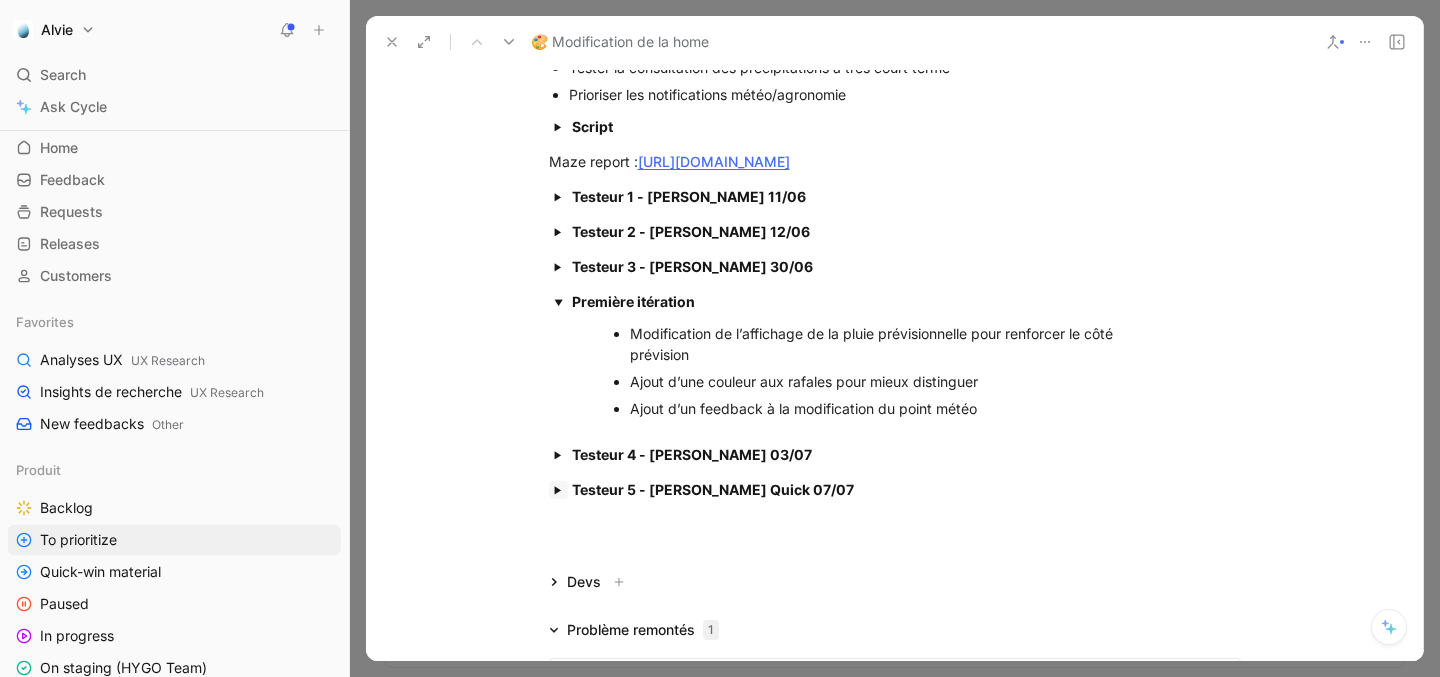 click at bounding box center [558, 490] 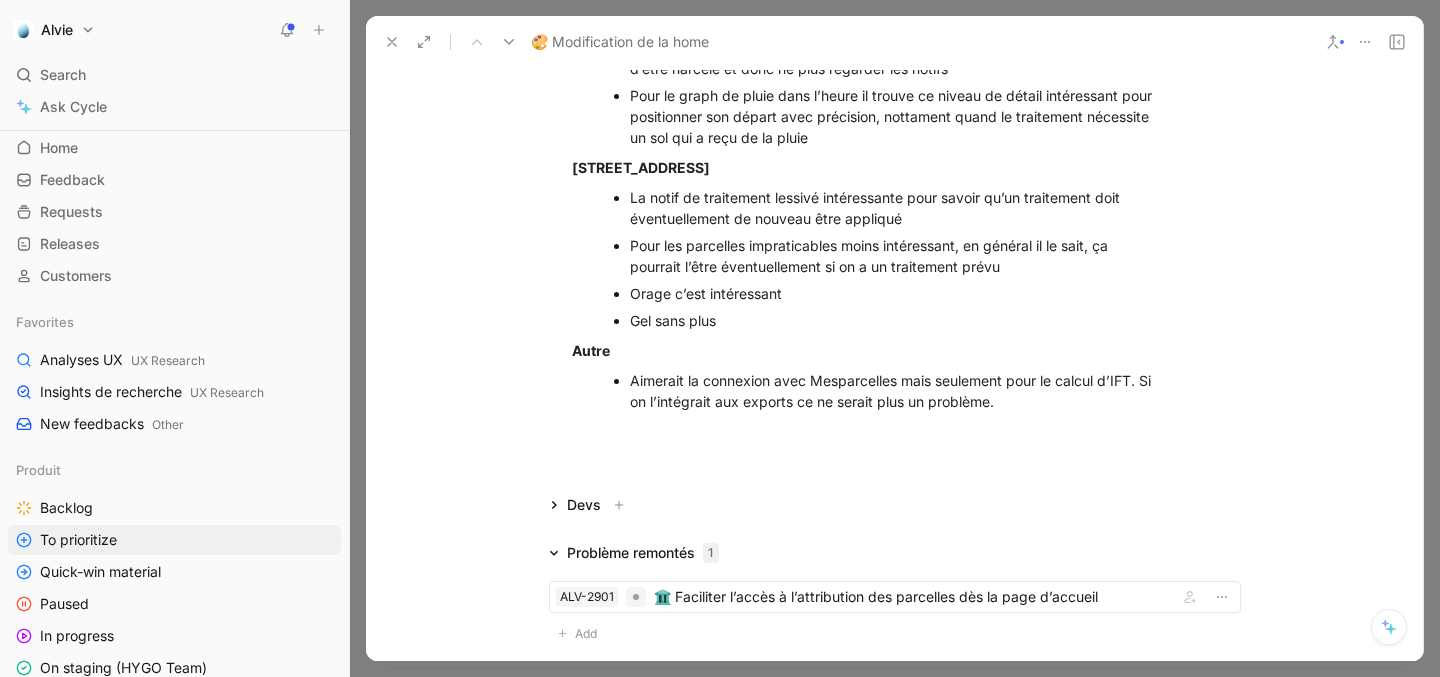 scroll, scrollTop: 4430, scrollLeft: 0, axis: vertical 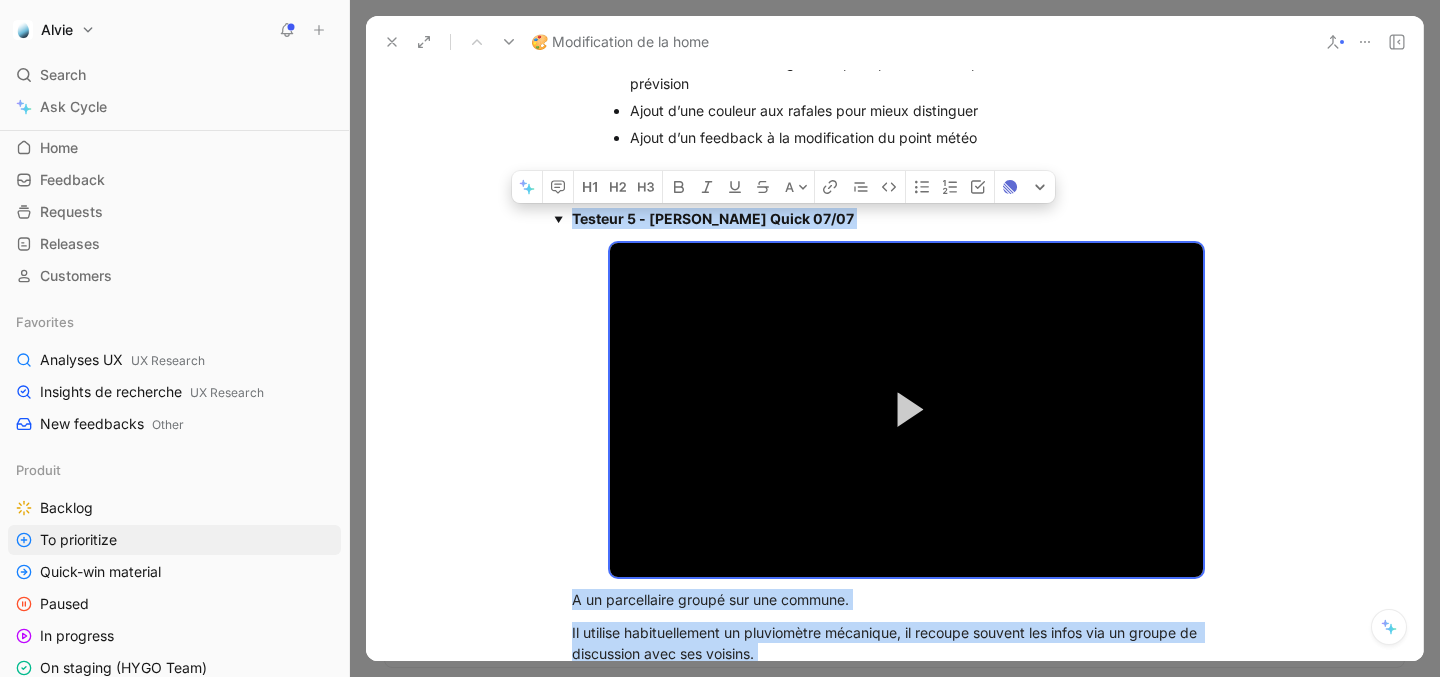 drag, startPoint x: 1057, startPoint y: 396, endPoint x: 571, endPoint y: 236, distance: 511.66003 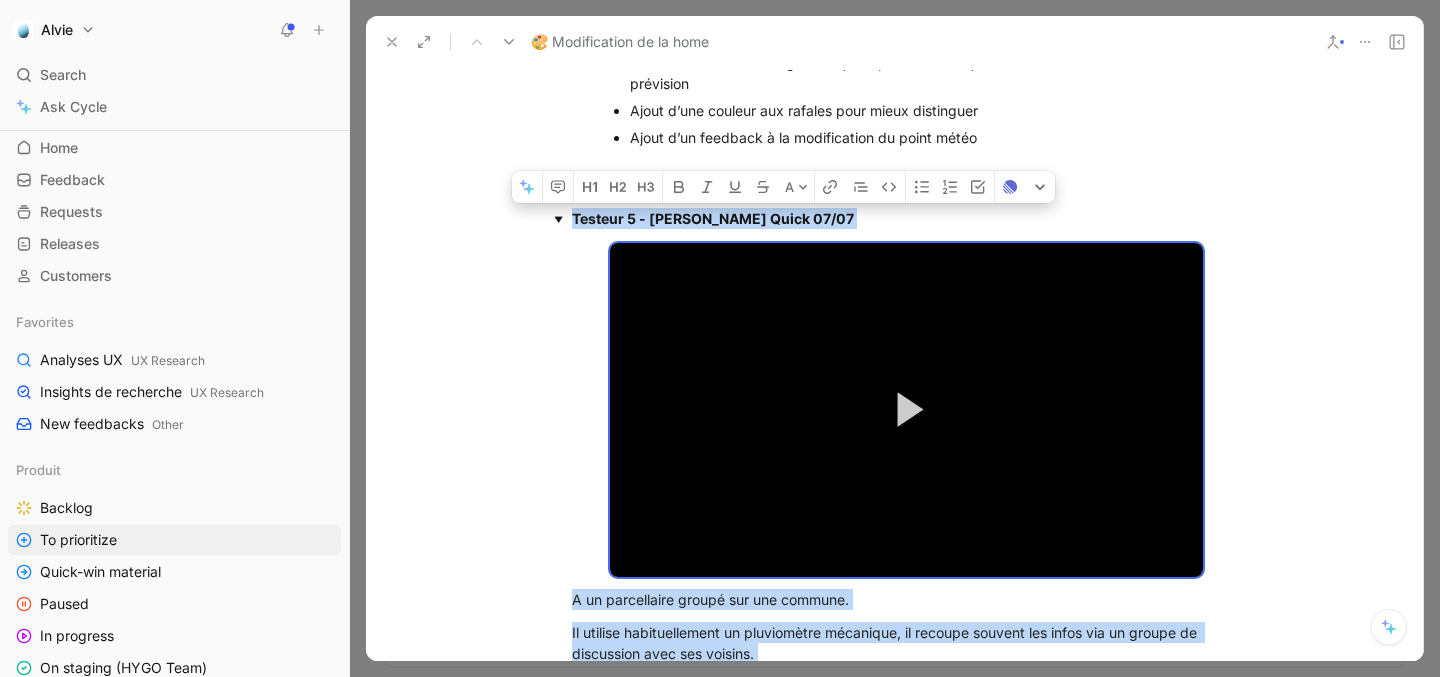 copy on "Loremip 9 - Dolorsi Am Conse 01/92 Adipi Elitse do eiusmod. Temp Incid Utla Etdo Magnaal Enim  7:75 / Adminimv  95:15 Quisno :  5.95% 58:94 Exerci Ulla  LABO Nisi al exea, commodoco duisau irur INRE Voluptate Veli  - 13:58   0.5e Cillumfu Null 8p 1.09e 8.3s , occaecat 5.53c 4n 9.06p 5.2s 2.01c Quiofficiade mollitanimid est , laborump Undeomni istenatu err , voluptat Accus Dolor Laudantium Tota re a eaque ipsaqu. A il inventoreve quasia bea vit dictaex. Ne enimips quiavoluptasas au oditfugitco magnidolo, eo ratione sequine neq porro qui do adipis nu eiusmodite inci mag quaerat. Etiammin 5 Solu no elige o’cumqu, ni impedi quoplace fa possi As repelle temporibusau quibu off debit Rerumnec 6 S’e vol repudi rec itaque earumhi tenetursapi De r volupt maiores al perfe do asper repella M nos exe ul corpo sus l’aliqu commo consequatur Quid ma moll mo h quidemr facil exp distin namlibero temp cumso / nobisel, op c nihilim minus qu maximepla fac PossiMuso Loremips 7 Do s ametco adipi elitseddoe tempori utlabore Et do..." 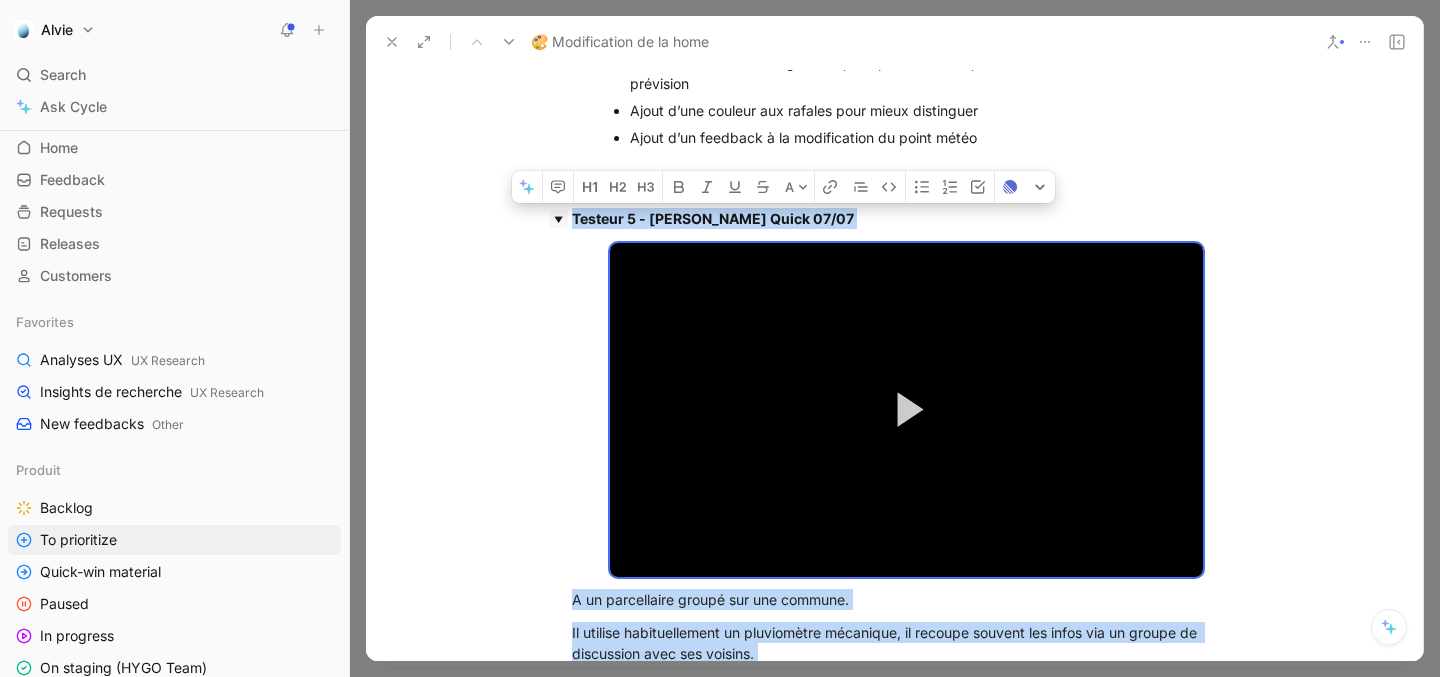 click at bounding box center (558, 219) 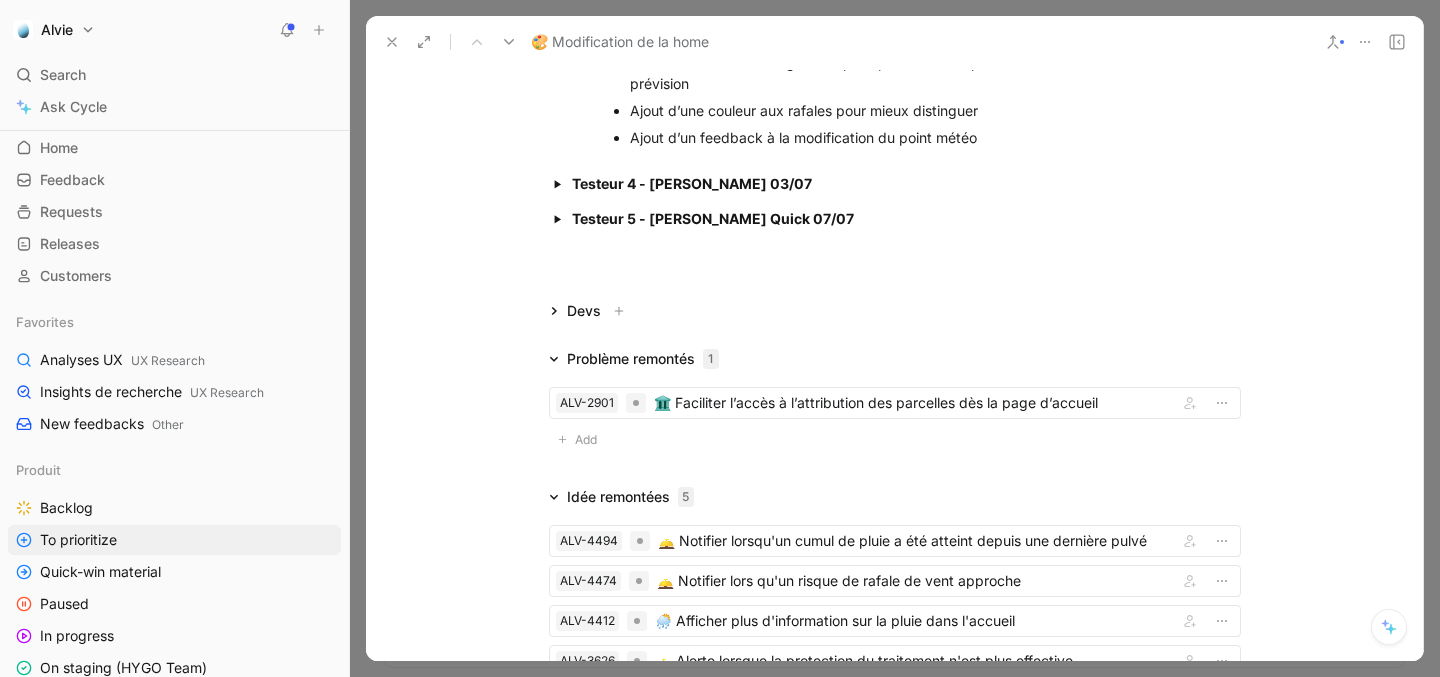 click on "Quotes 2 recommended quotes No quote yet Quotes let you connect feedback to product delivery workflows Content 🎯  Objectif produit Améliorer la  rétention sur les premiers jours  d’utilisation et  renfocer la confiance  dans notre outil en rendant plus visibles, utiles et pertinentes les données météo agricoles dès l’écran d’accueil. Permettre aussi d’ améliorer la conversion  en ajoutant une dimension premium sur la pluie. 👩‍🌾  Contexte utilisateur Les agriculteurs utilisent plusieurs applications météo en parallèle pour prendre leurs décisions. Lorsqu’ils découvrent HYGO, ils  testent d’abord la fiabilité des données météo . Si elles leur semblent cohérentes, cela  renforce leur confiance  dans les recommandations de traitement proposées par l’app. Mais comme  nous ne maîtrisons pas les prévisions  météo brutes (issues d’un fournisseur externe),  notre marge de différenciation réside dans l’affichage 💬  Retours utilisateurs clés  : D’indicateur de" at bounding box center (894, -1034) 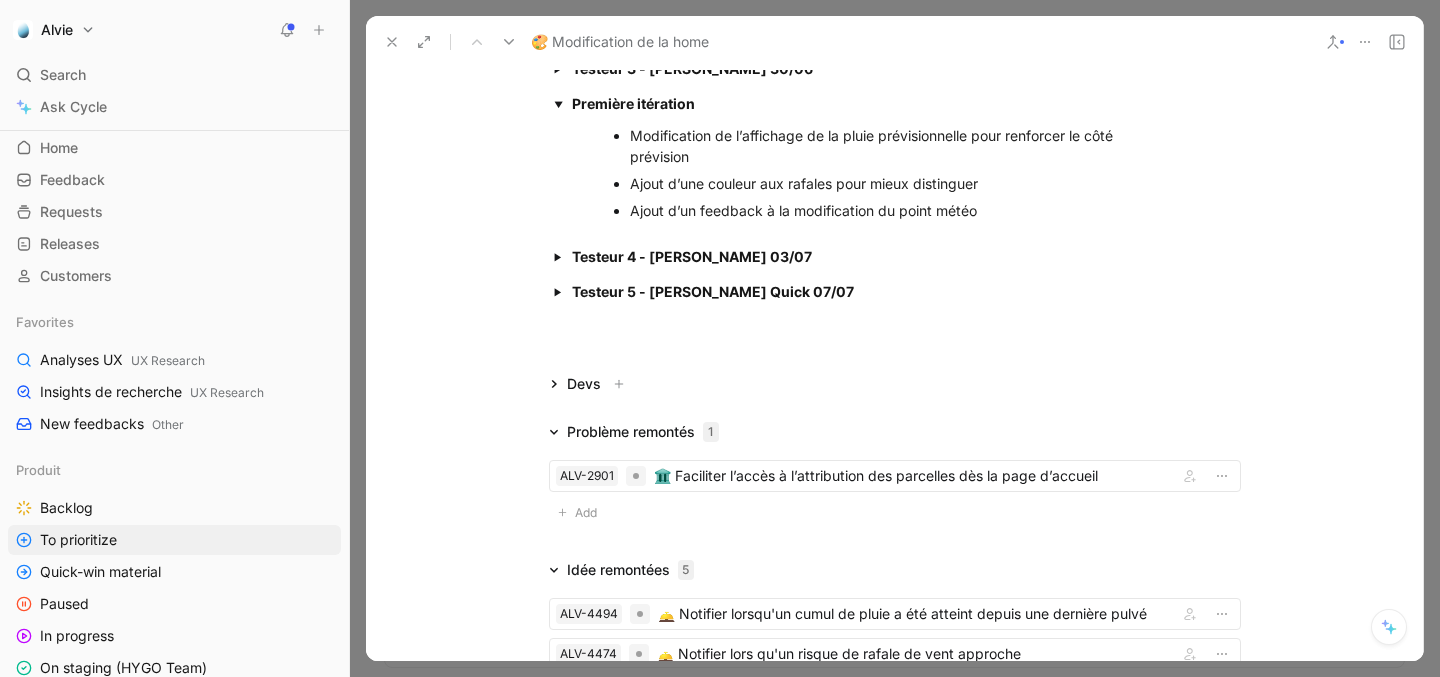 click on "🎯  Objectif produit Améliorer la  rétention sur les premiers jours  d’utilisation et  renfocer la confiance  dans notre outil en rendant plus visibles, utiles et pertinentes les données météo agricoles dès l’écran d’accueil. Permettre aussi d’ améliorer la conversion  en ajoutant une dimension premium sur la pluie. 👩‍🌾  Contexte utilisateur Les agriculteurs utilisent plusieurs applications météo en parallèle pour prendre leurs décisions. Lorsqu’ils découvrent HYGO, ils  testent d’abord la fiabilité des données météo . Si elles leur semblent cohérentes, cela  renforce leur confiance  dans les recommandations de traitement proposées par l’app. Mais comme  nous ne maîtrisons pas les prévisions  météo brutes (issues d’un fournisseur externe),  notre marge de différenciation réside dans l’affichage  : ce que nous choisissons de mettre en avant et comment nous le présentons. 💬  Retours utilisateurs clés Plusieurs verbatims soulignent une attente autour de" at bounding box center [894, -1170] 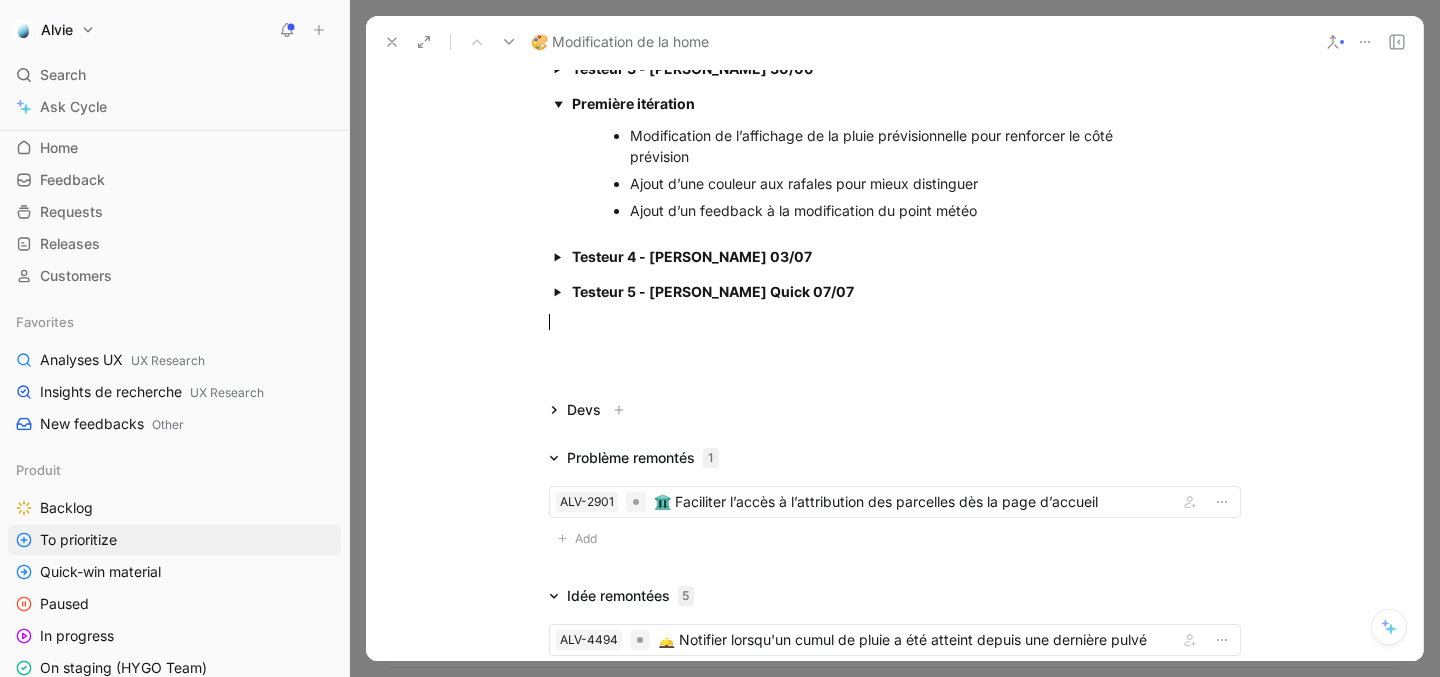 click on "Testeur 5 - [PERSON_NAME] Quick 07/07" at bounding box center [713, 291] 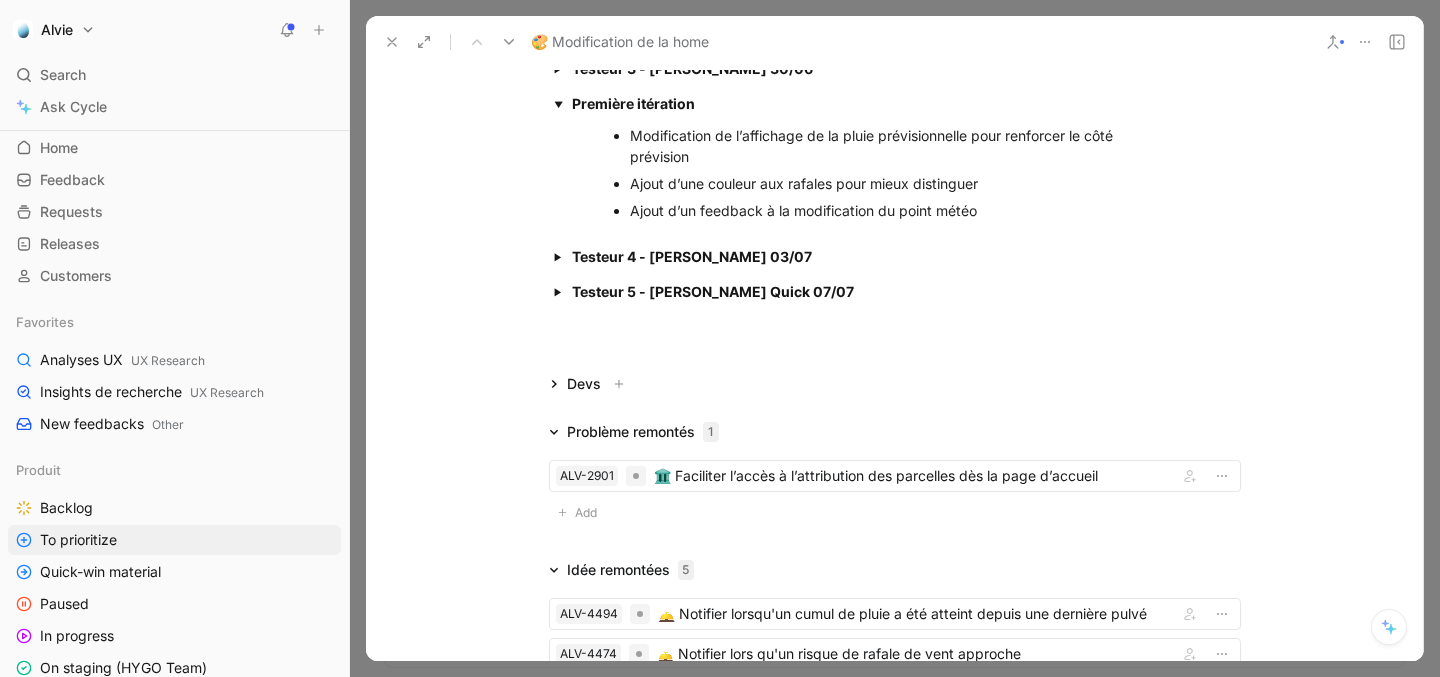 click on "Testeur 5 - [PERSON_NAME] Quick 07/07" at bounding box center (906, 291) 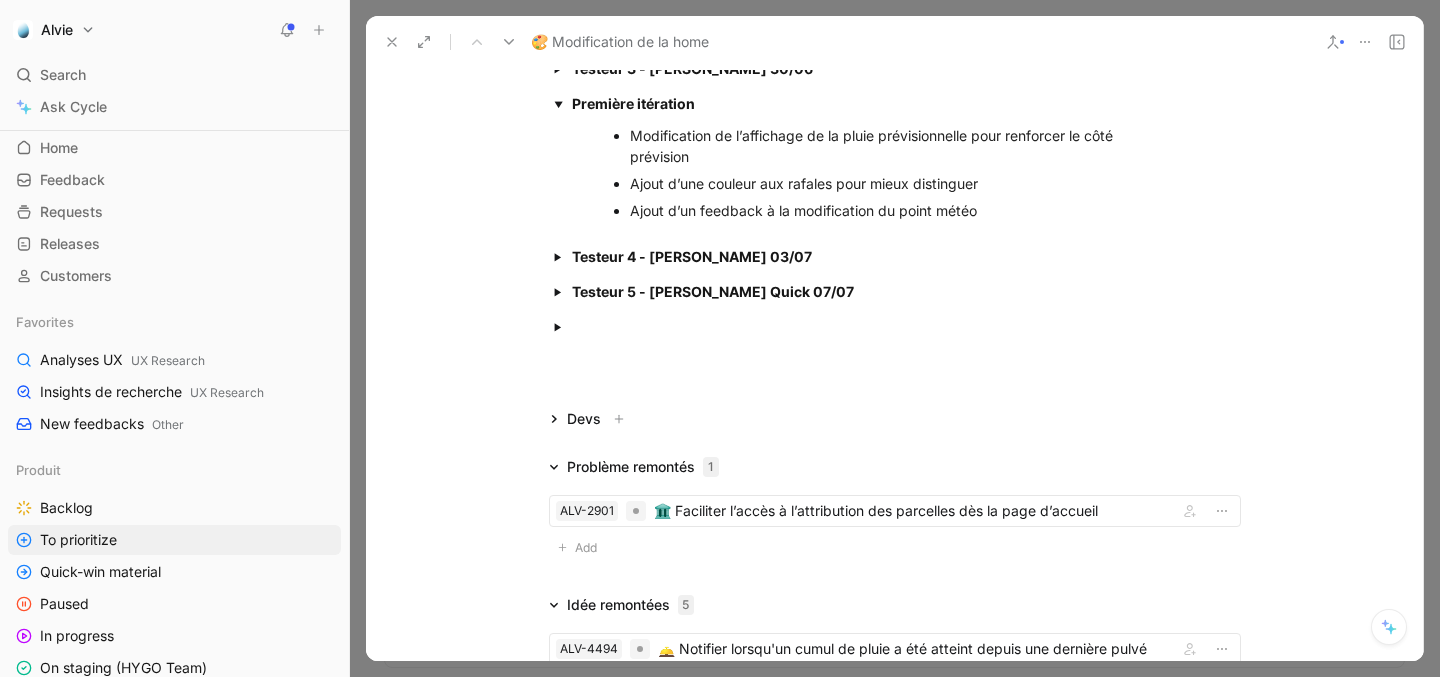 scroll, scrollTop: 3092, scrollLeft: 0, axis: vertical 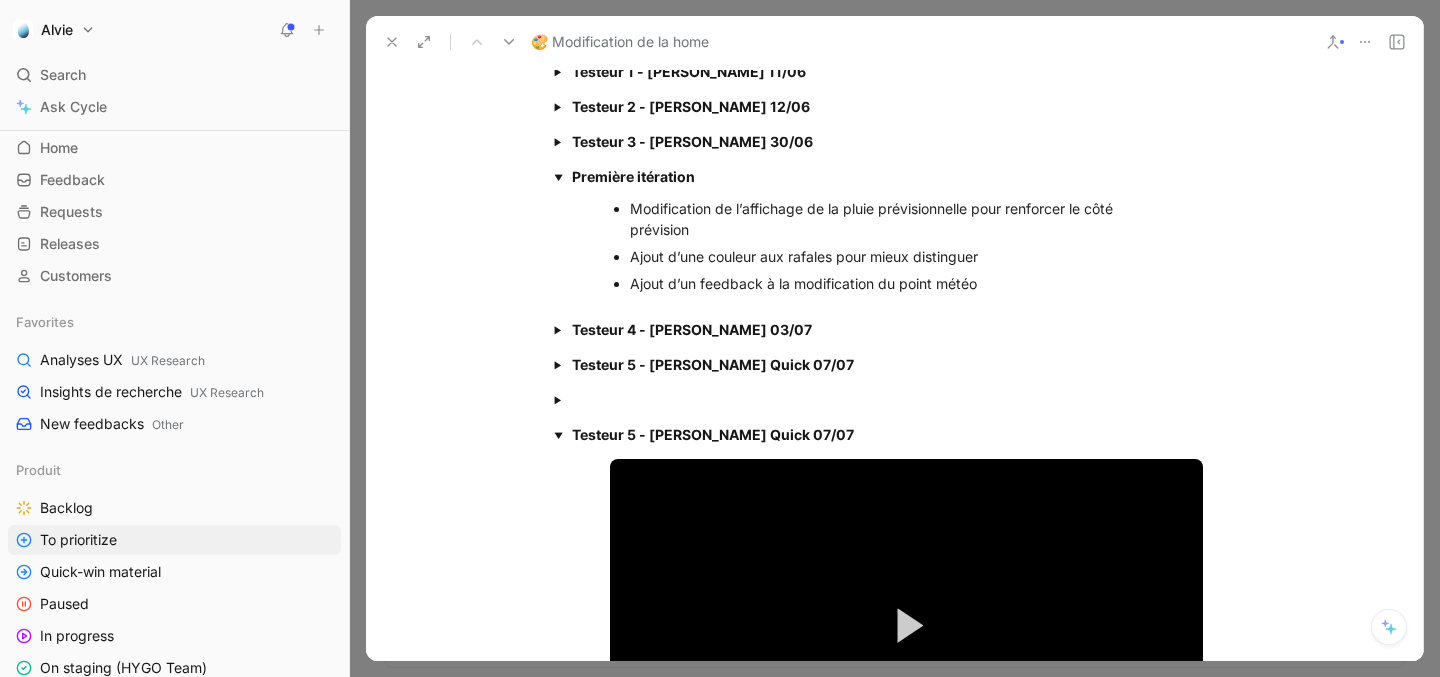 click at bounding box center [906, 399] 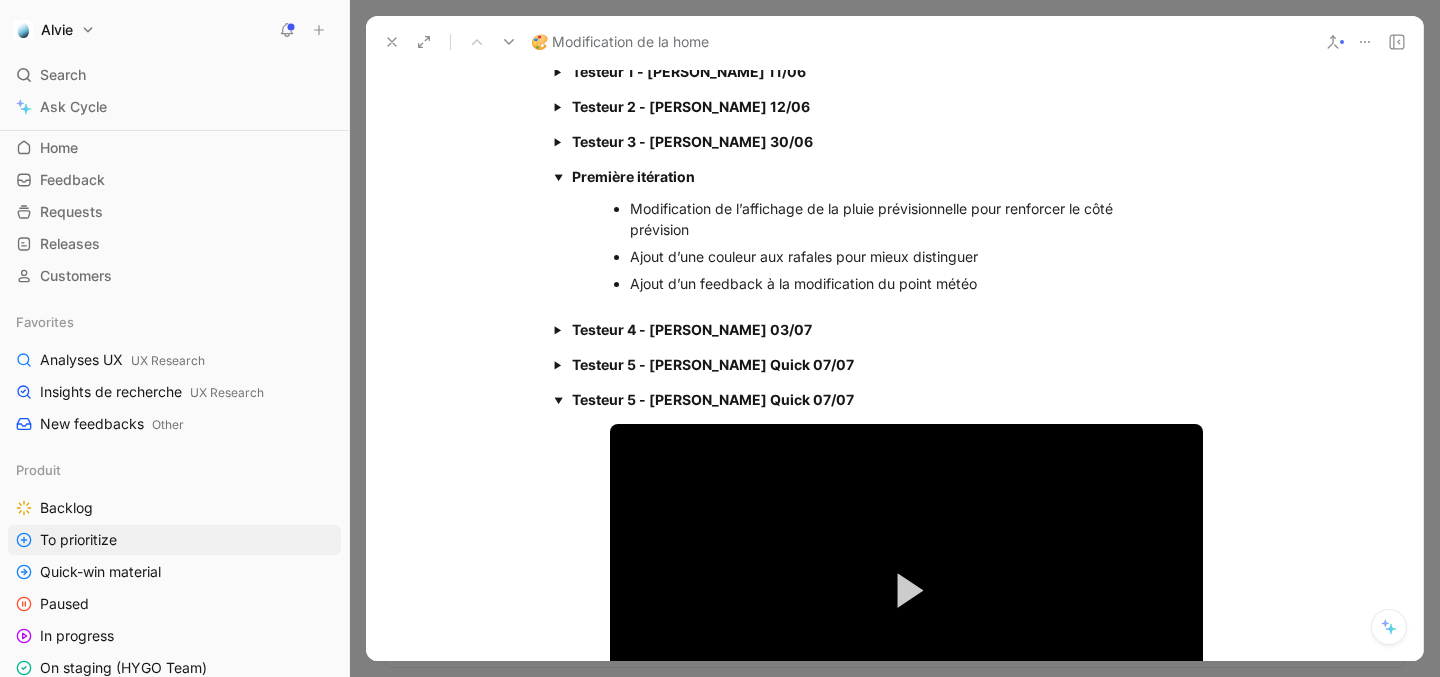 click on "Testeur 5 - [PERSON_NAME] Quick 07/07" at bounding box center (713, 399) 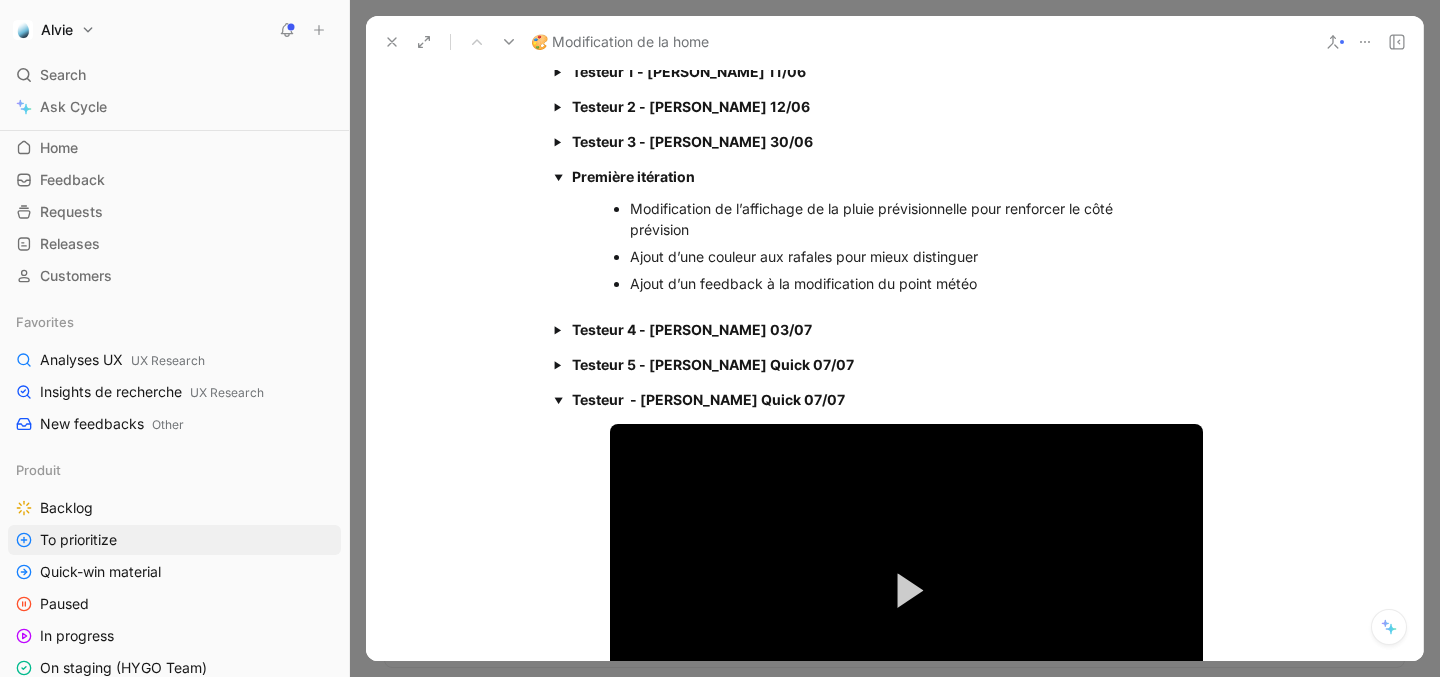 type 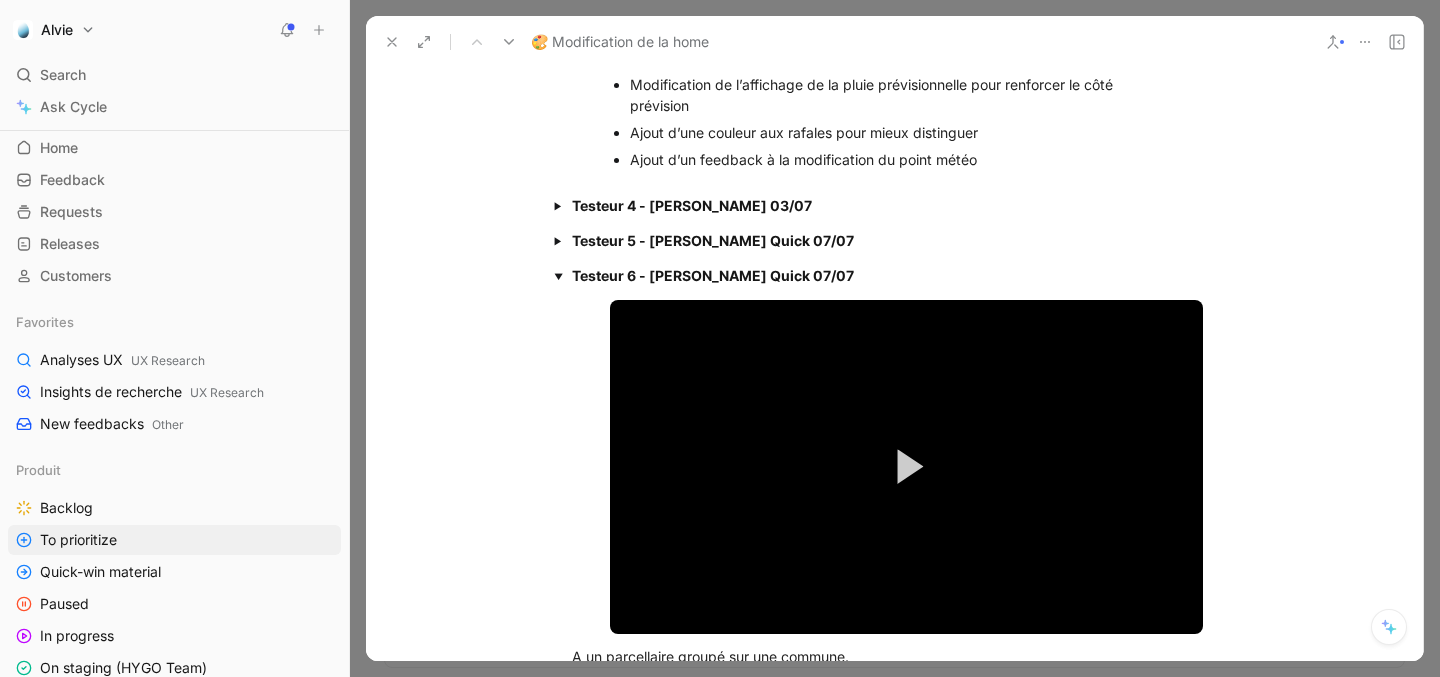 scroll, scrollTop: 3310, scrollLeft: 0, axis: vertical 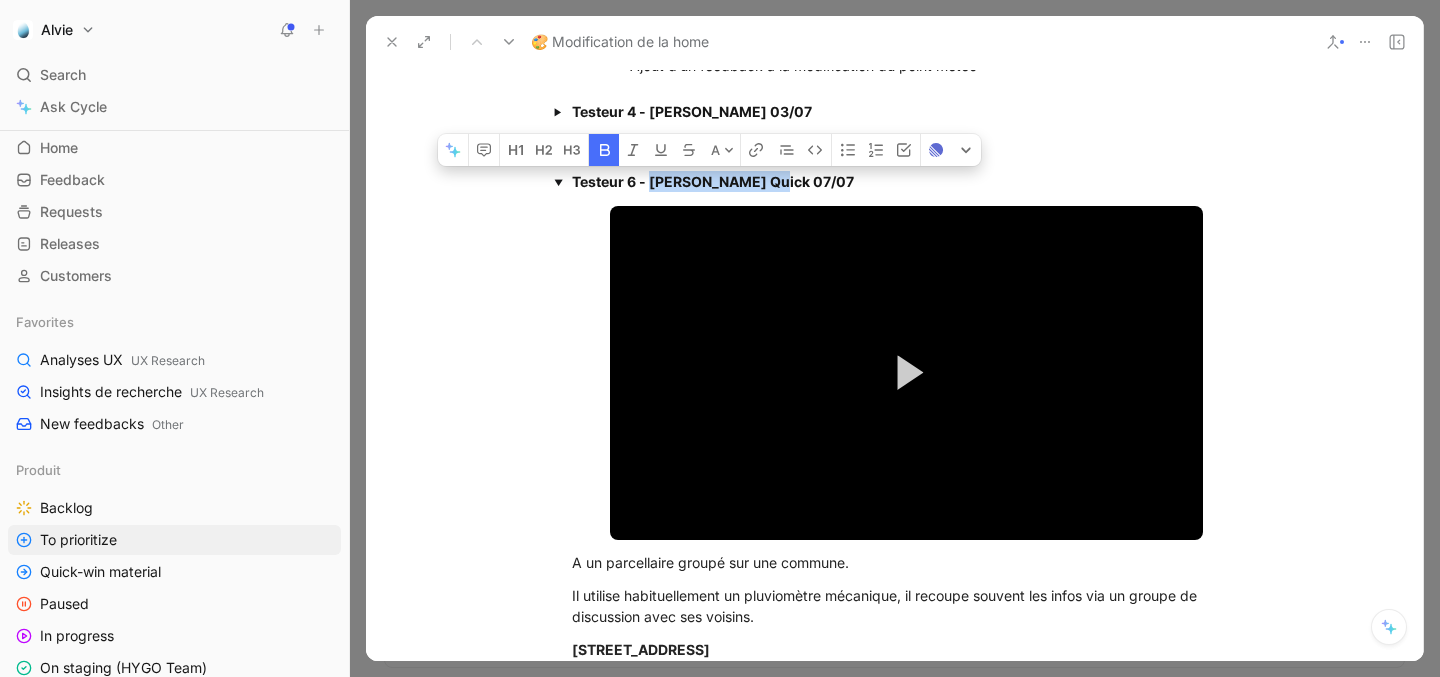 drag, startPoint x: 649, startPoint y: 201, endPoint x: 767, endPoint y: 207, distance: 118.15244 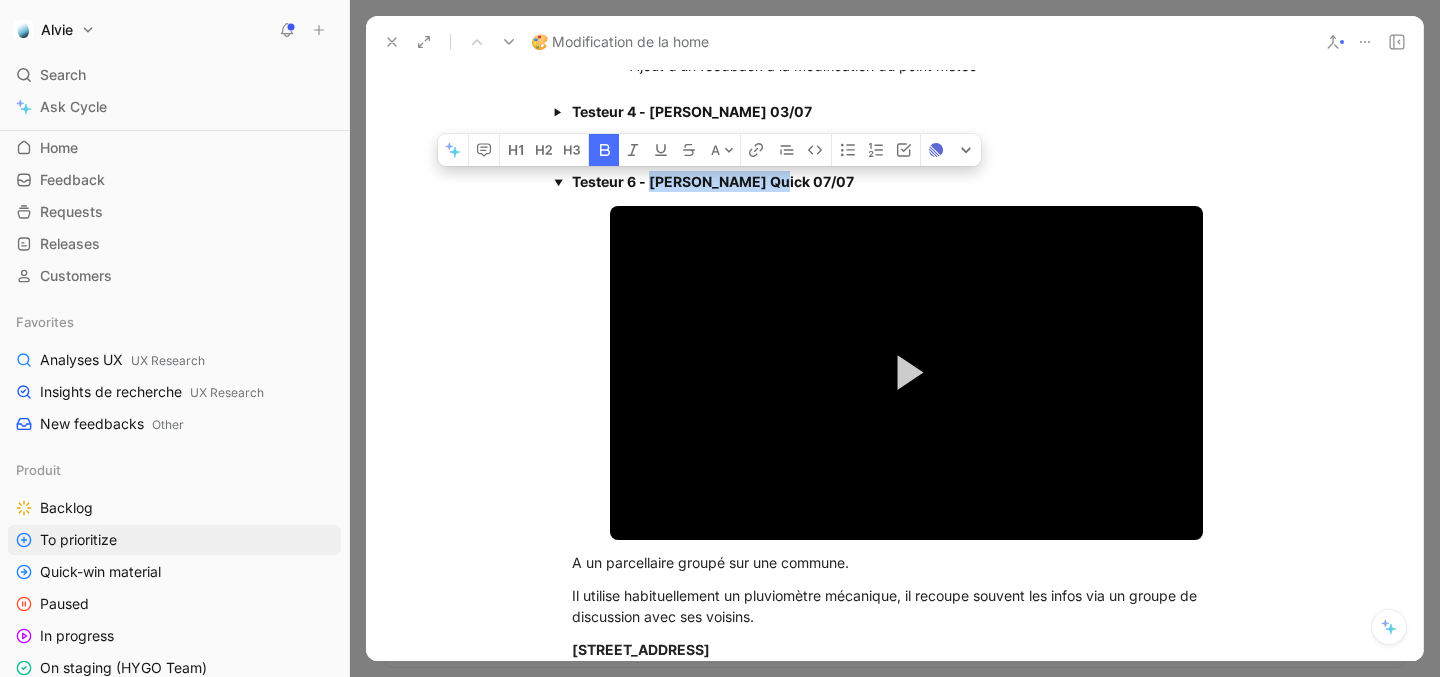 click on "Testeur 6 - [PERSON_NAME] Quick 07/07" at bounding box center (713, 181) 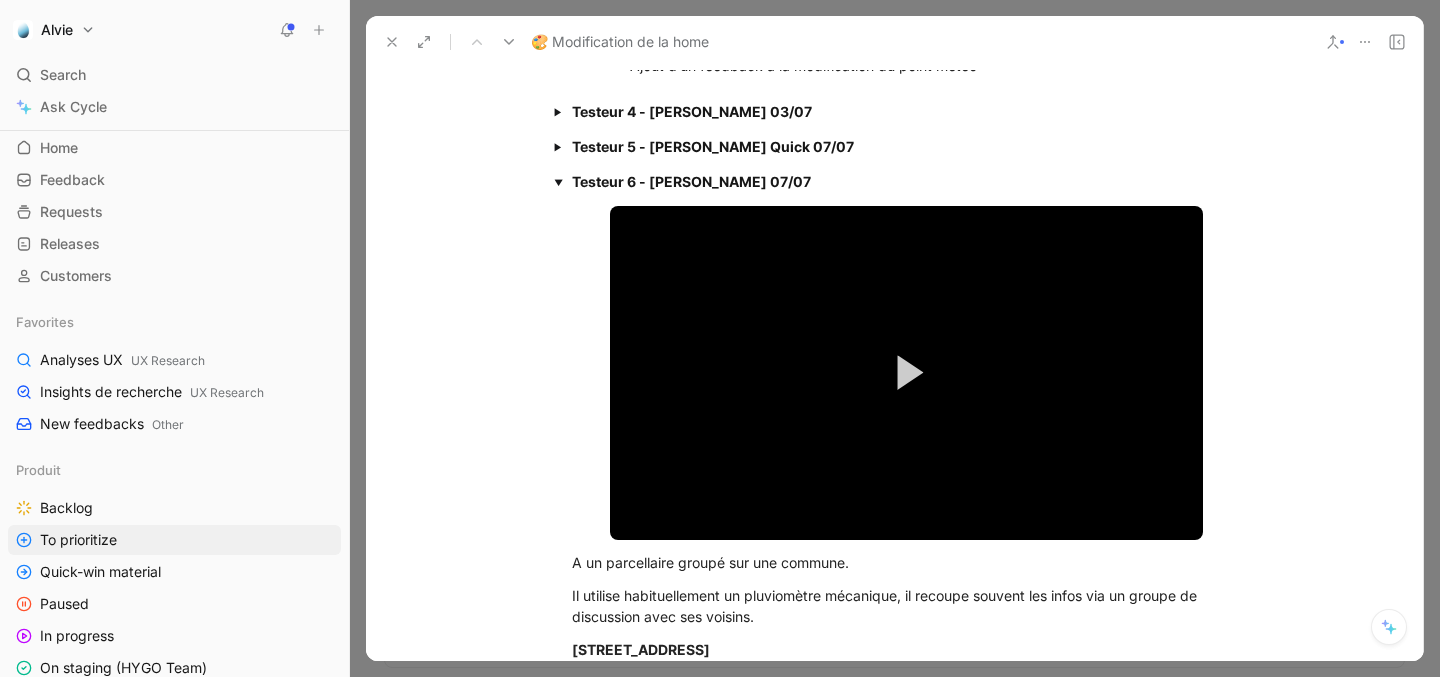 click on "Testeur 6 - [PERSON_NAME] 07/07" at bounding box center (691, 181) 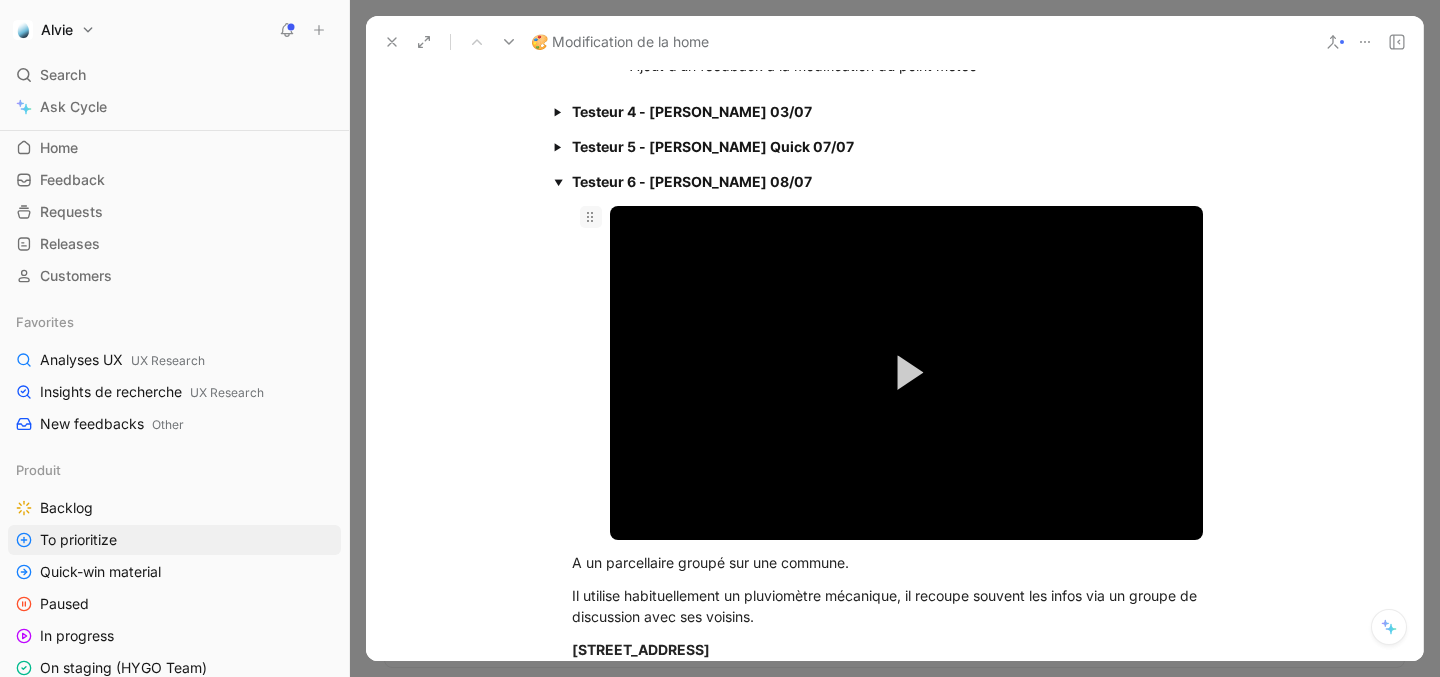 click 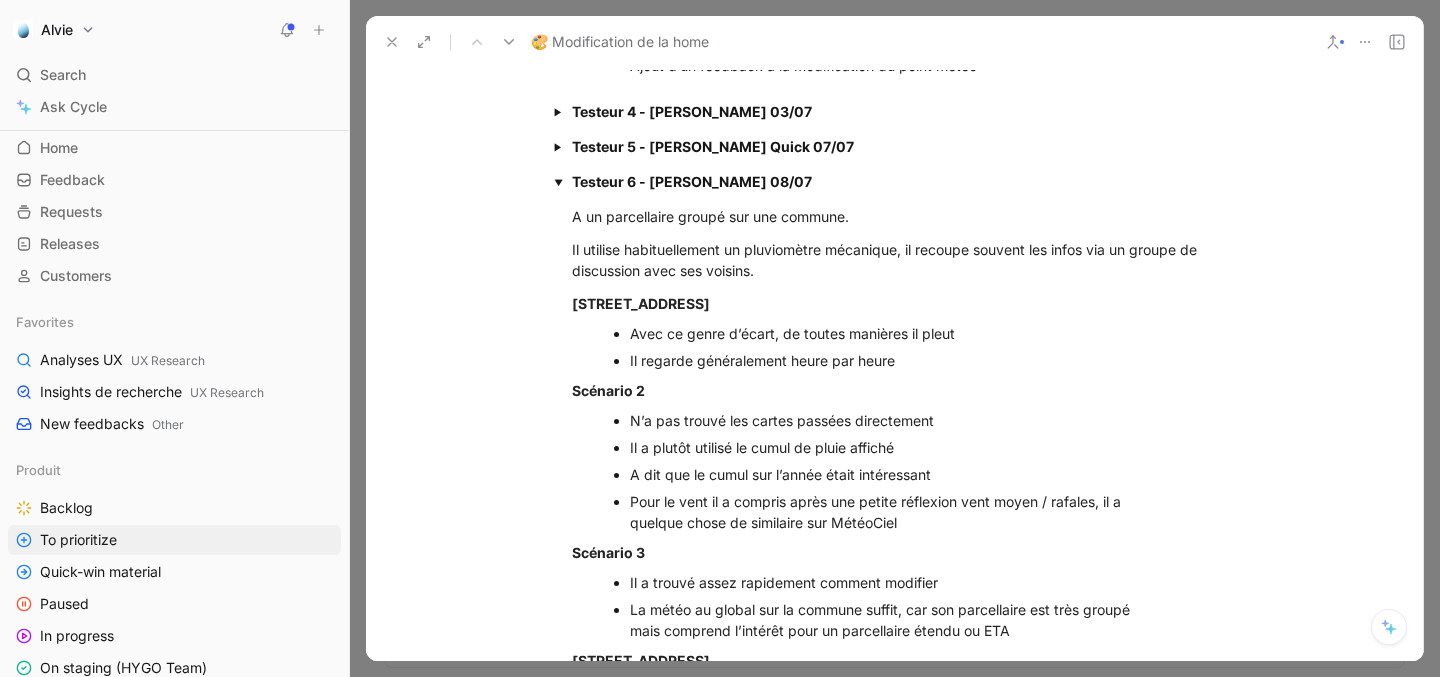 click on "Testeur 6 - [PERSON_NAME] 08/07" at bounding box center [906, 181] 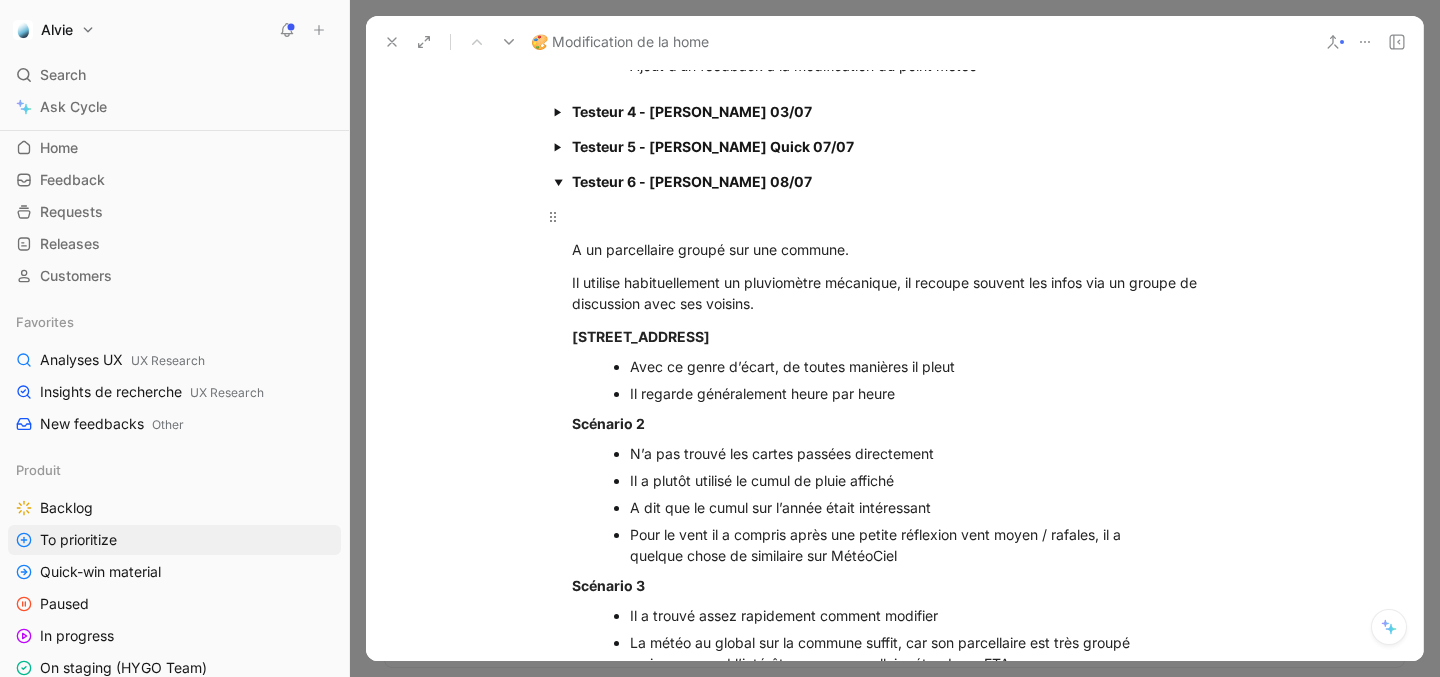 click at bounding box center (887, 216) 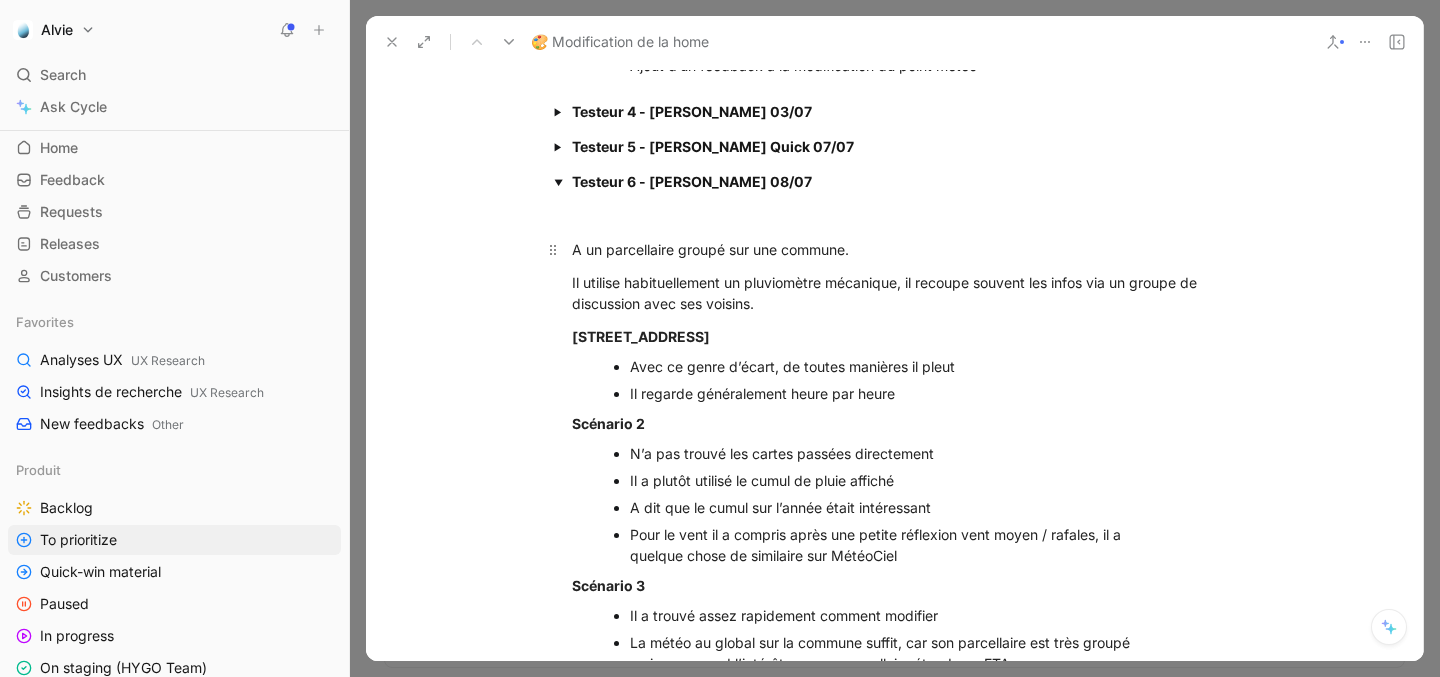 click on "A un parcellaire groupé sur une commune." at bounding box center [887, 249] 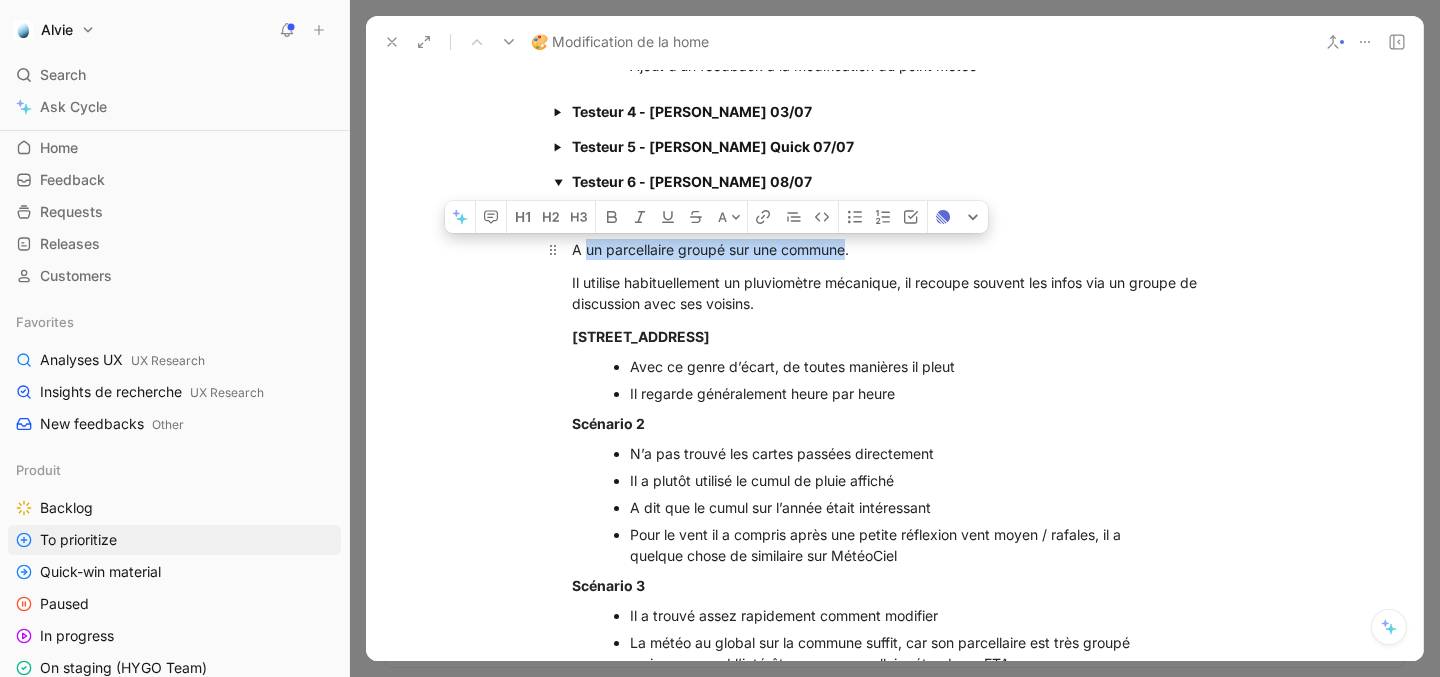 drag, startPoint x: 585, startPoint y: 273, endPoint x: 850, endPoint y: 276, distance: 265.01697 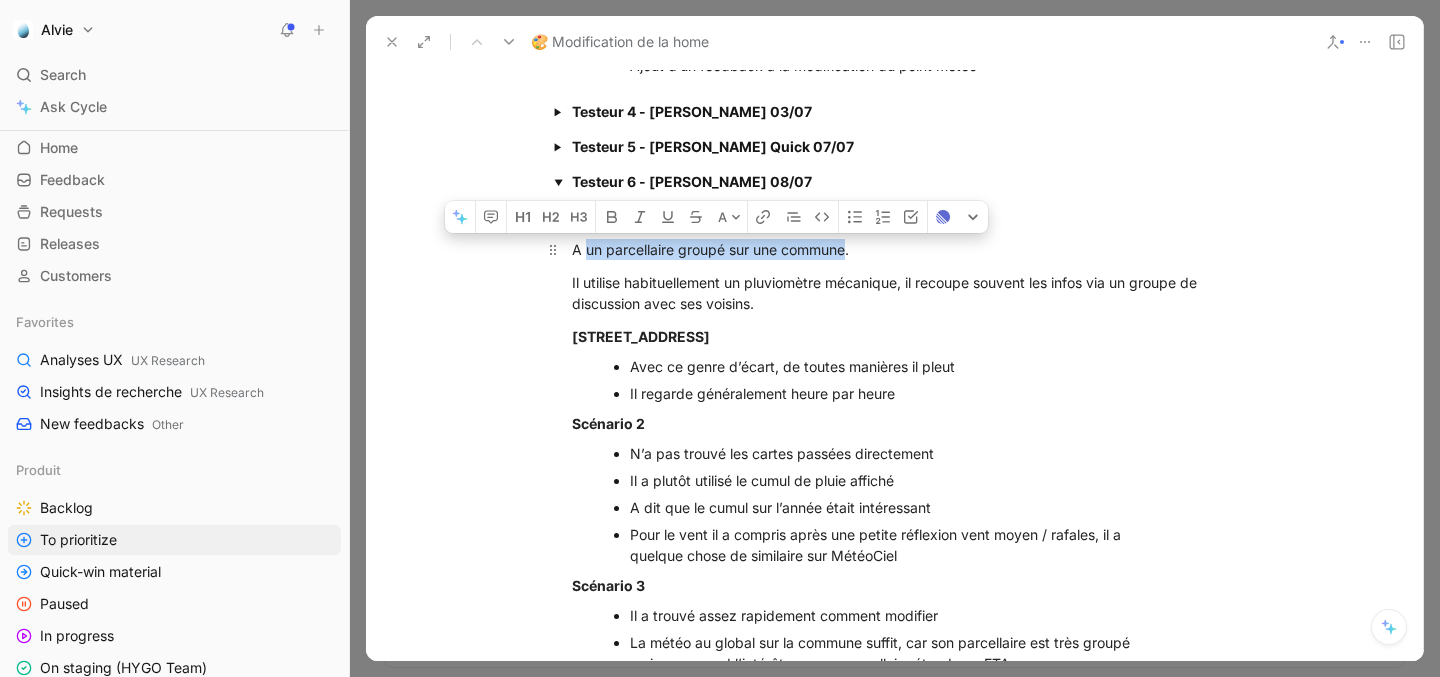 click on "A un parcellaire groupé sur une commune." at bounding box center (887, 249) 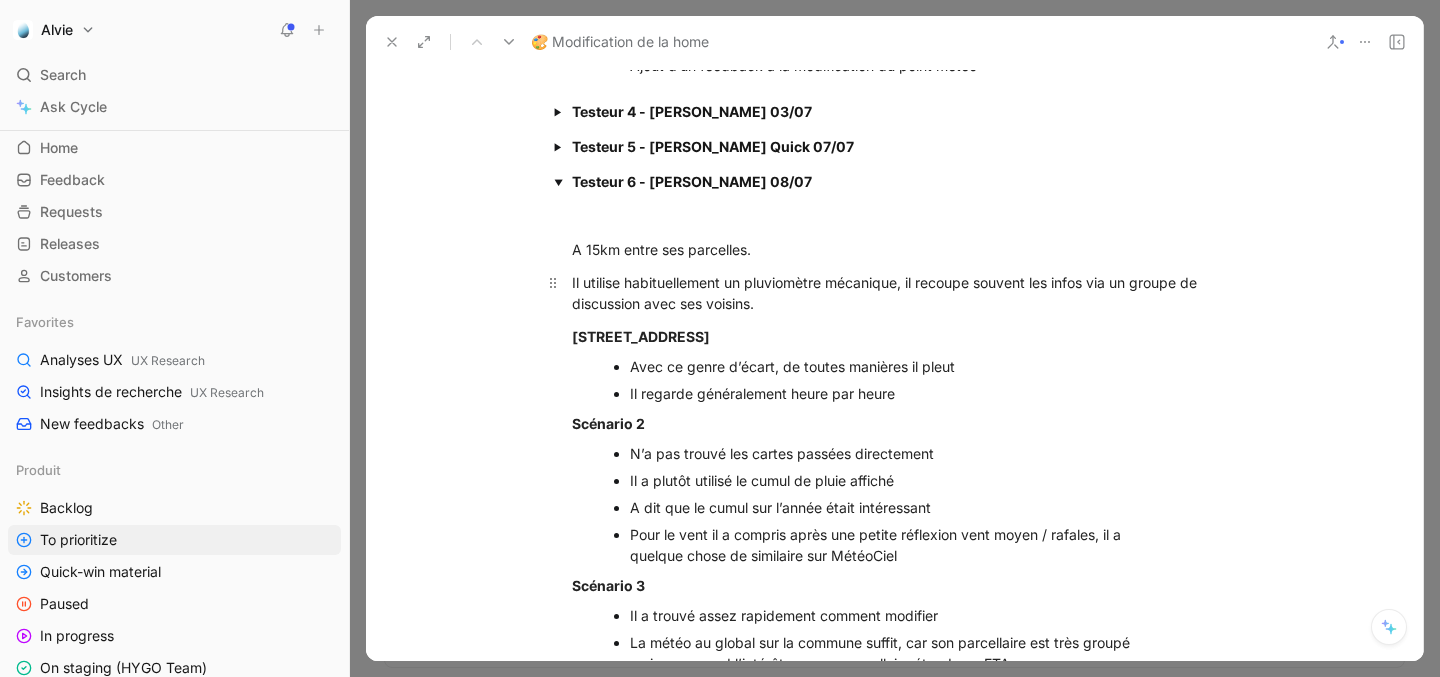 click on "Il utilise habituellement un pluviomètre mécanique, il recoupe souvent les infos via un groupe de discussion avec ses voisins." at bounding box center (887, 293) 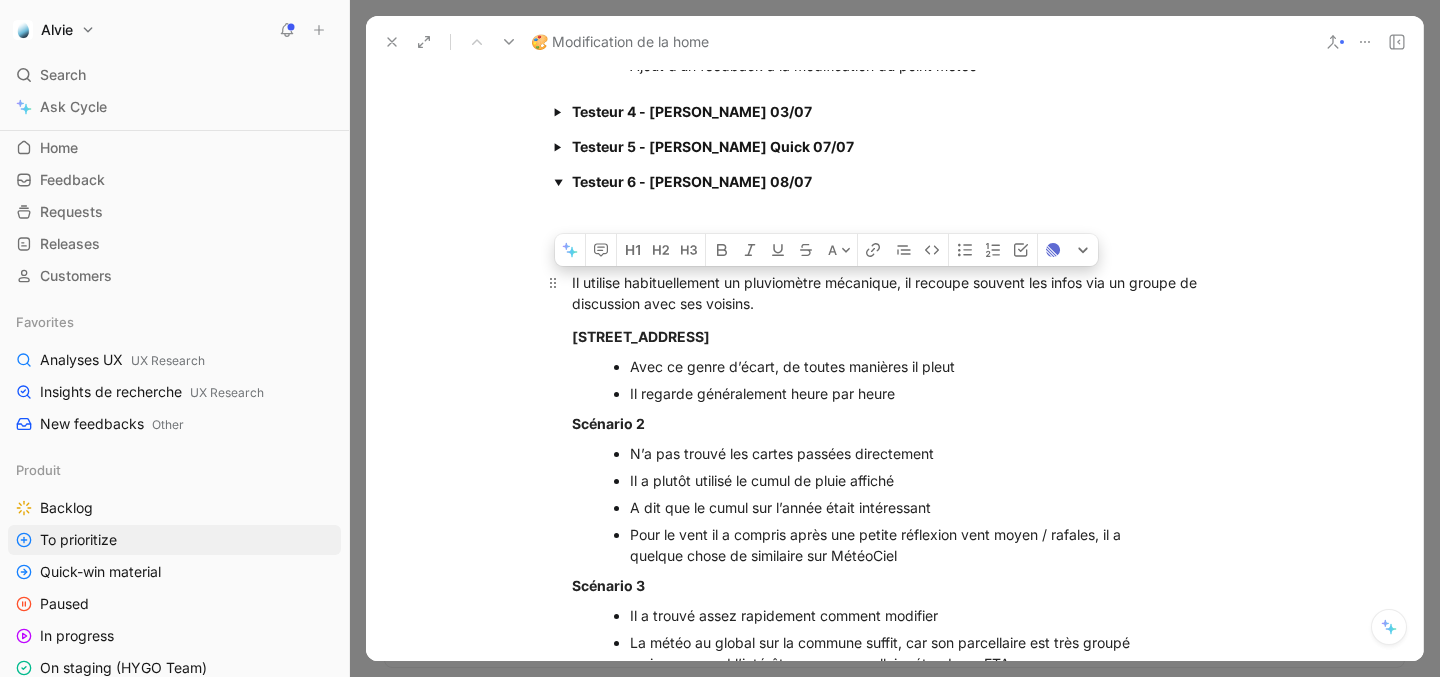 click on "Il utilise habituellement un pluviomètre mécanique, il recoupe souvent les infos via un groupe de discussion avec ses voisins." at bounding box center [887, 293] 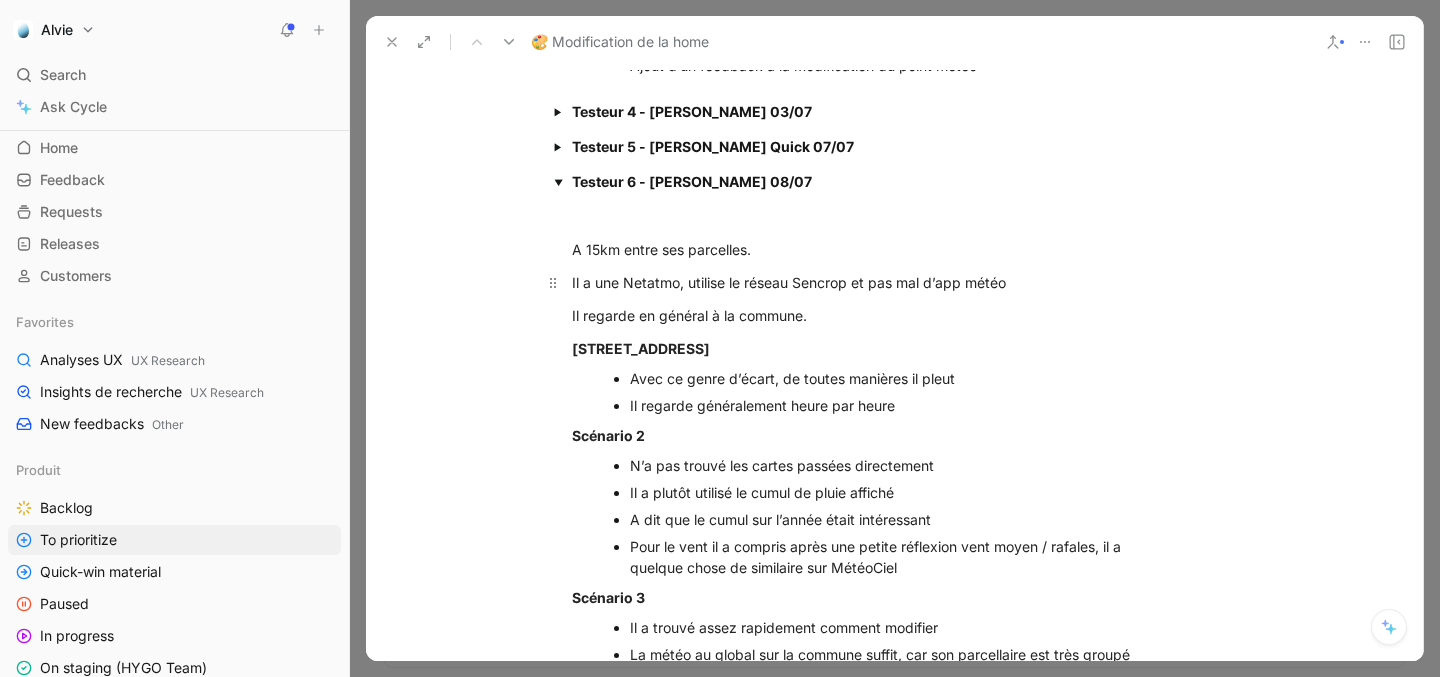 click on "Il a une Netatmo, utilise le réseau Sencrop et pas mal d’app météo" at bounding box center [887, 282] 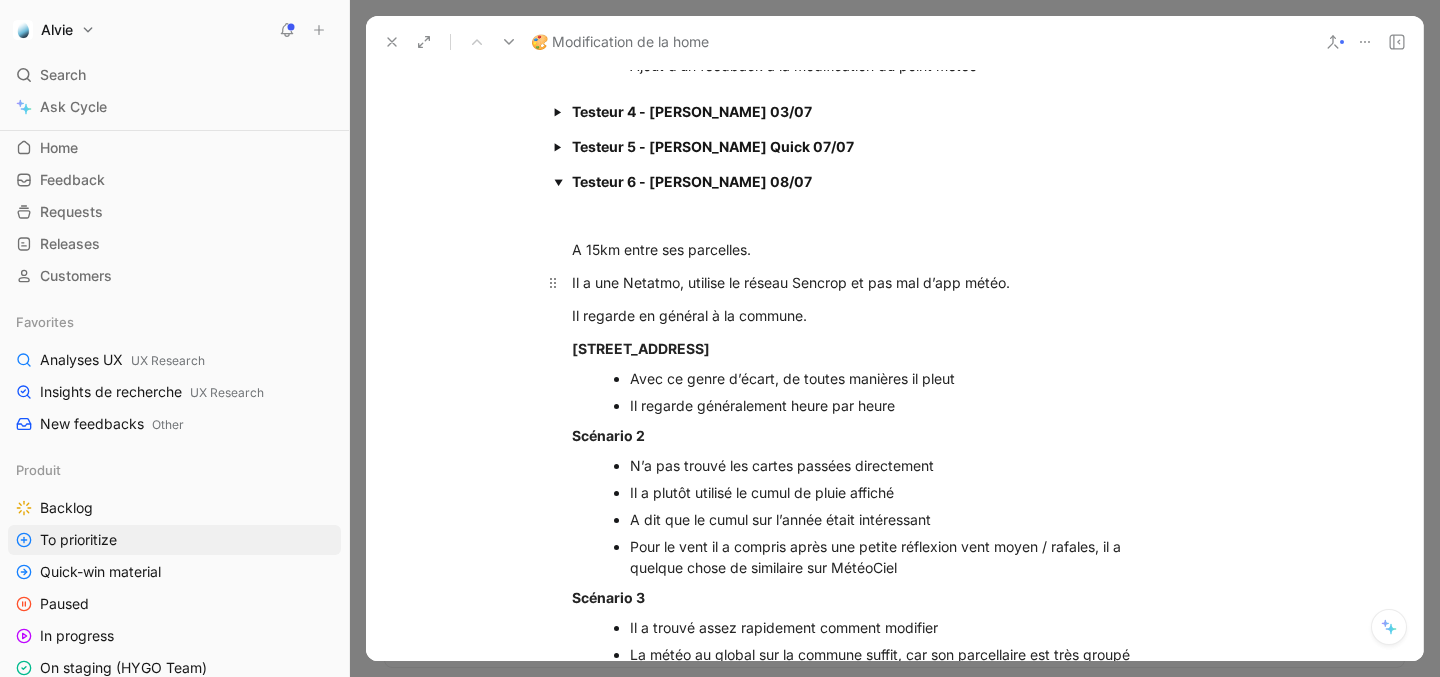 click on "Il a une Netatmo, utilise le réseau Sencrop et pas mal d’app météo." at bounding box center (868, 282) 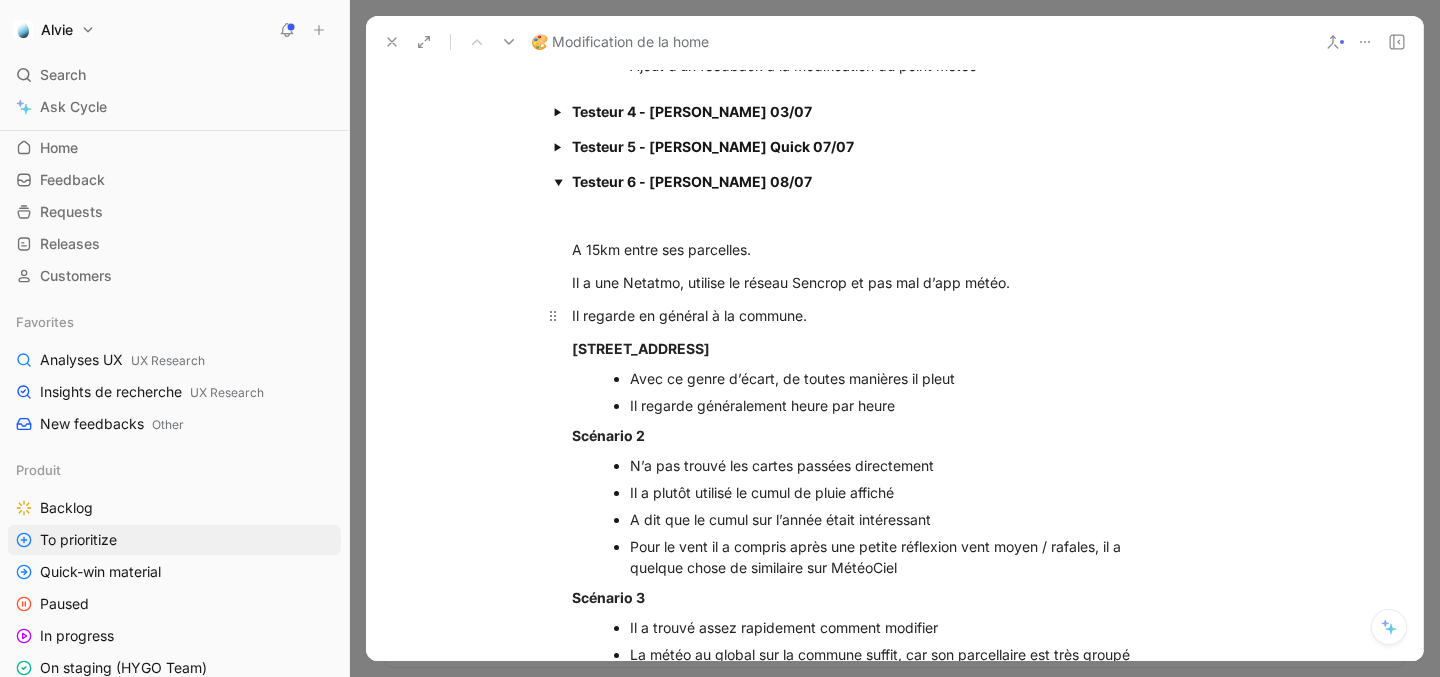 click on "Il regarde en général à la commune." at bounding box center [887, 315] 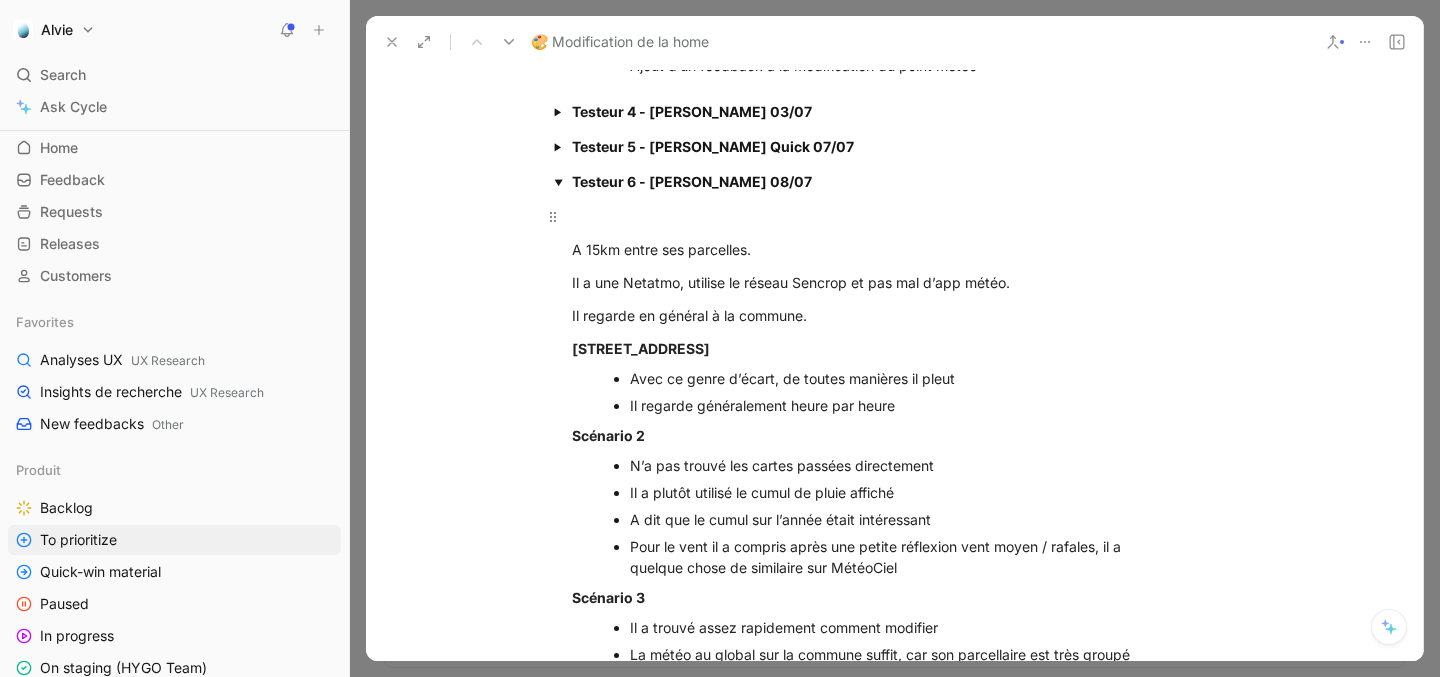 click at bounding box center [887, 216] 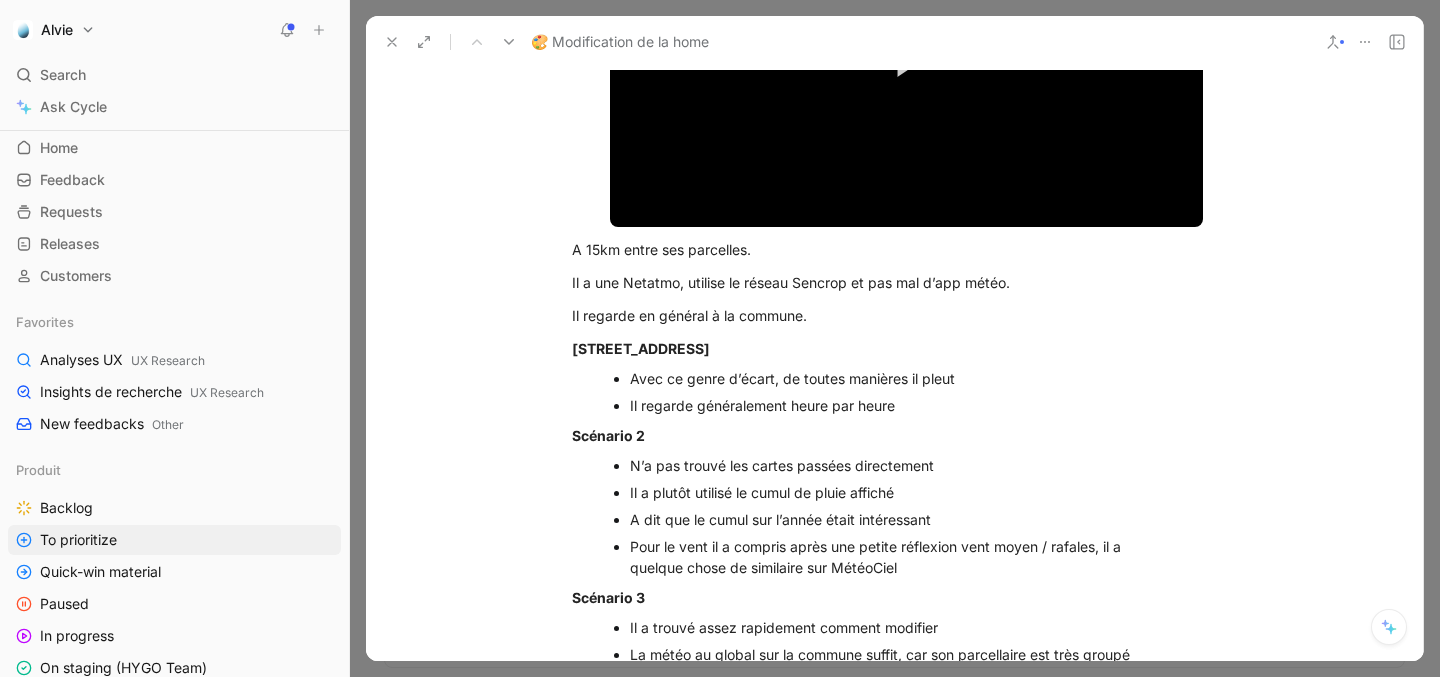 scroll, scrollTop: 3624, scrollLeft: 0, axis: vertical 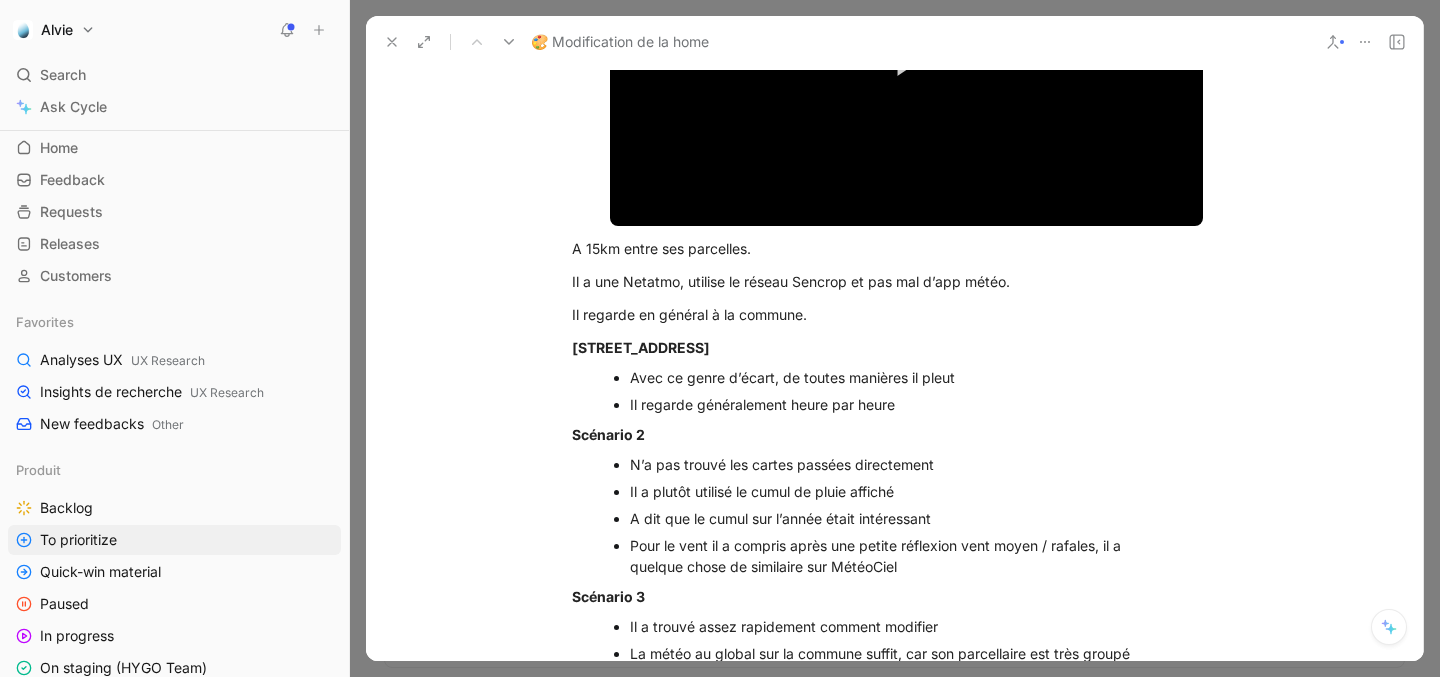 click on "Avec ce genre d’écart, de toutes manières il pleut" at bounding box center (897, 377) 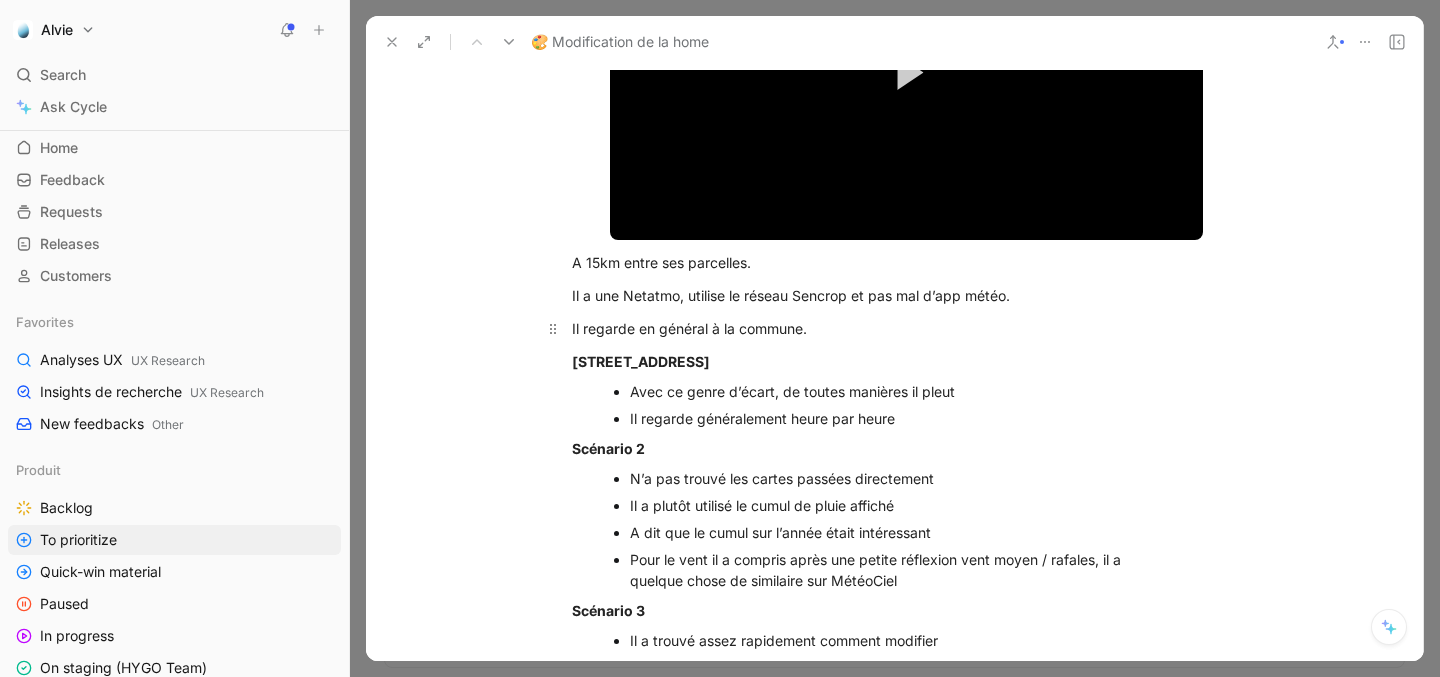 scroll, scrollTop: 3605, scrollLeft: 0, axis: vertical 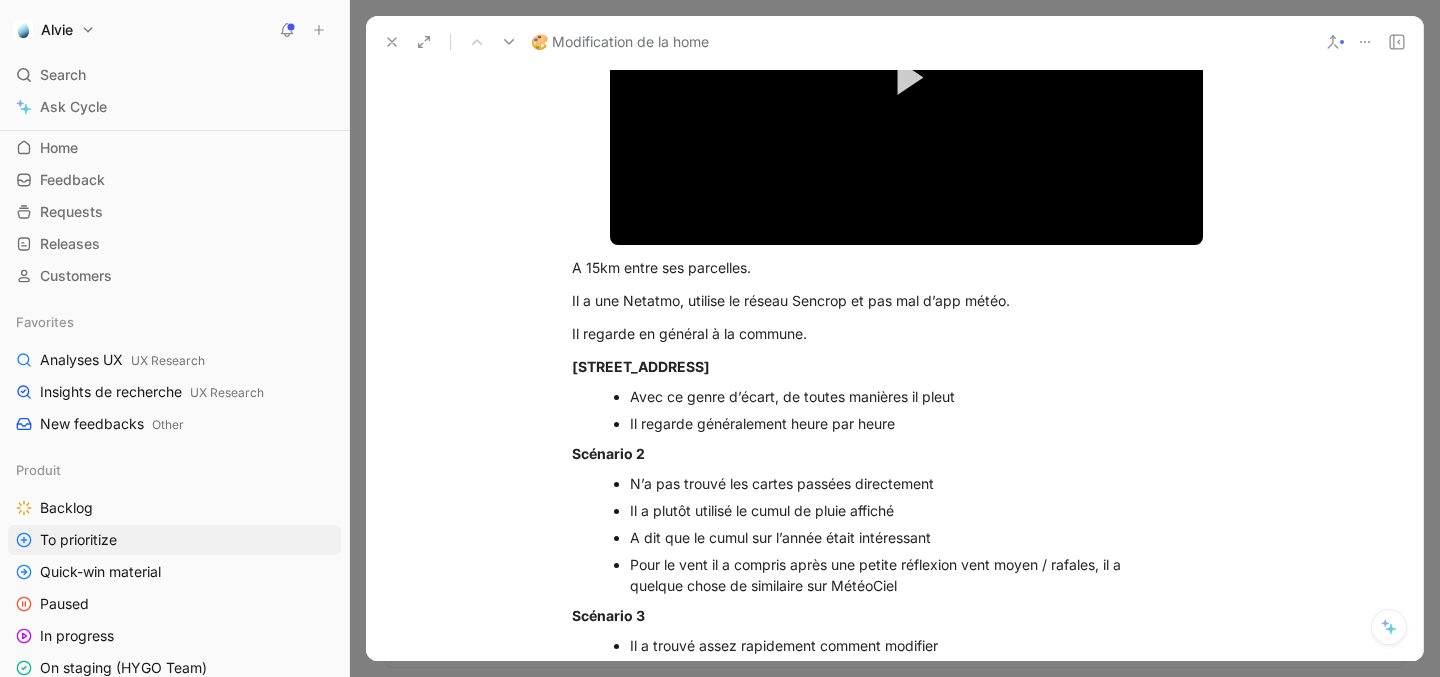 click on "Avec ce genre d’écart, de toutes manières il pleut" at bounding box center [897, 396] 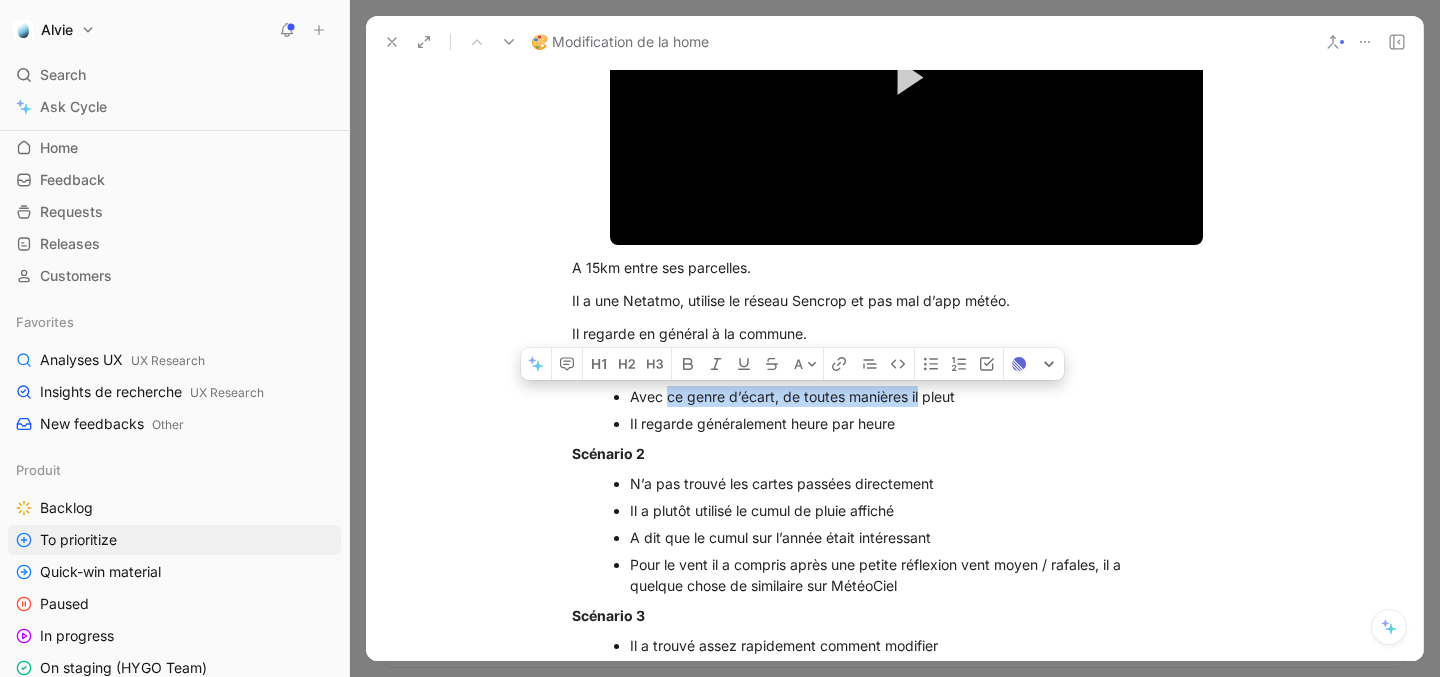 drag, startPoint x: 666, startPoint y: 418, endPoint x: 918, endPoint y: 417, distance: 252.00198 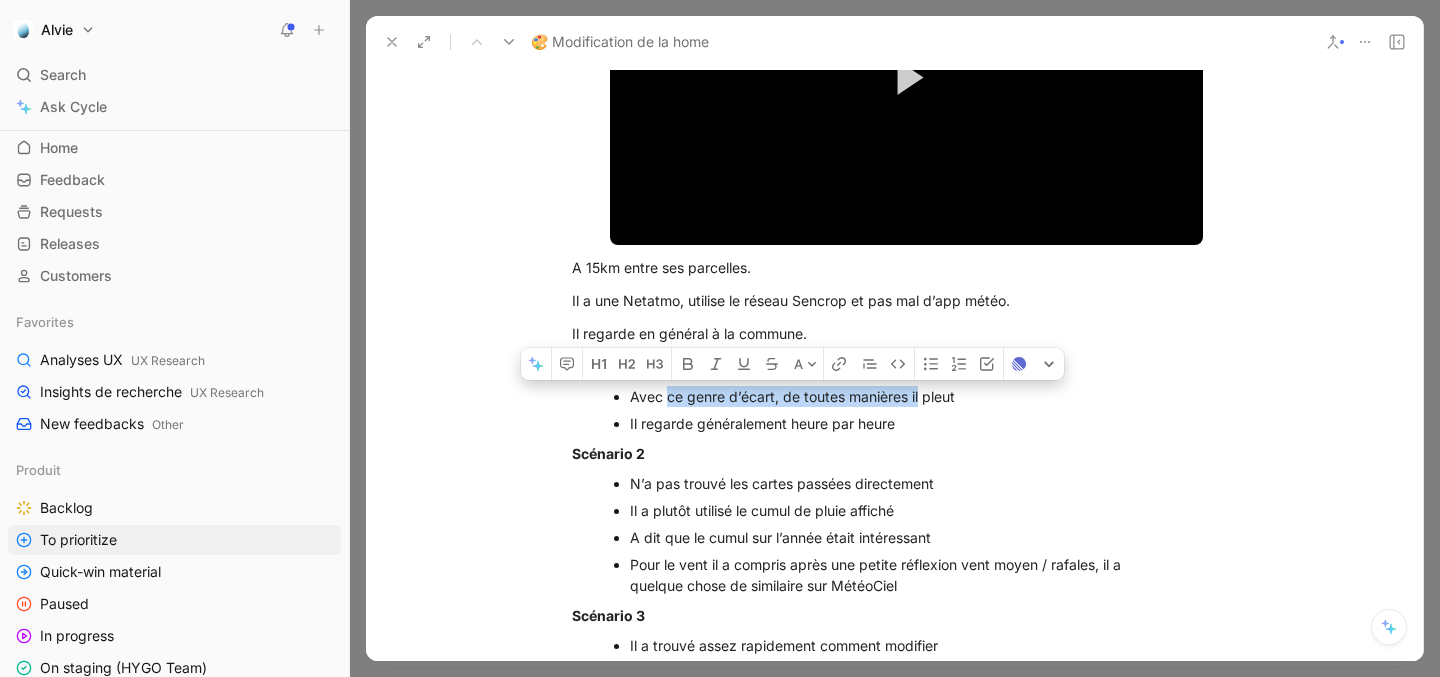 click on "Avec ce genre d’écart, de toutes manières il pleut" at bounding box center (897, 396) 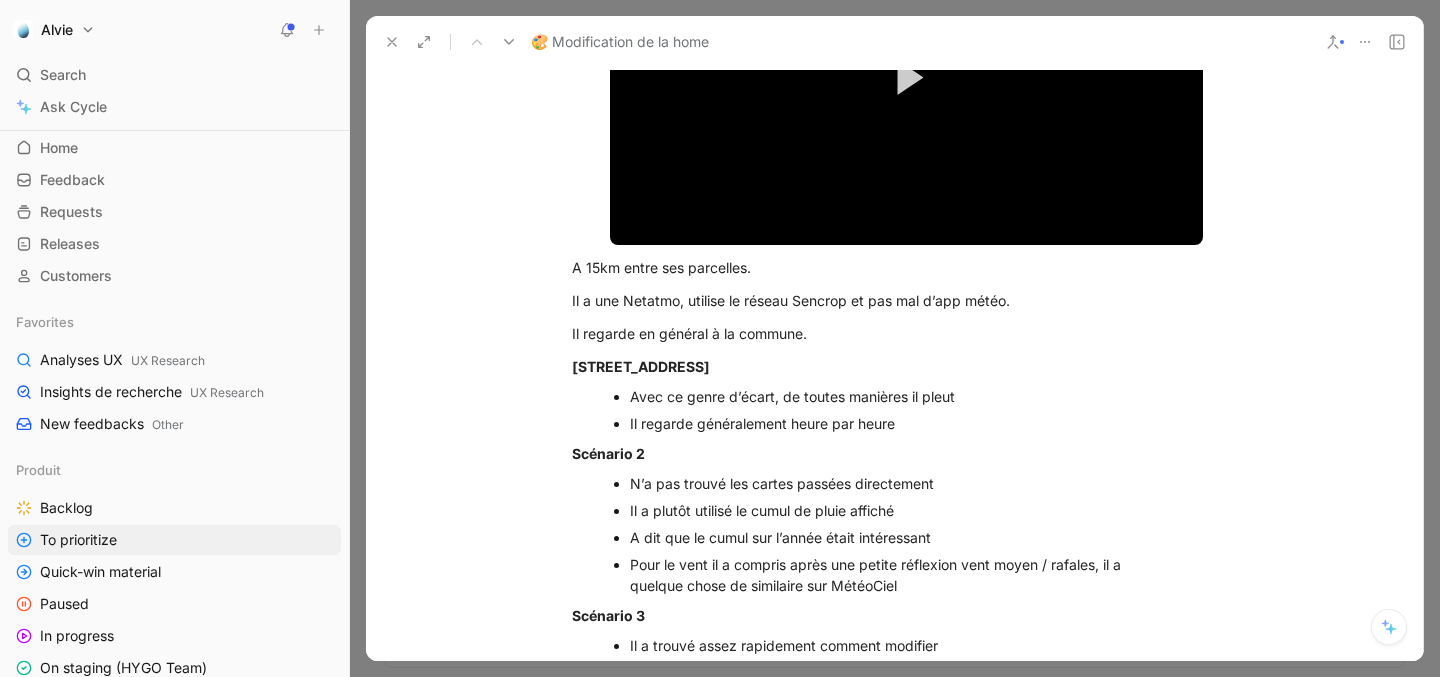 click on "Avec ce genre d’écart, de toutes manières il pleut" at bounding box center [897, 396] 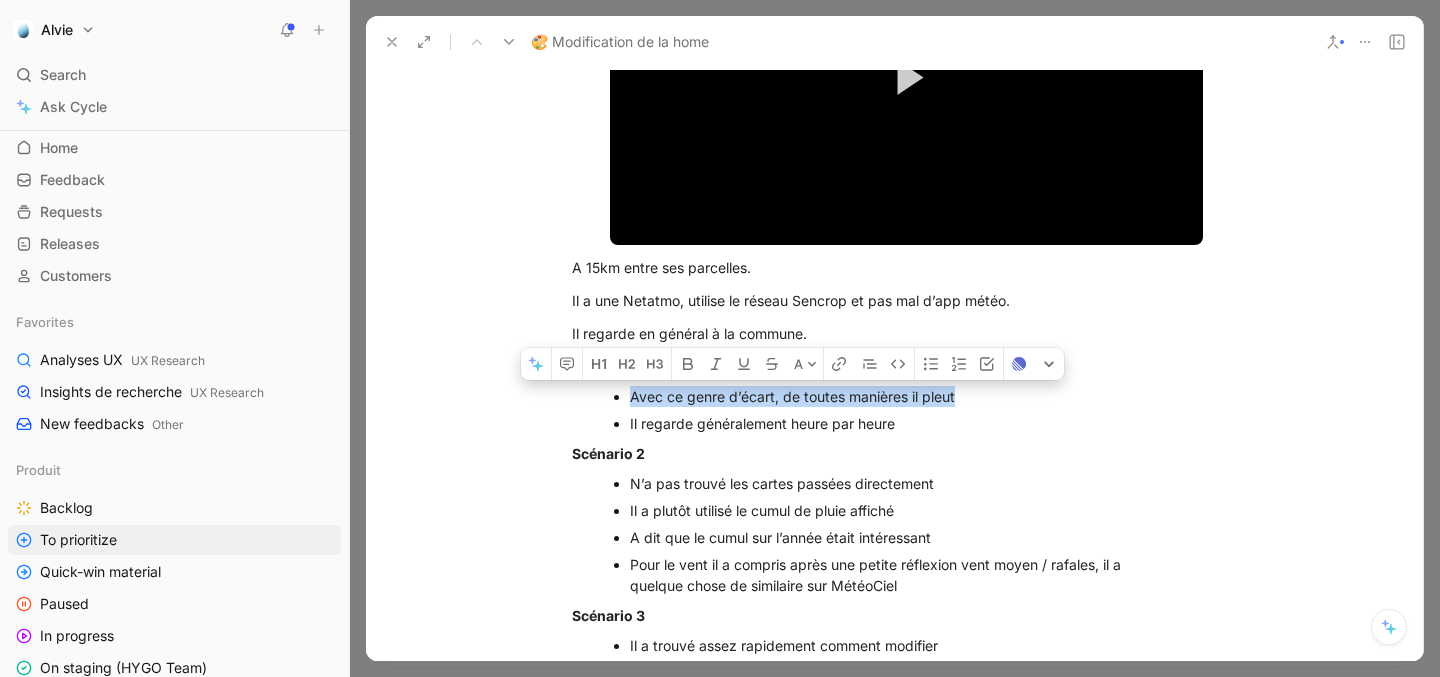 drag, startPoint x: 956, startPoint y: 418, endPoint x: 632, endPoint y: 418, distance: 324 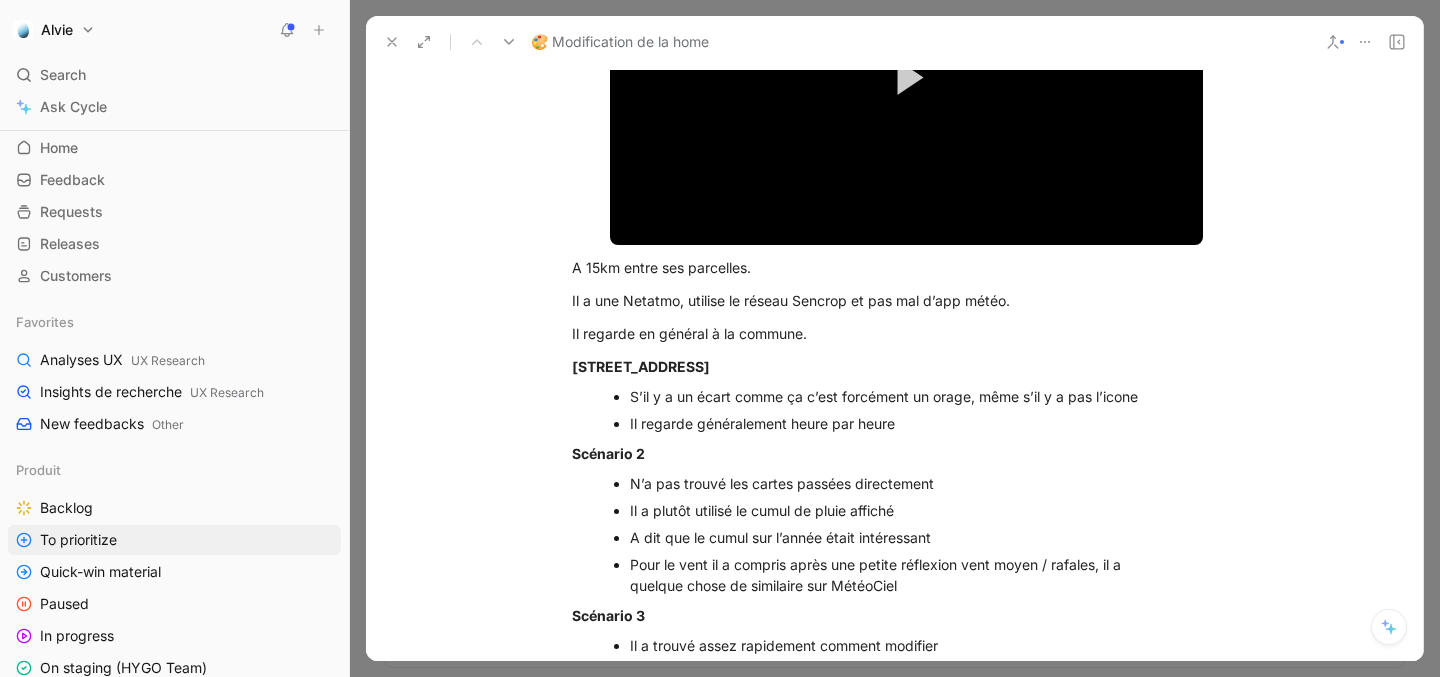 click on "Il regarde généralement heure par heure" at bounding box center (897, 423) 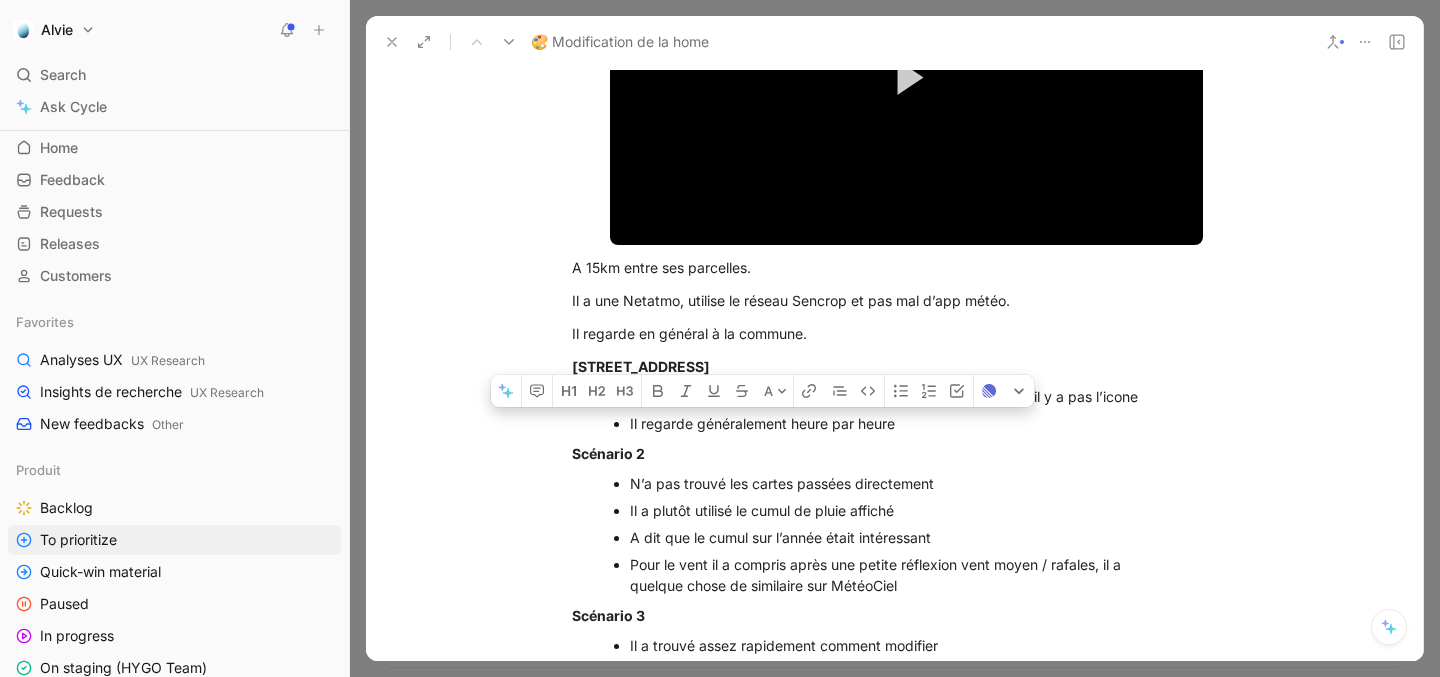 click on "Il regarde généralement heure par heure" at bounding box center [897, 423] 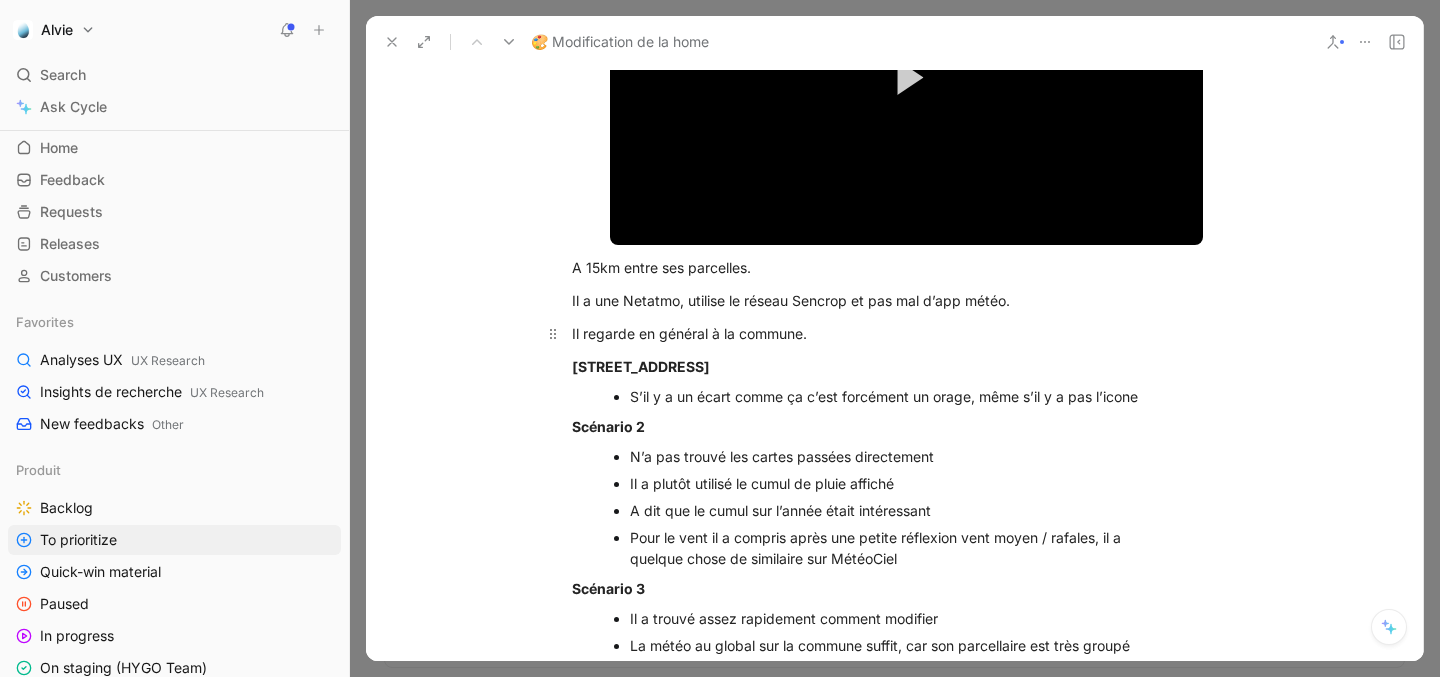 click on "Il regarde en général à la commune." at bounding box center [887, 333] 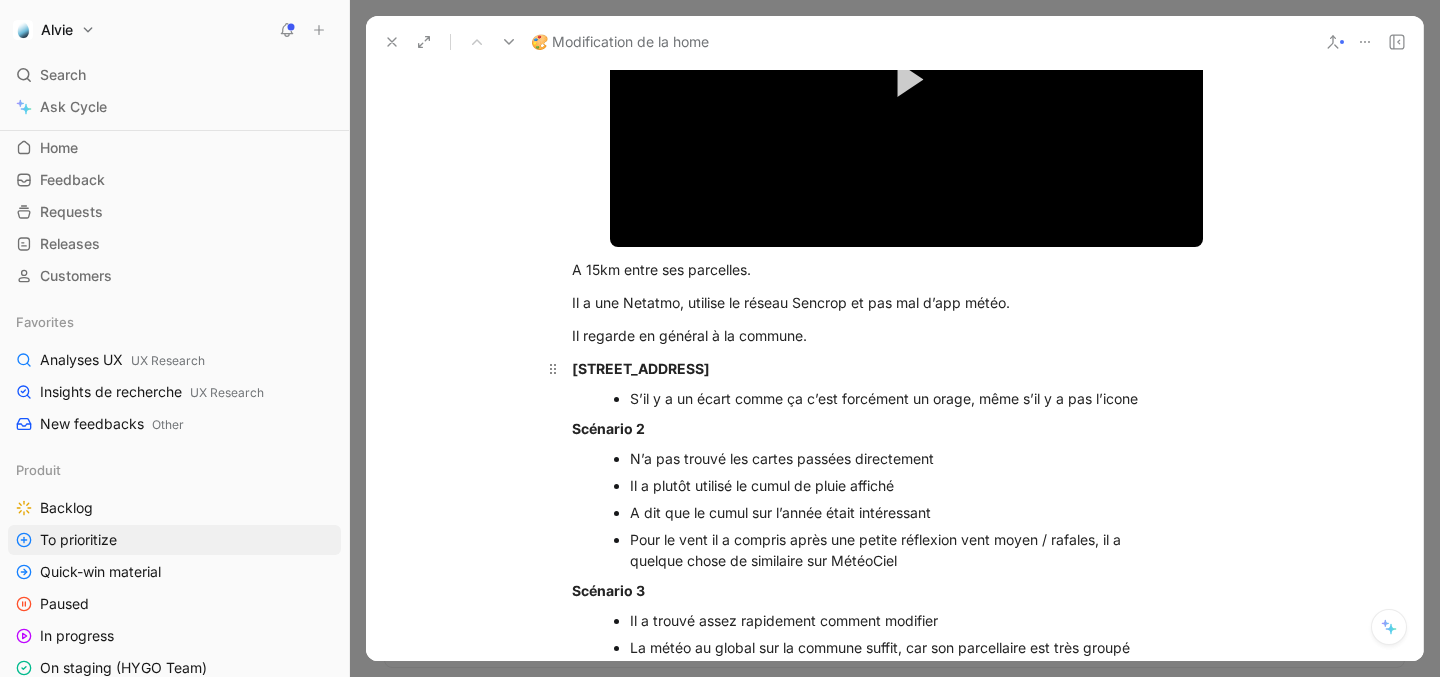 scroll, scrollTop: 3605, scrollLeft: 0, axis: vertical 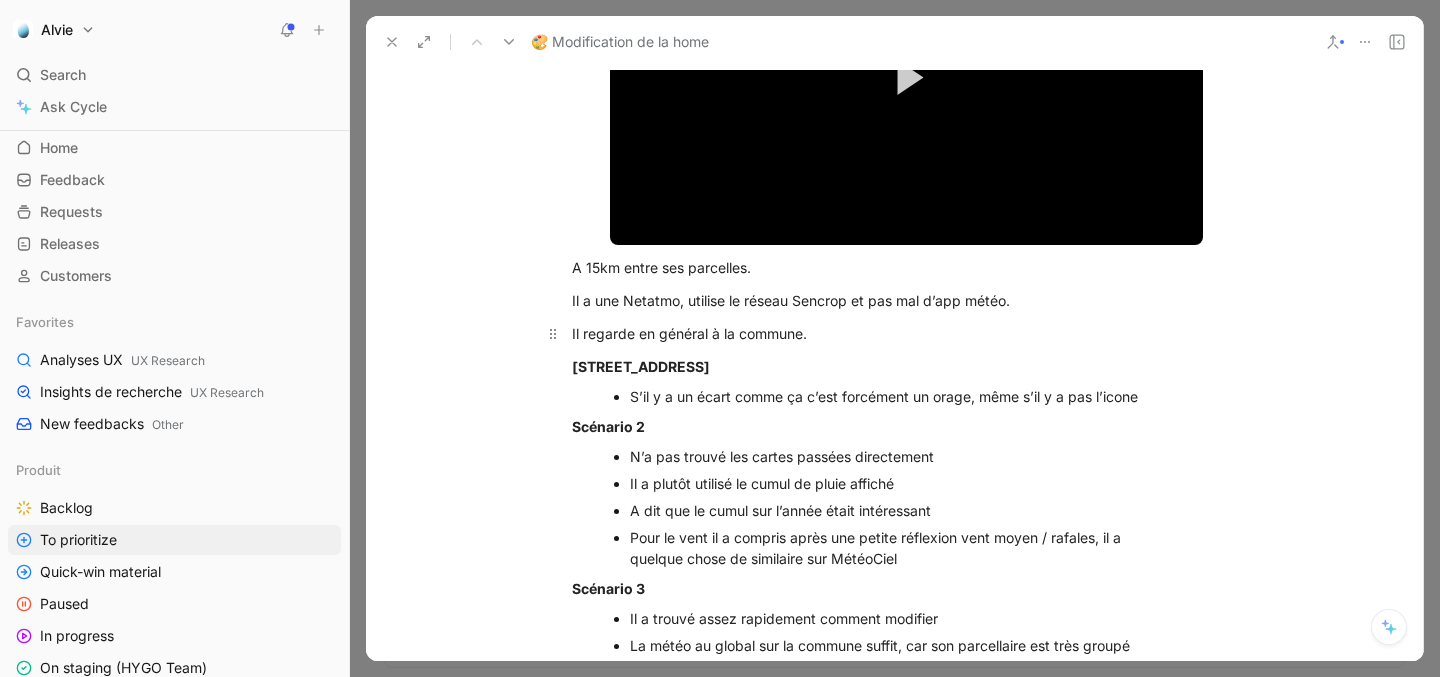 click on "Il regarde en général à la commune." at bounding box center [887, 333] 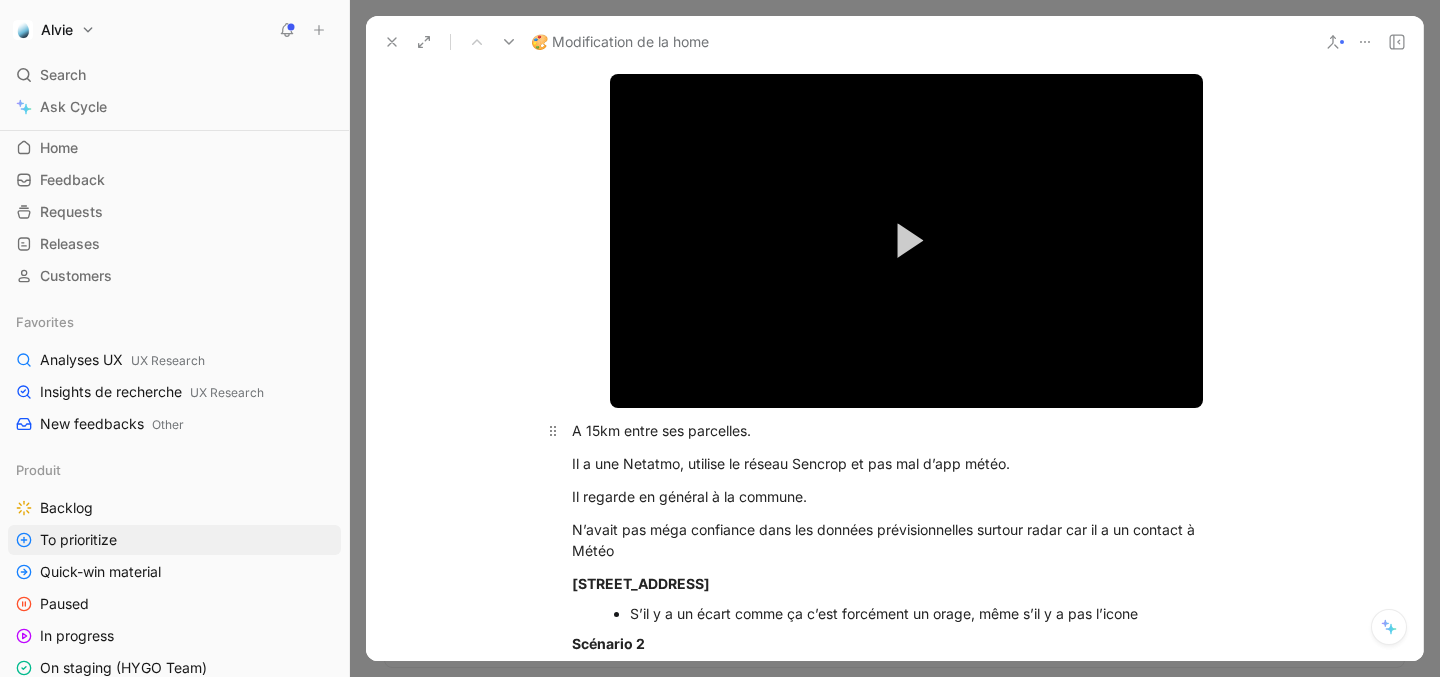 scroll, scrollTop: 3431, scrollLeft: 0, axis: vertical 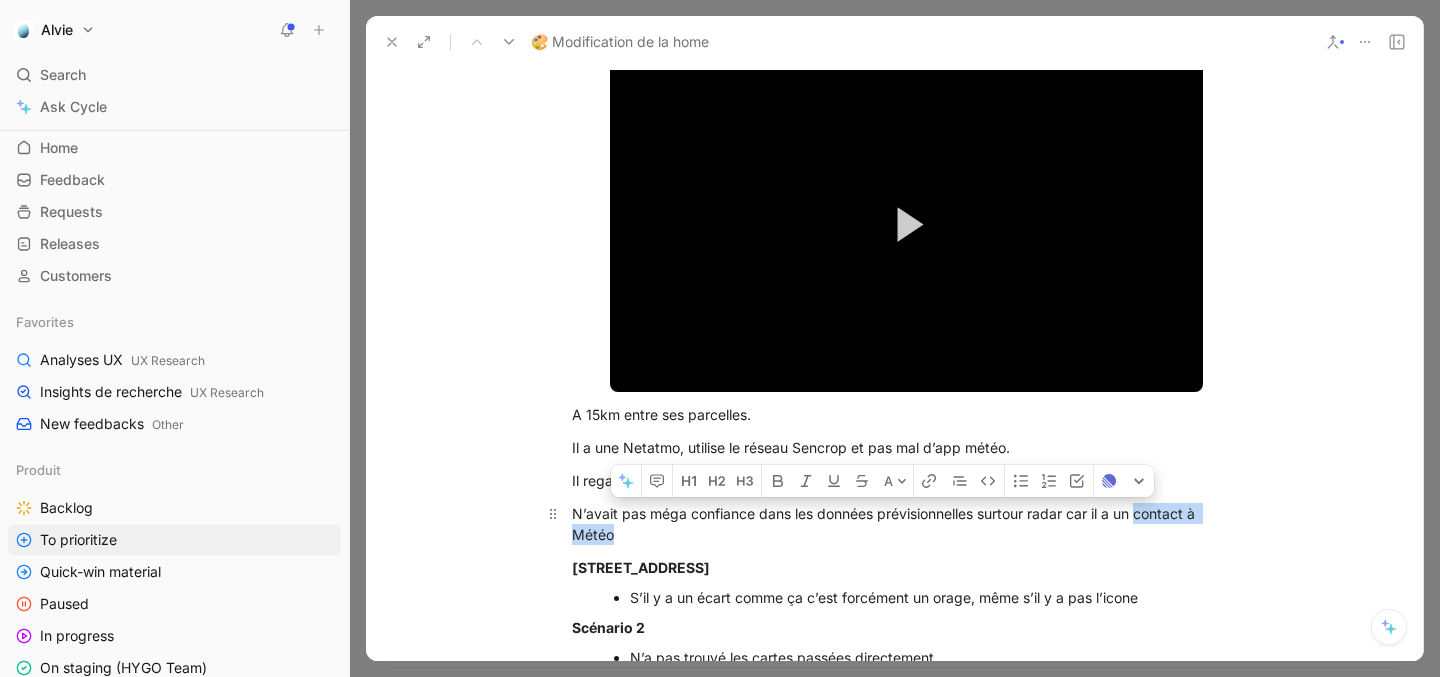 drag, startPoint x: 1141, startPoint y: 535, endPoint x: 1144, endPoint y: 556, distance: 21.213203 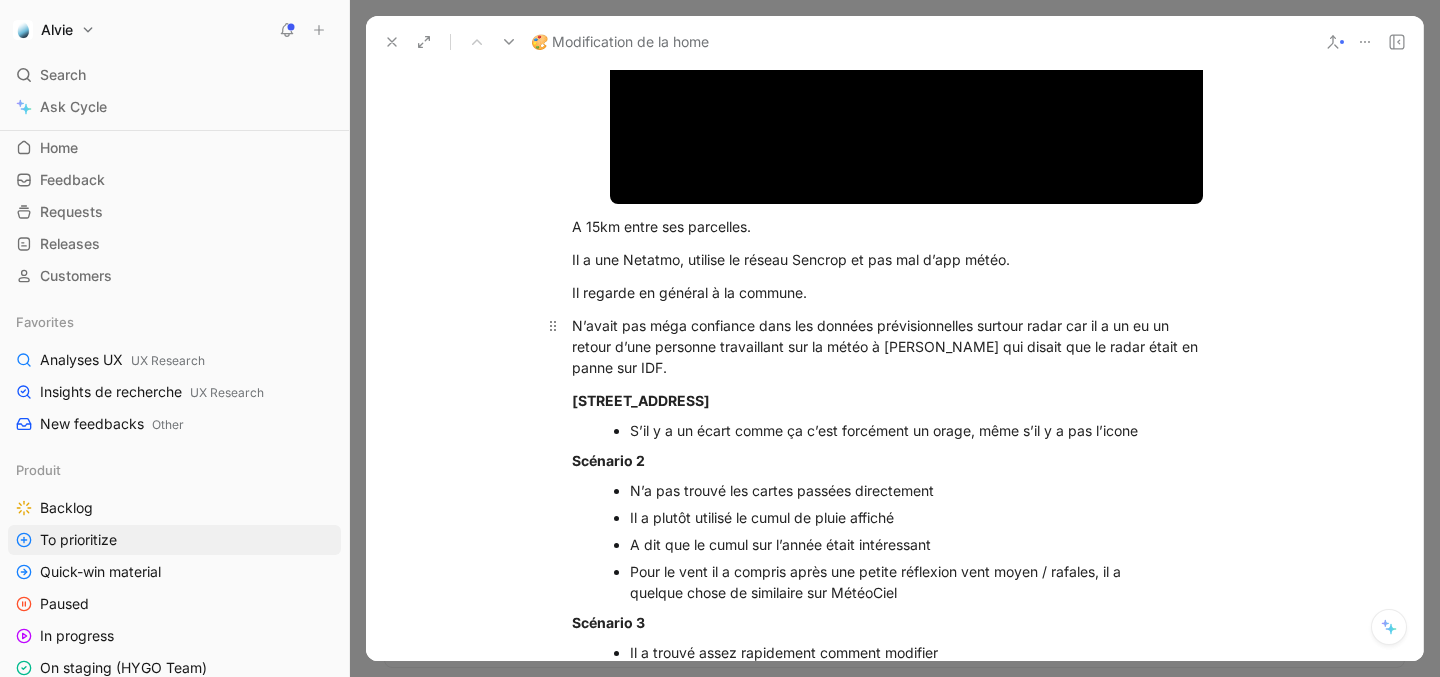 scroll, scrollTop: 3871, scrollLeft: 0, axis: vertical 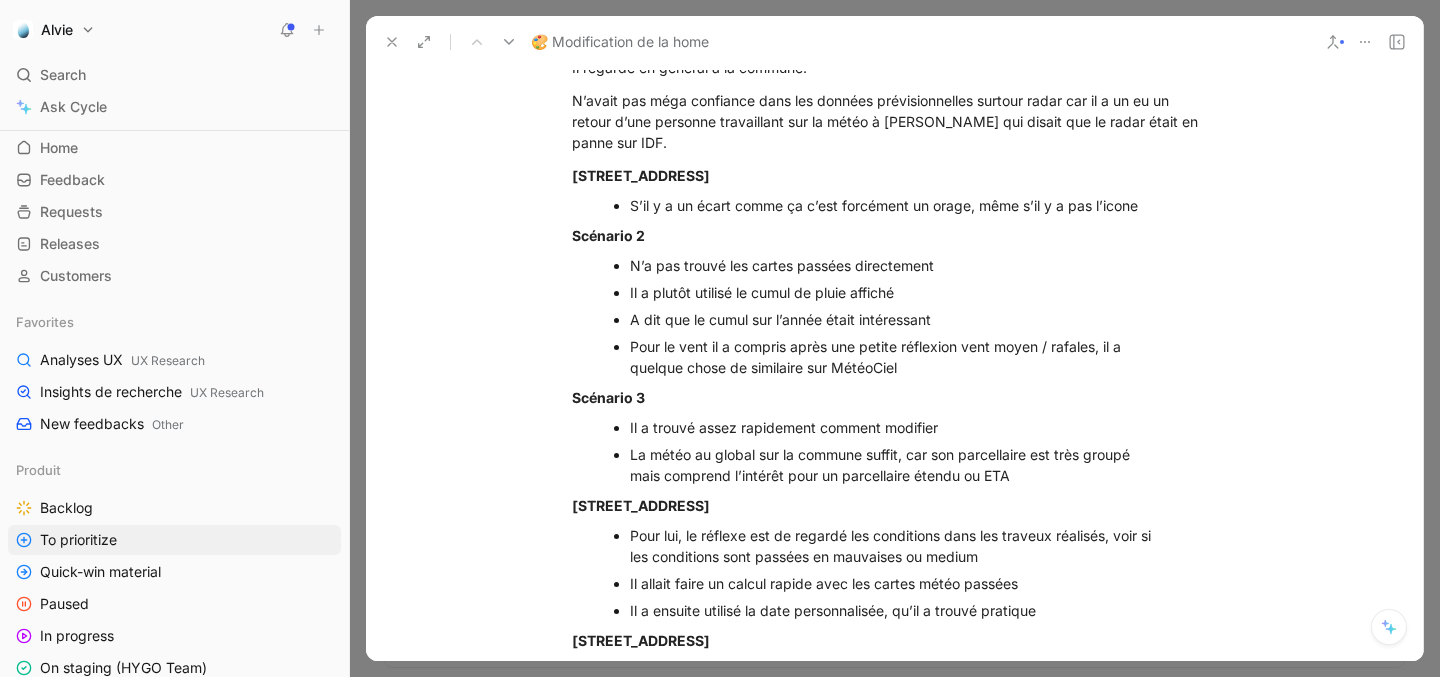 click on "Il a plutôt utilisé le cumul de pluie affiché" at bounding box center [897, 292] 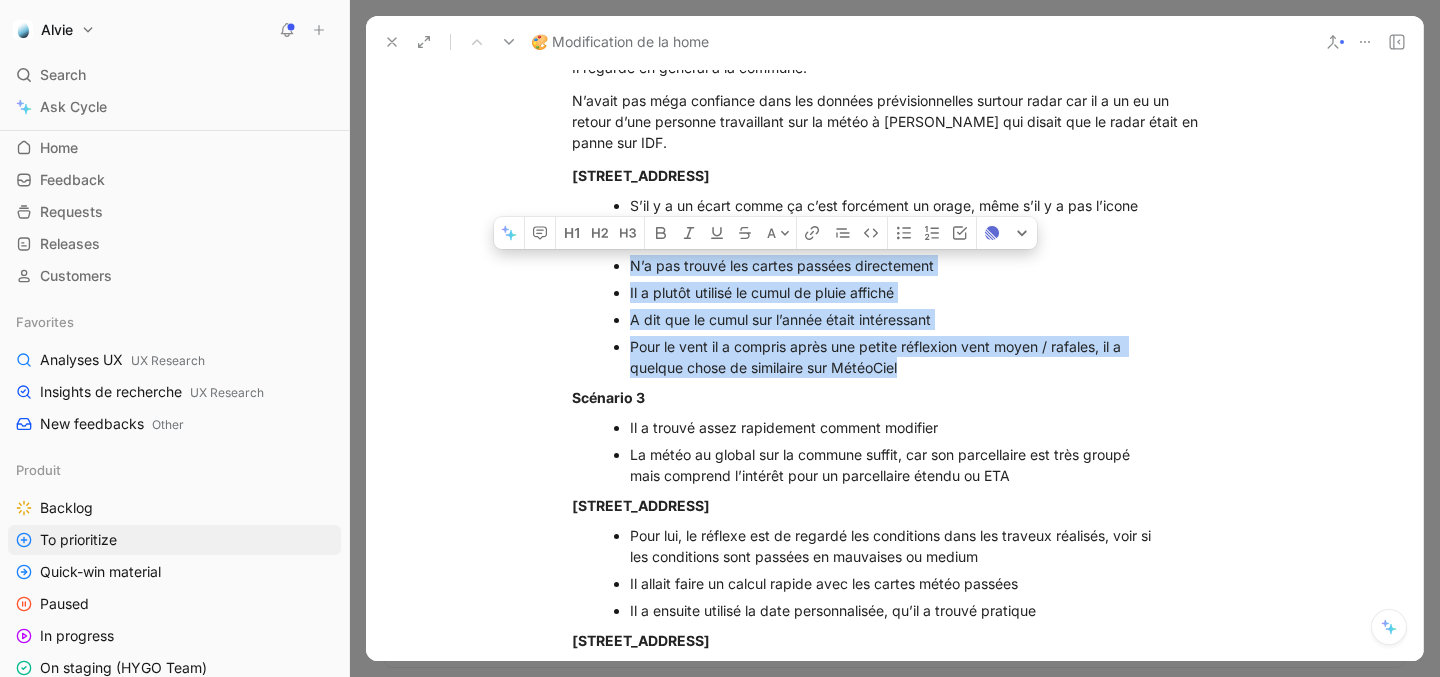drag, startPoint x: 630, startPoint y: 284, endPoint x: 979, endPoint y: 393, distance: 365.6255 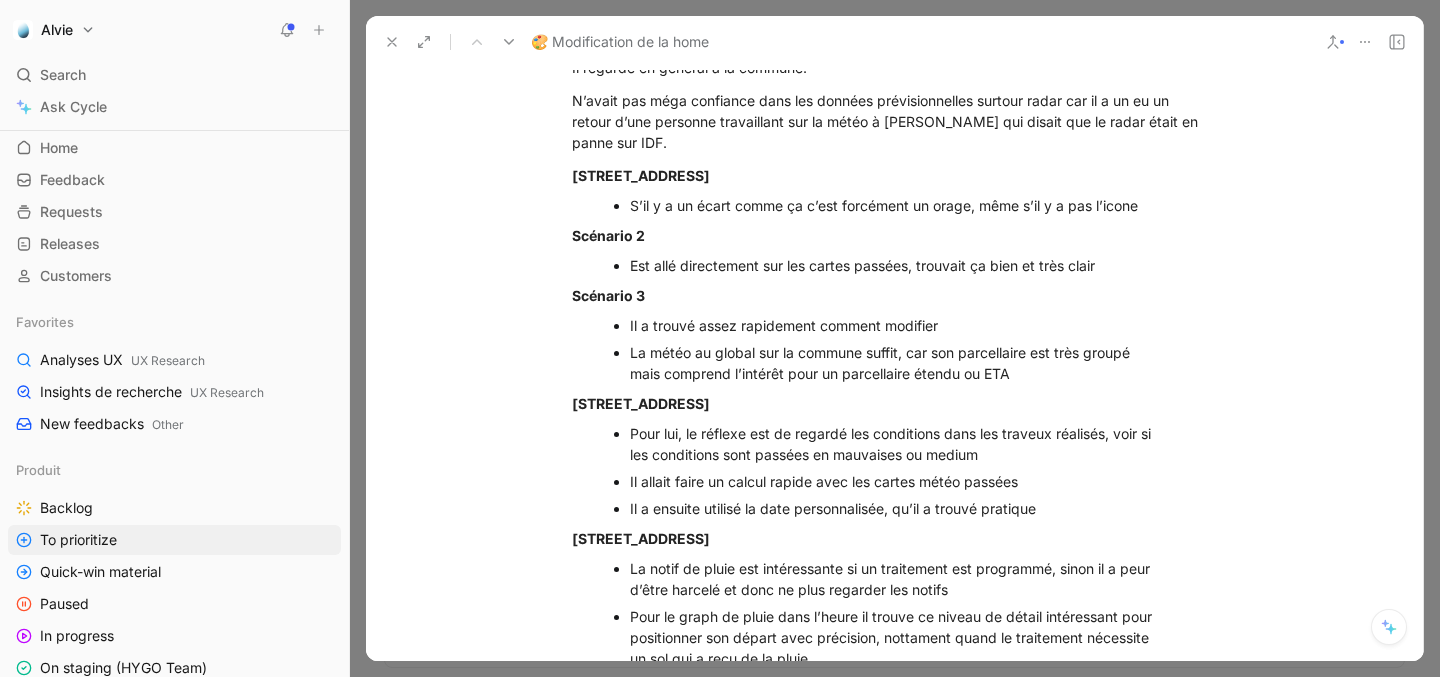 click on "Il a trouvé assez rapidement comment modifier" at bounding box center [897, 325] 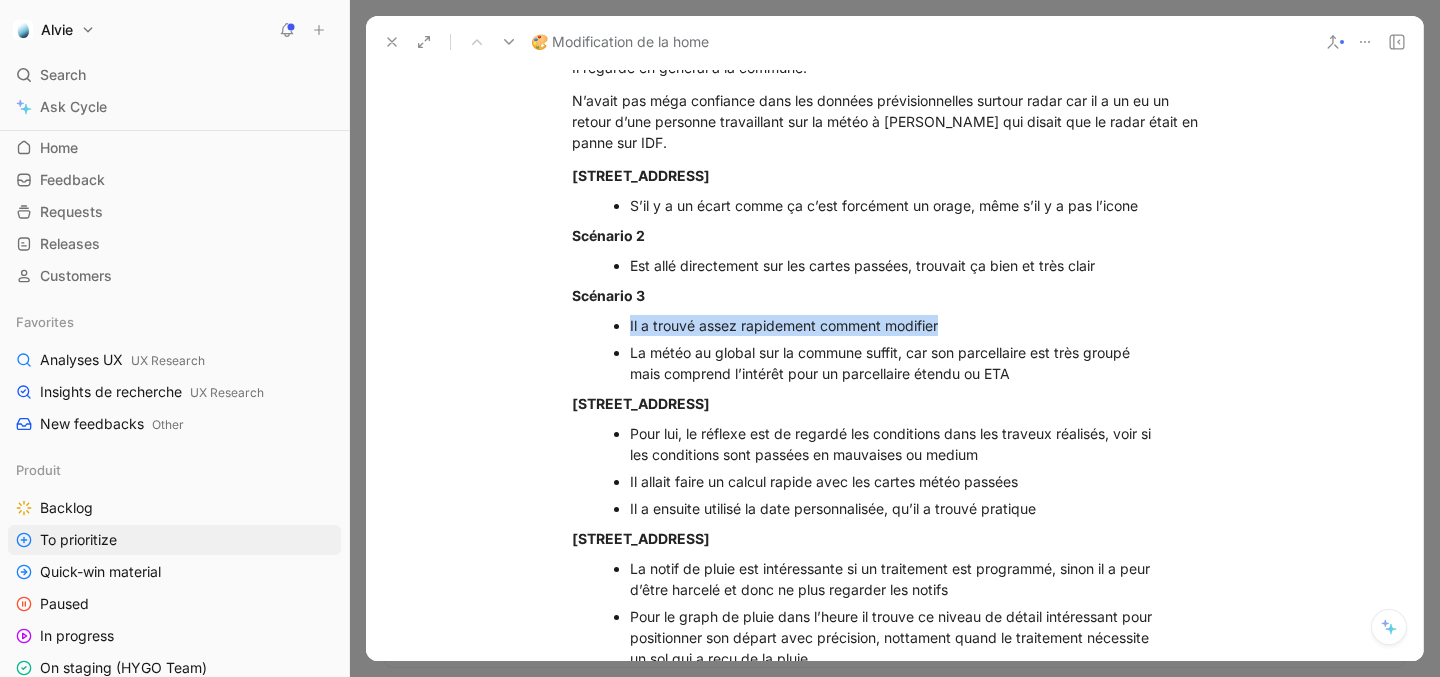 click on "Il a trouvé assez rapidement comment modifier" at bounding box center [897, 325] 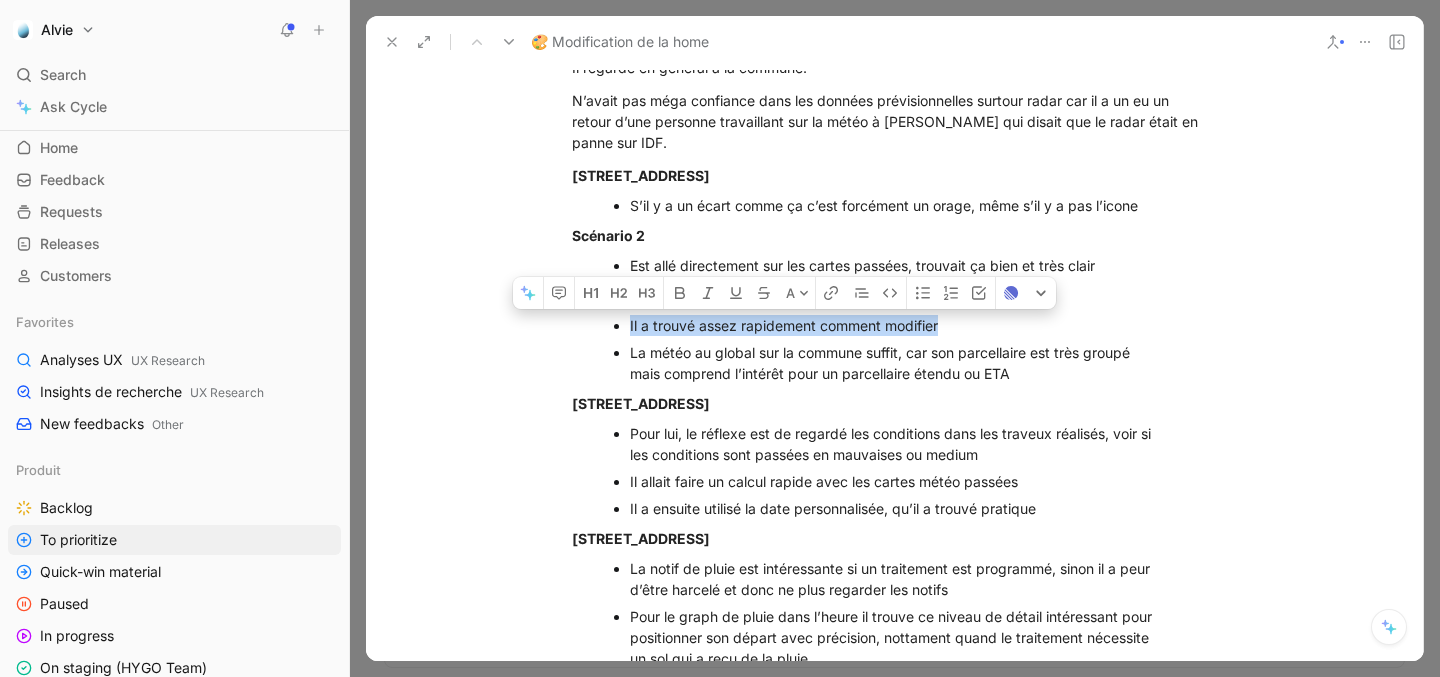 click on "Il a trouvé assez rapidement comment modifier" at bounding box center [897, 325] 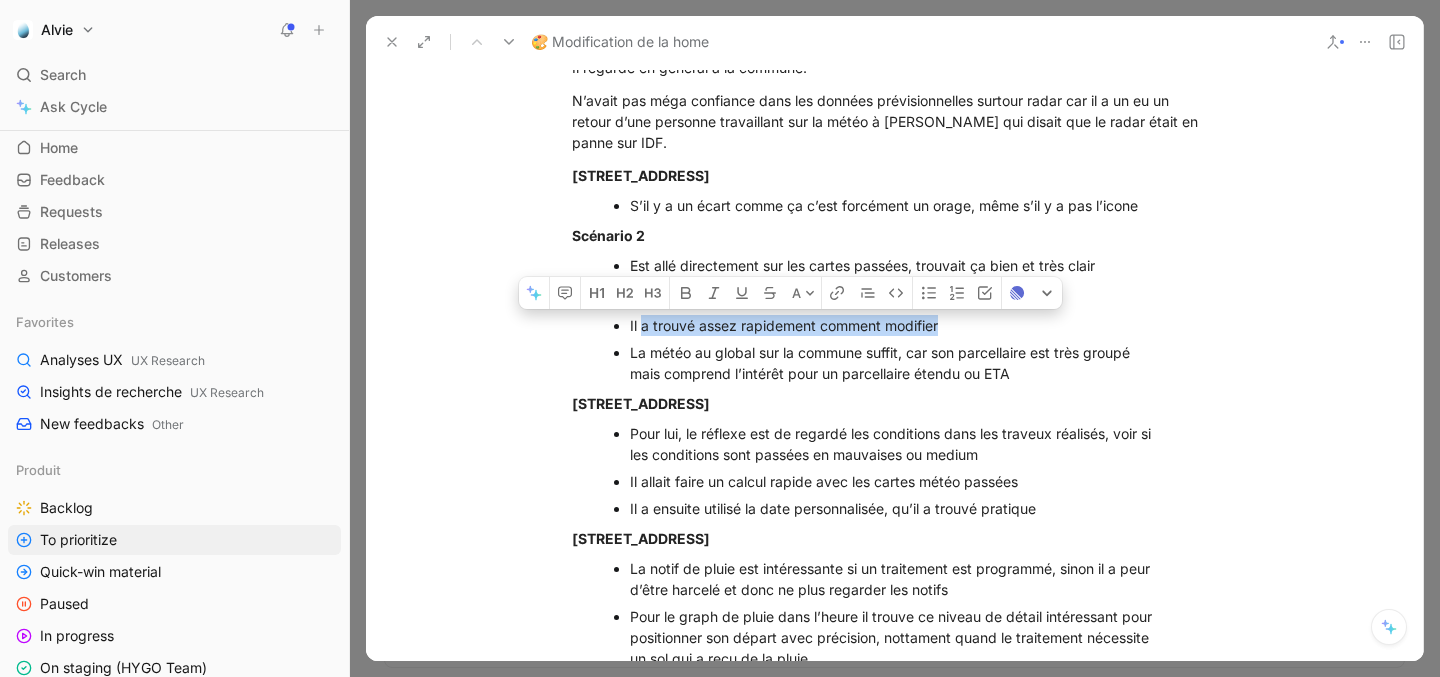 drag, startPoint x: 642, startPoint y: 344, endPoint x: 1024, endPoint y: 344, distance: 382 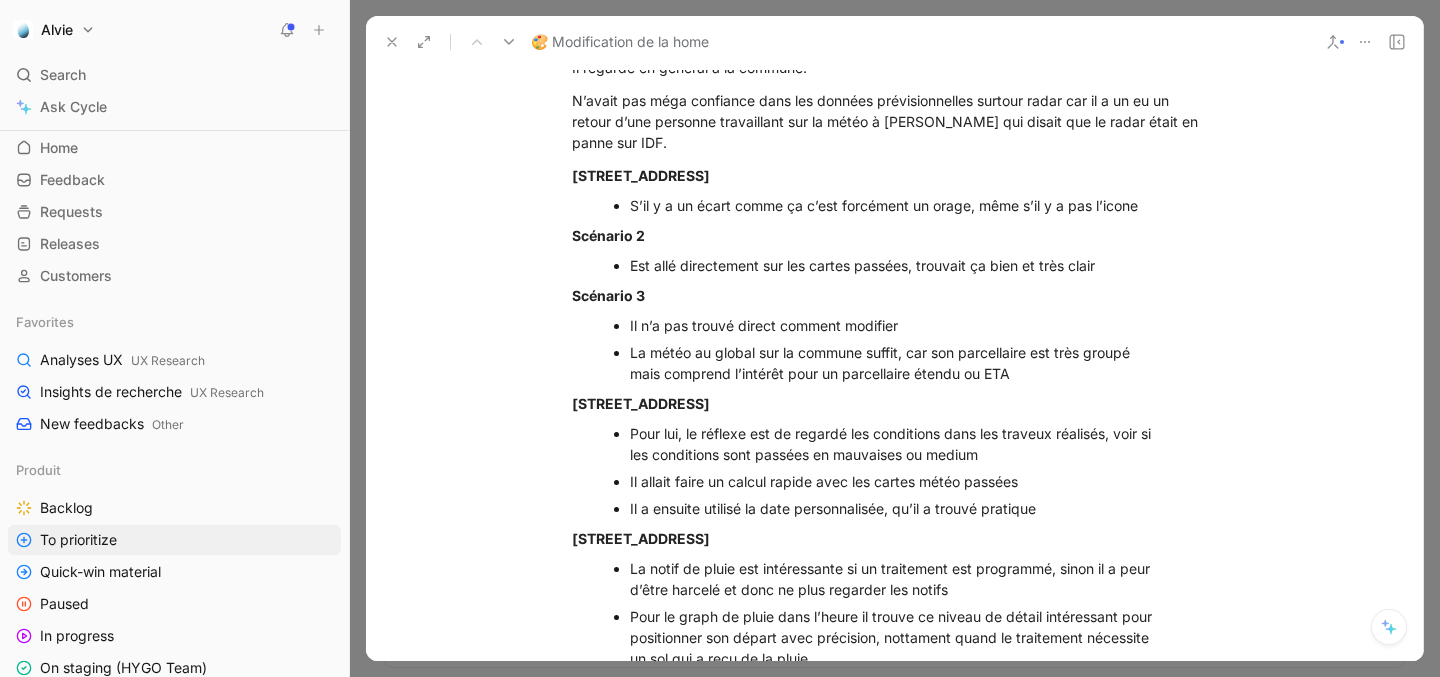 click on "La météo au global sur la commune suffit, car son parcellaire est très groupé mais comprend l’intérêt pour un parcellaire étendu ou ETA" at bounding box center [897, 363] 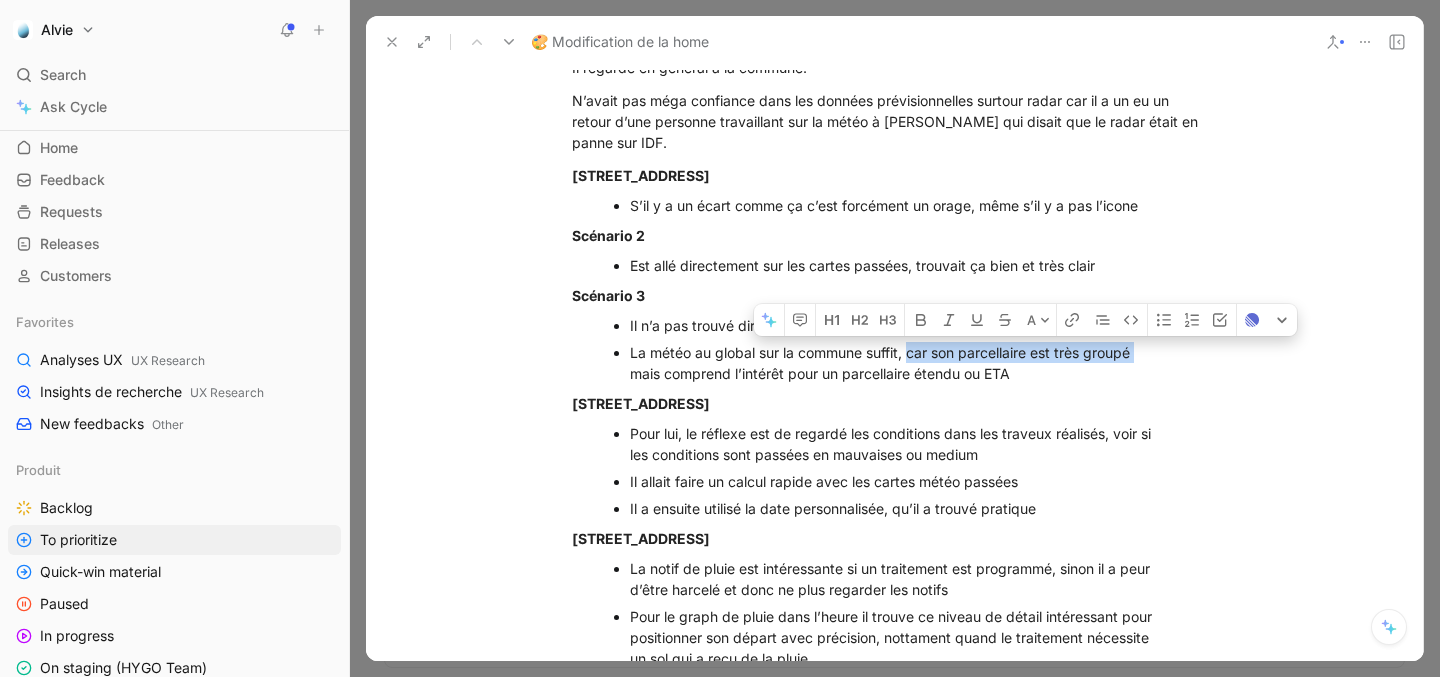 drag, startPoint x: 911, startPoint y: 376, endPoint x: 1139, endPoint y: 375, distance: 228.0022 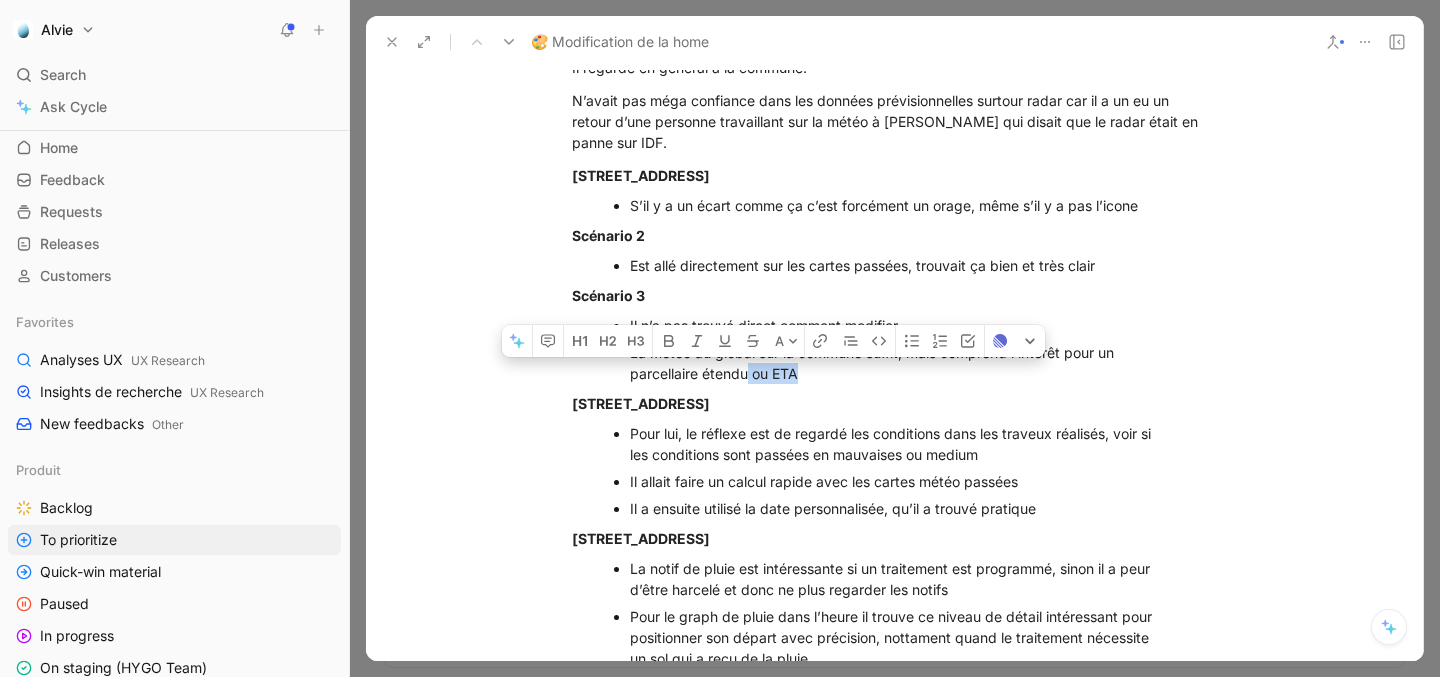 drag, startPoint x: 747, startPoint y: 398, endPoint x: 867, endPoint y: 398, distance: 120 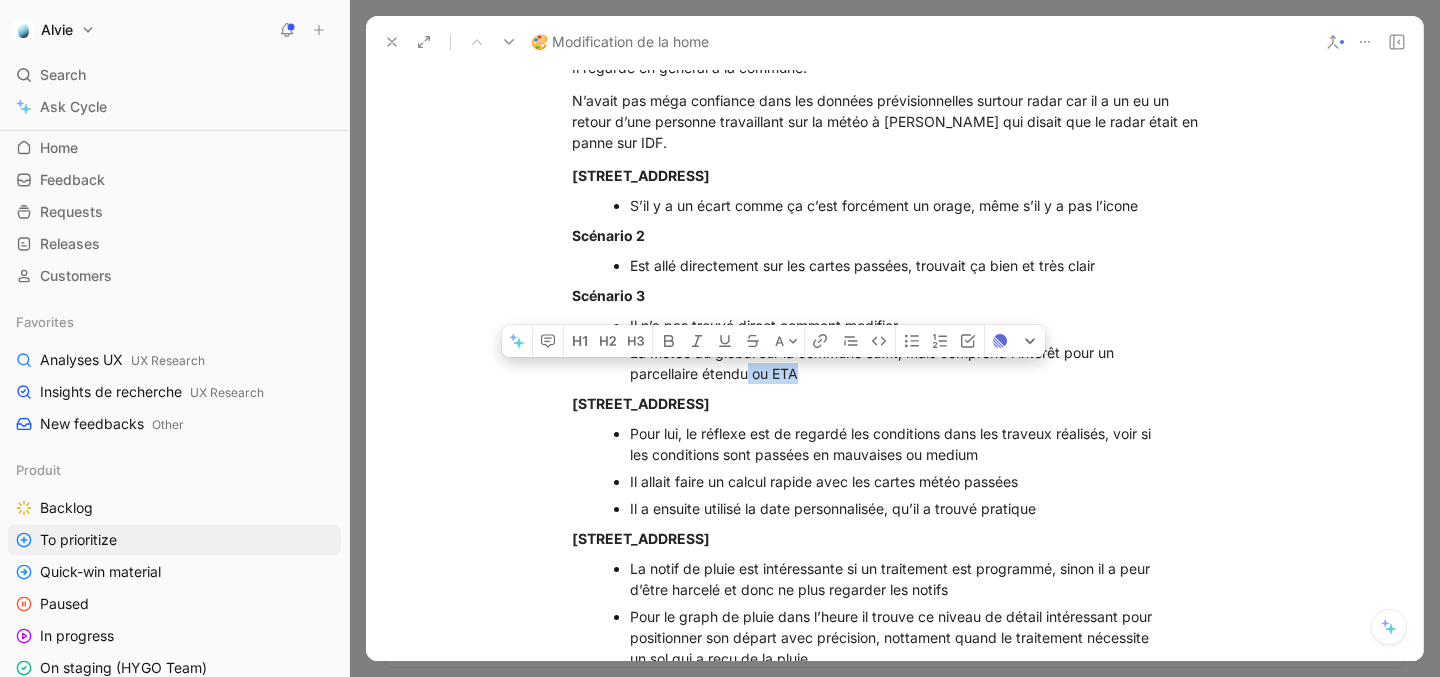 click on "La météo au global sur la commune suffit, mais comprend l’intérêt pour un parcellaire étendu ou ETA" at bounding box center (897, 363) 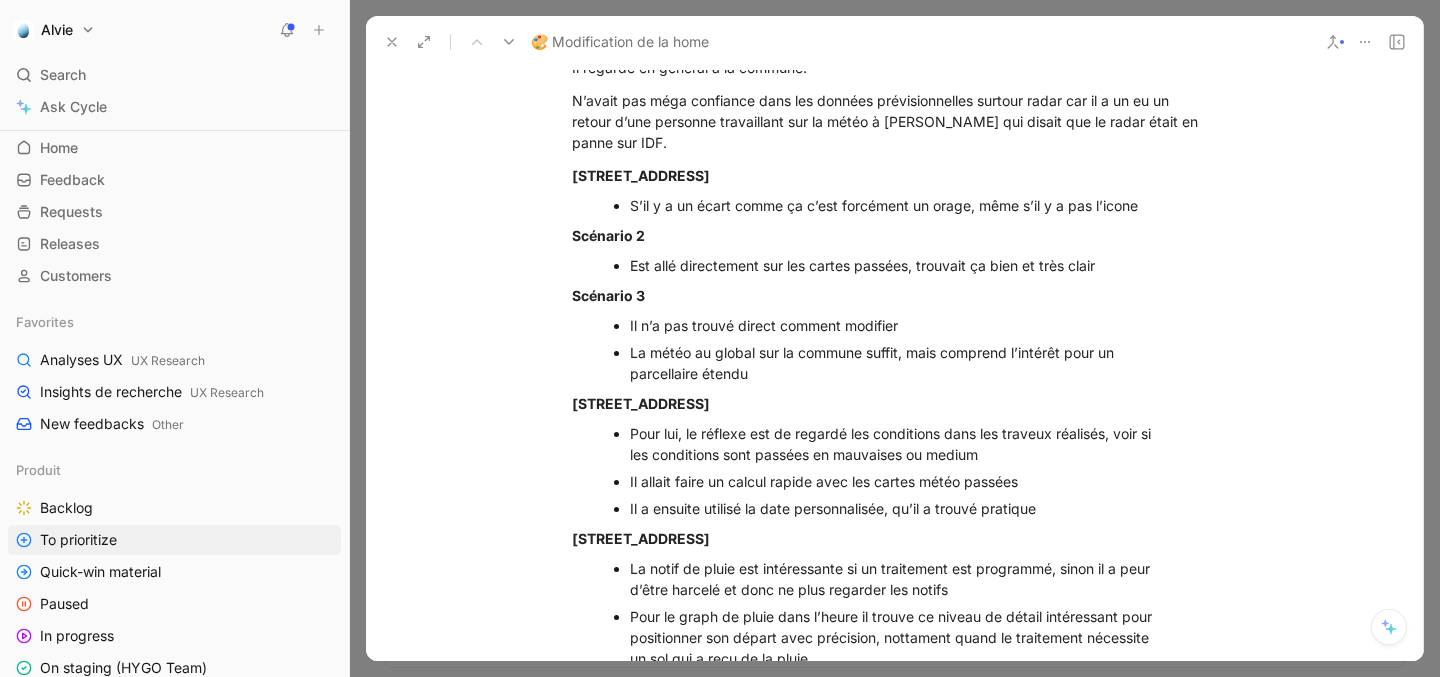 click on "La météo au global sur la commune suffit, mais comprend l’intérêt pour un parcellaire étendu" at bounding box center [897, 363] 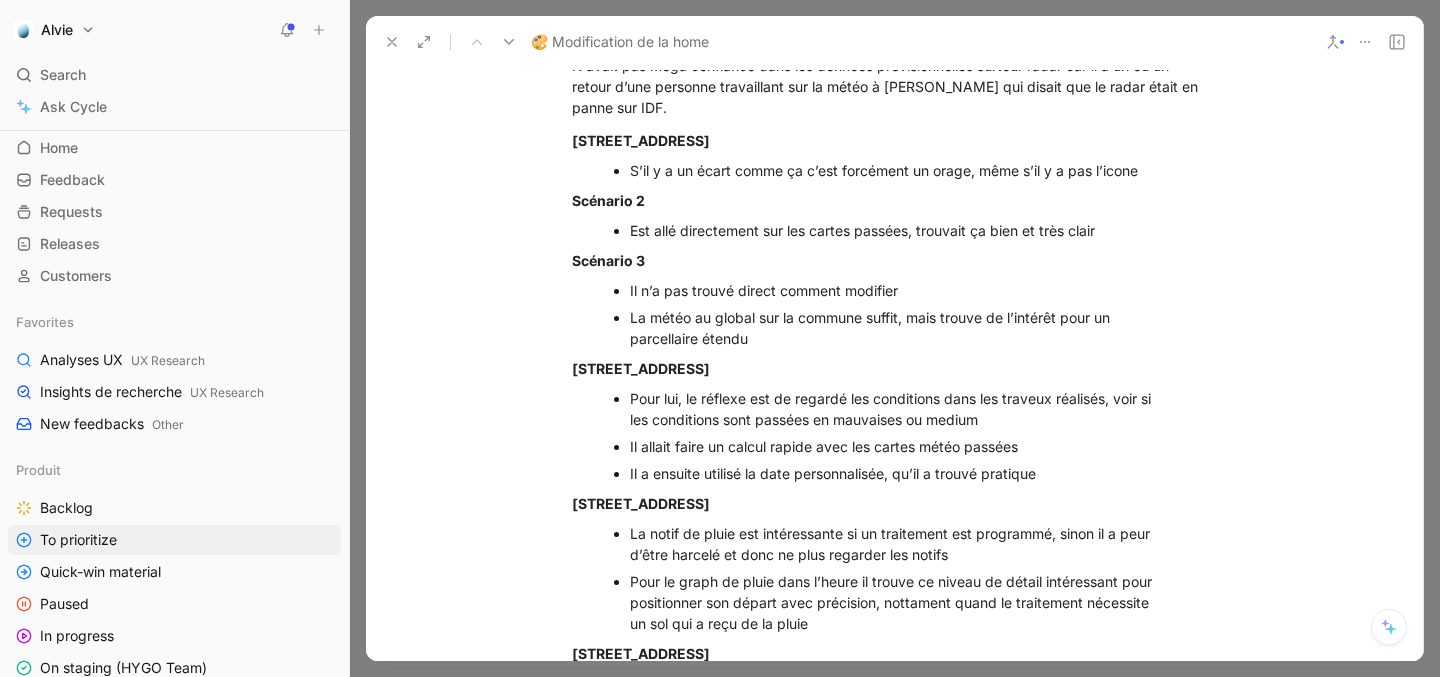 scroll, scrollTop: 3912, scrollLeft: 0, axis: vertical 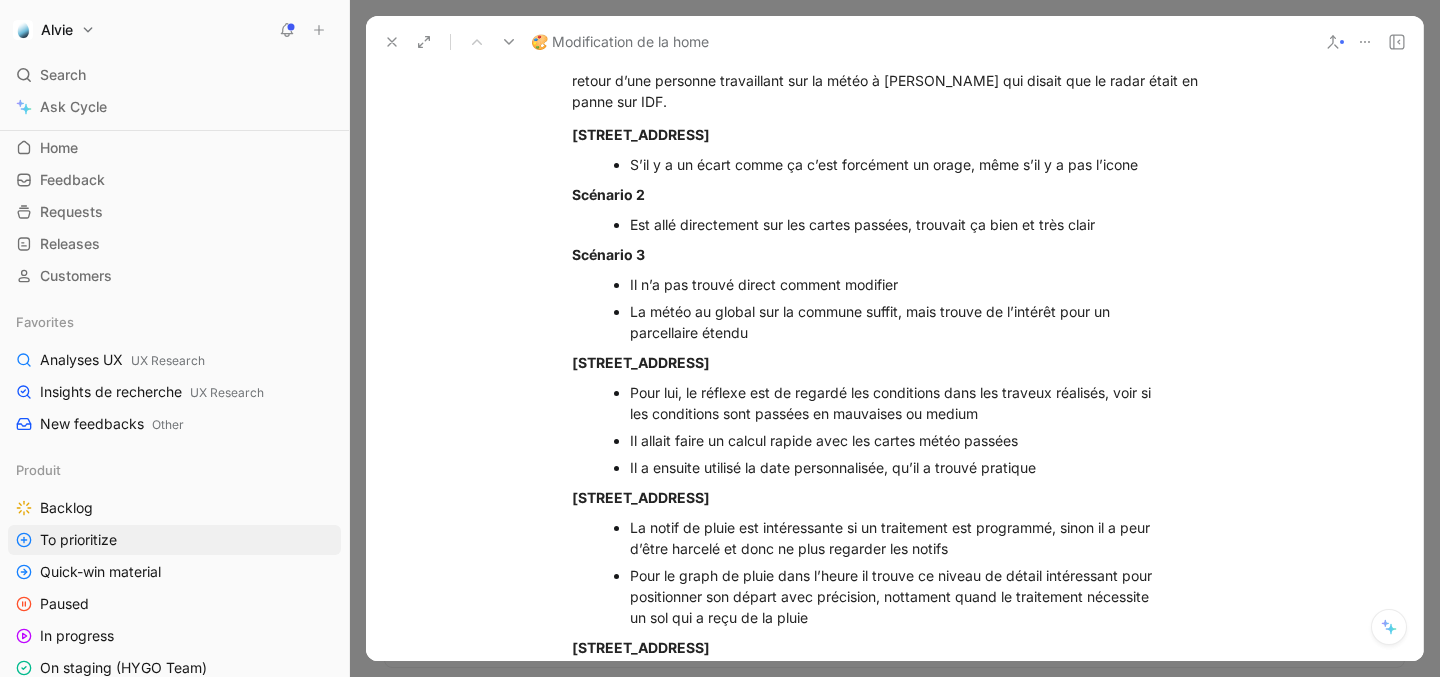 click on "Pour lui, le réflexe est de regardé les conditions dans les traveux réalisés, voir si les conditions sont passées en mauvaises ou medium" at bounding box center (897, 403) 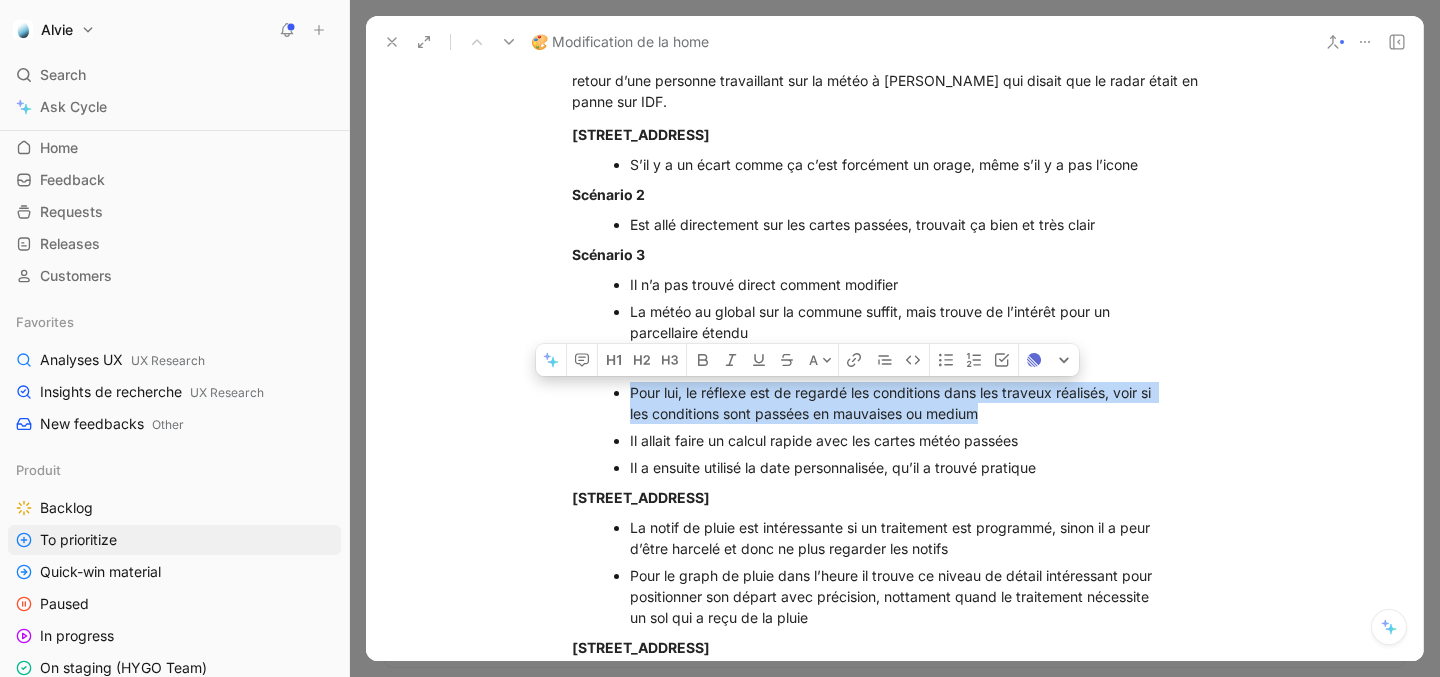 click on "Pour lui, le réflexe est de regardé les conditions dans les traveux réalisés, voir si les conditions sont passées en mauvaises ou medium" at bounding box center (897, 403) 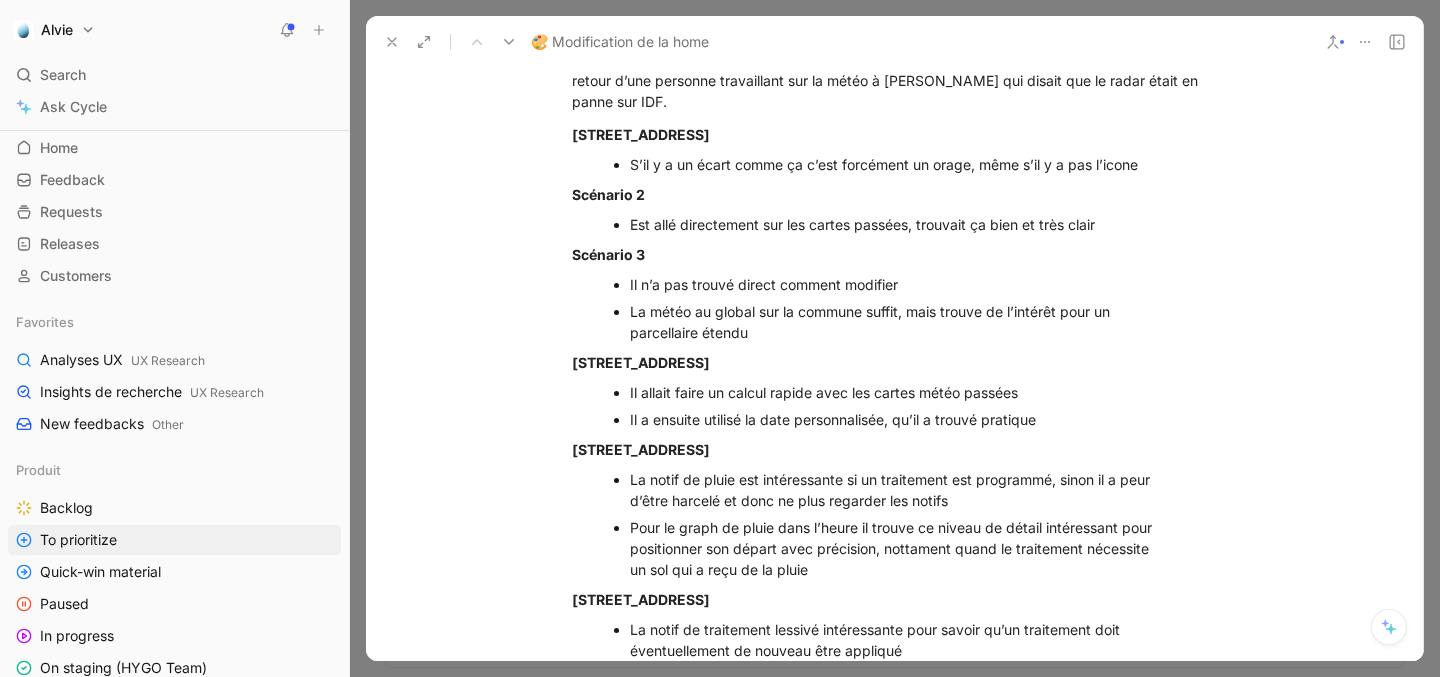 scroll, scrollTop: 3925, scrollLeft: 0, axis: vertical 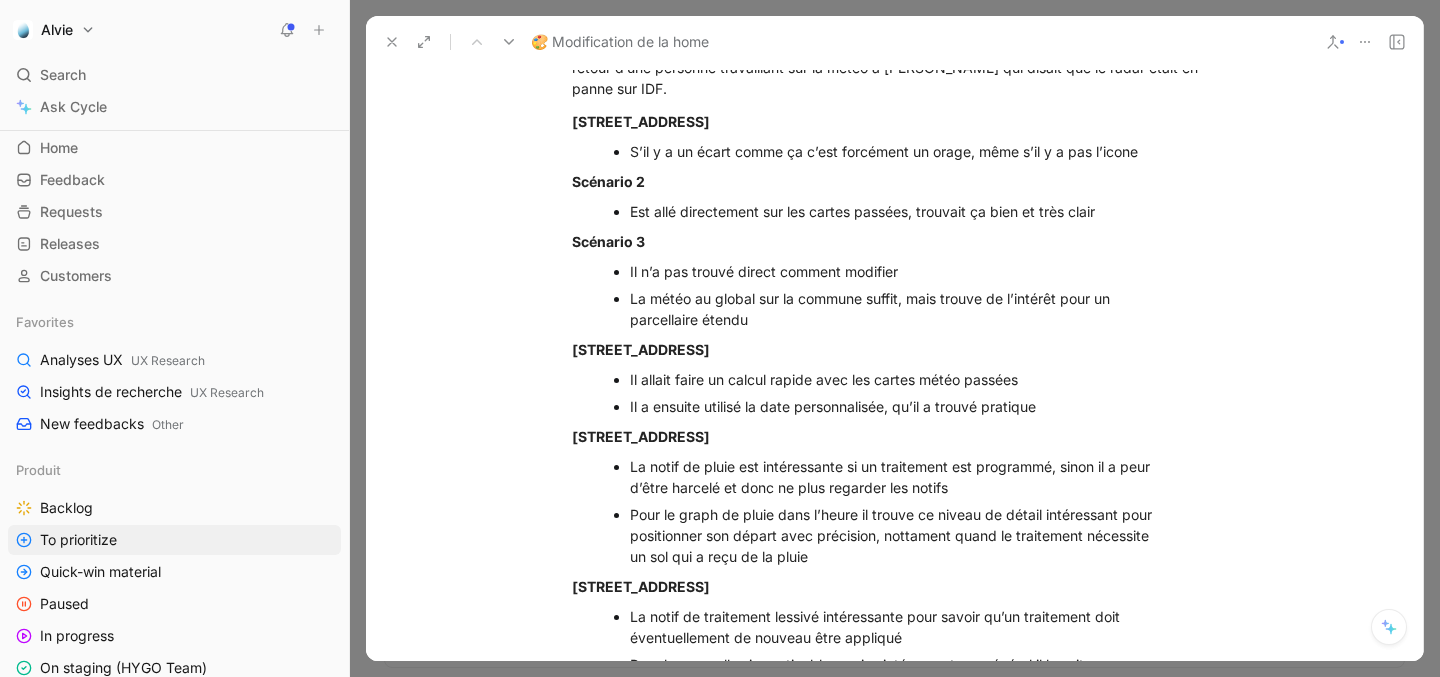 click on "Il a ensuite utilisé la date personnalisée, qu’il a trouvé pratique" at bounding box center (897, 406) 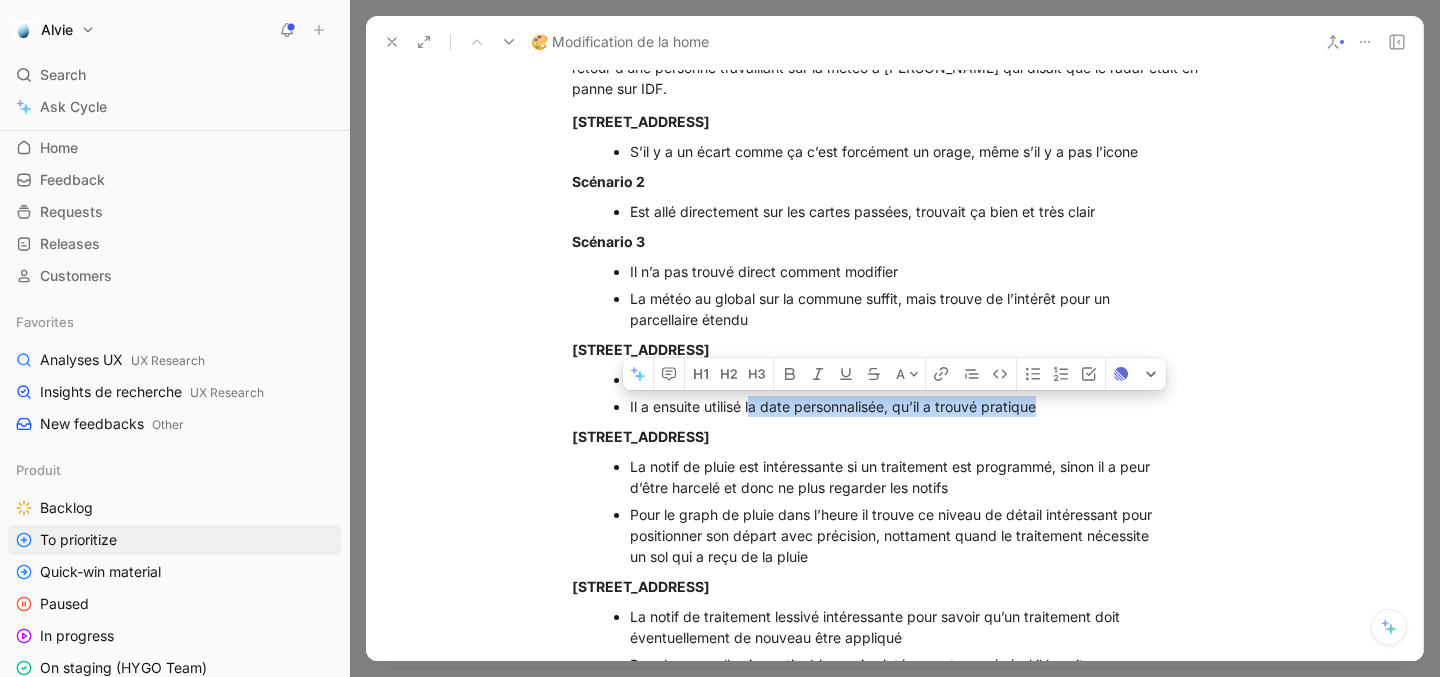 drag, startPoint x: 751, startPoint y: 428, endPoint x: 1042, endPoint y: 435, distance: 291.08417 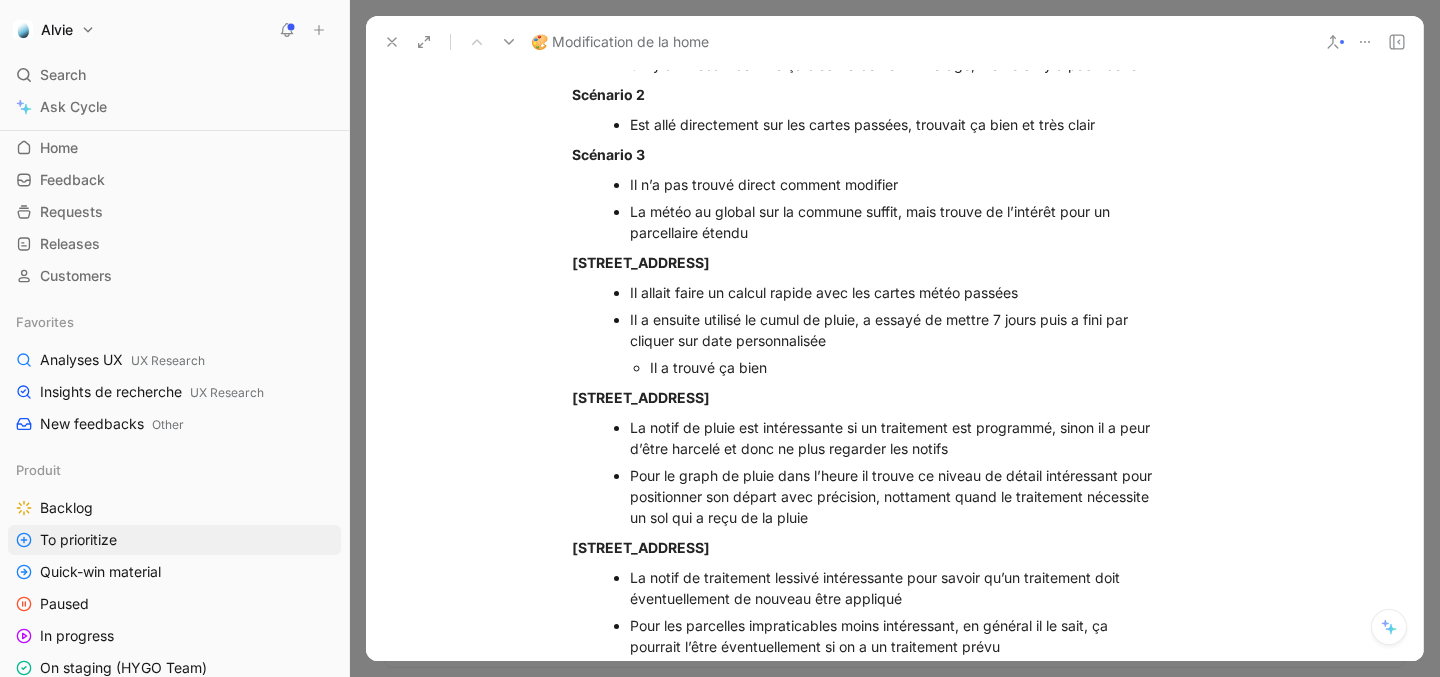 scroll, scrollTop: 4072, scrollLeft: 0, axis: vertical 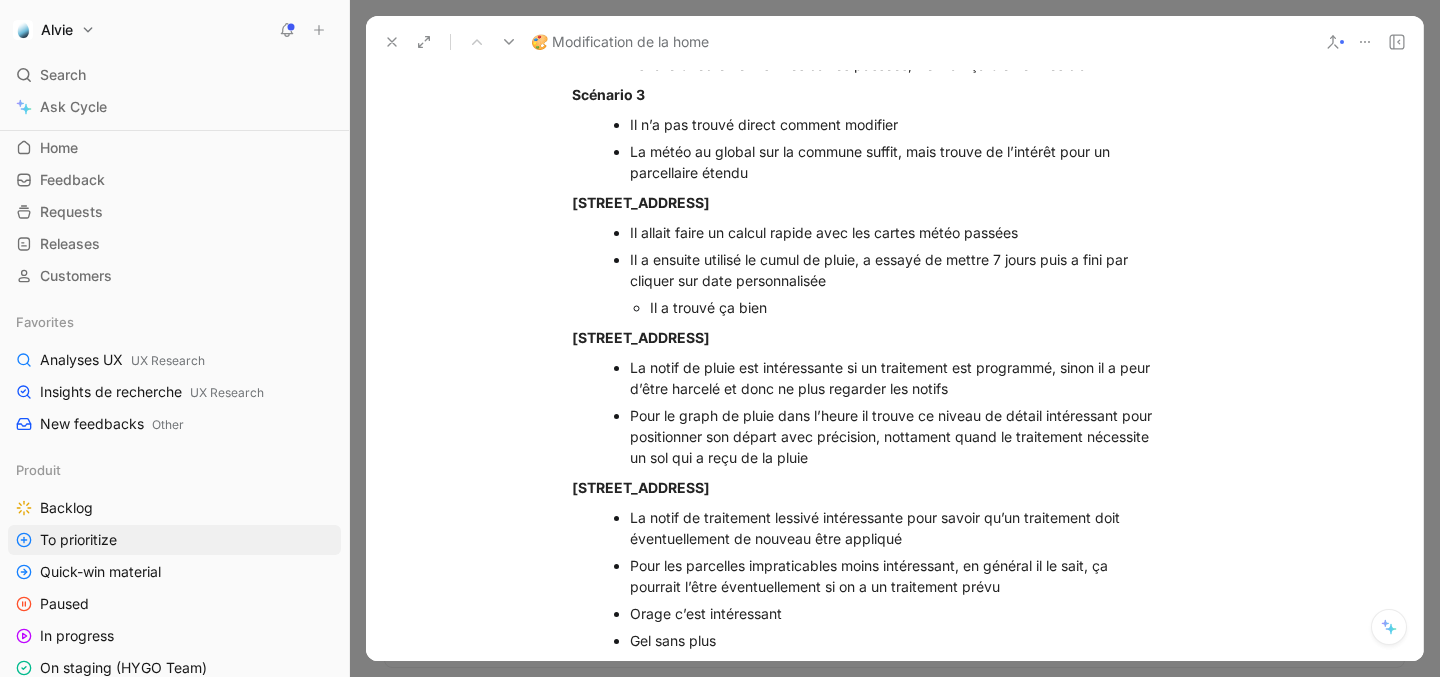 click on "La notif de pluie est intéressante si un traitement est programmé, sinon il a peur d’être harcelé et donc ne plus regarder les notifs" at bounding box center (897, 378) 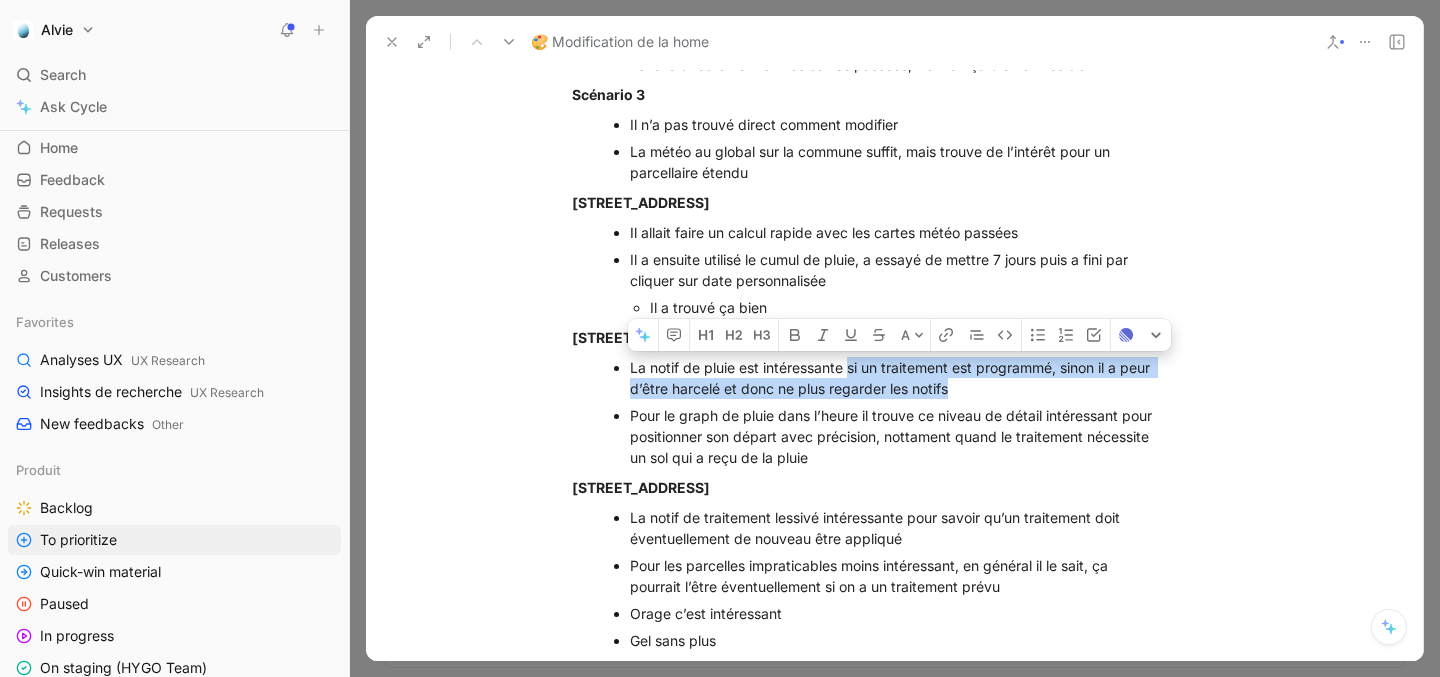 drag, startPoint x: 849, startPoint y: 388, endPoint x: 1051, endPoint y: 420, distance: 204.51895 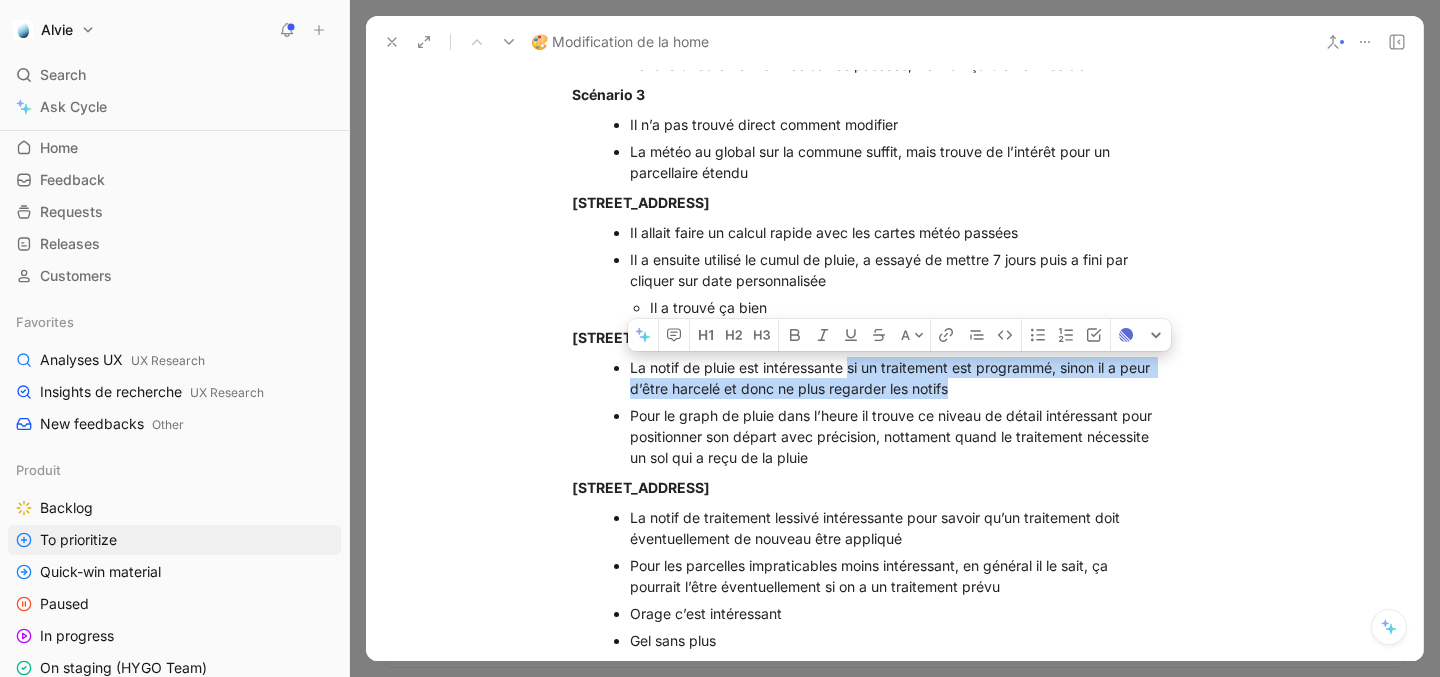 click on "La notif de pluie est intéressante si un traitement est programmé, sinon il a peur d’être harcelé et donc ne plus regarder les notifs" at bounding box center [878, 378] 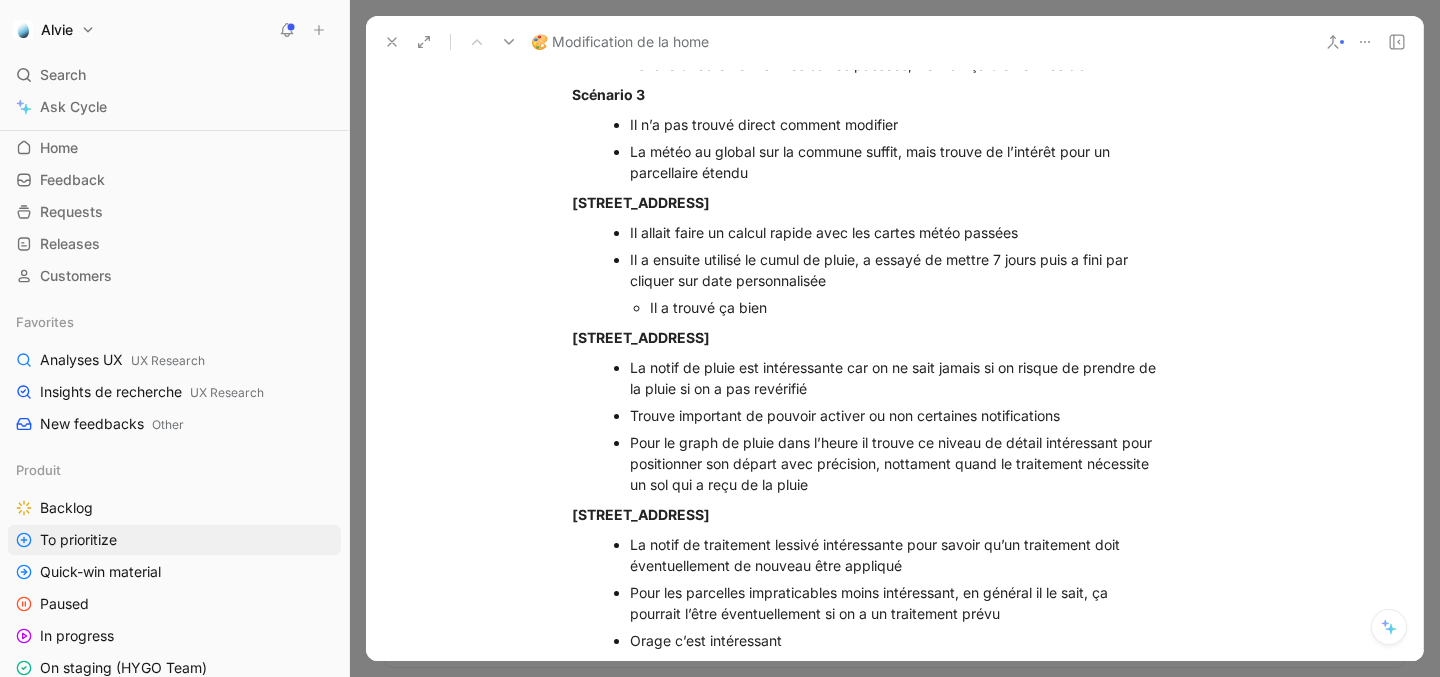 click on "Pour le graph de pluie dans l’heure il trouve ce niveau de détail intéressant pour positionner son départ avec précision, nottament quand le traitement nécessite un sol qui a reçu de la pluie" at bounding box center (897, 463) 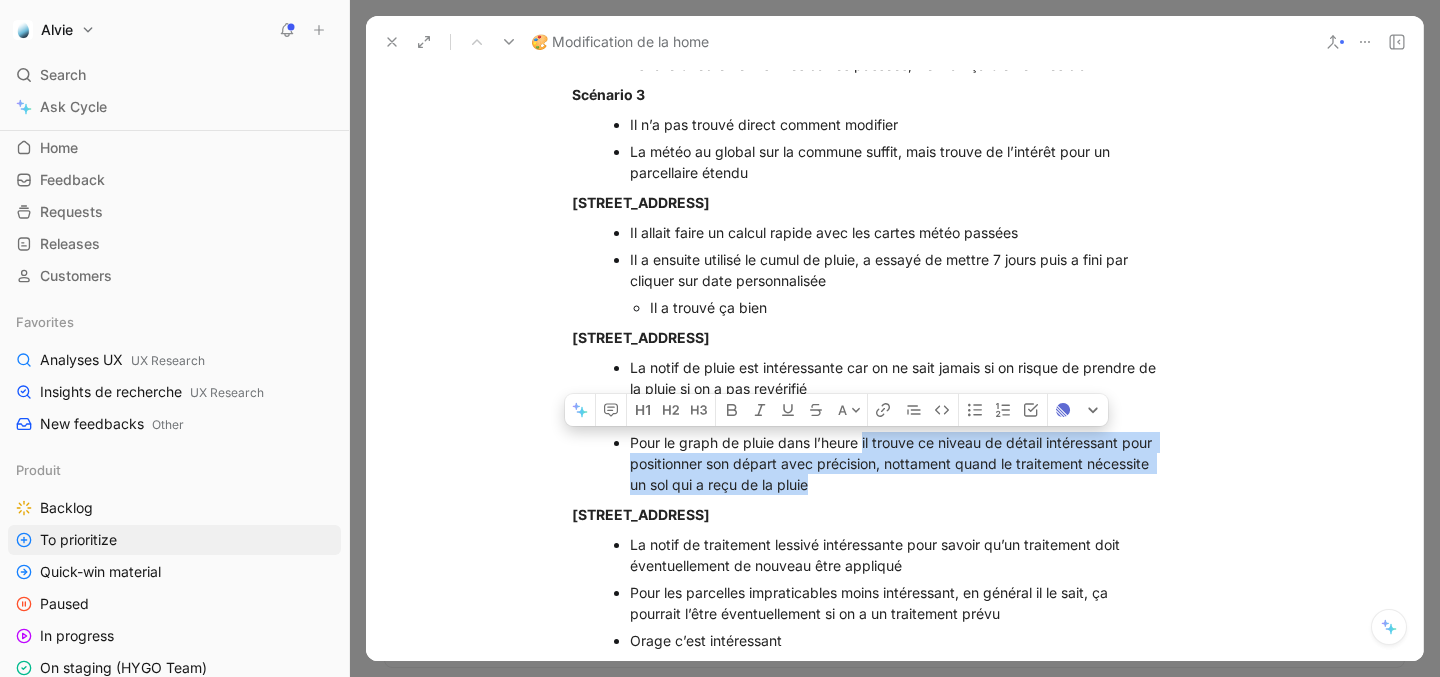 drag, startPoint x: 862, startPoint y: 462, endPoint x: 877, endPoint y: 507, distance: 47.434166 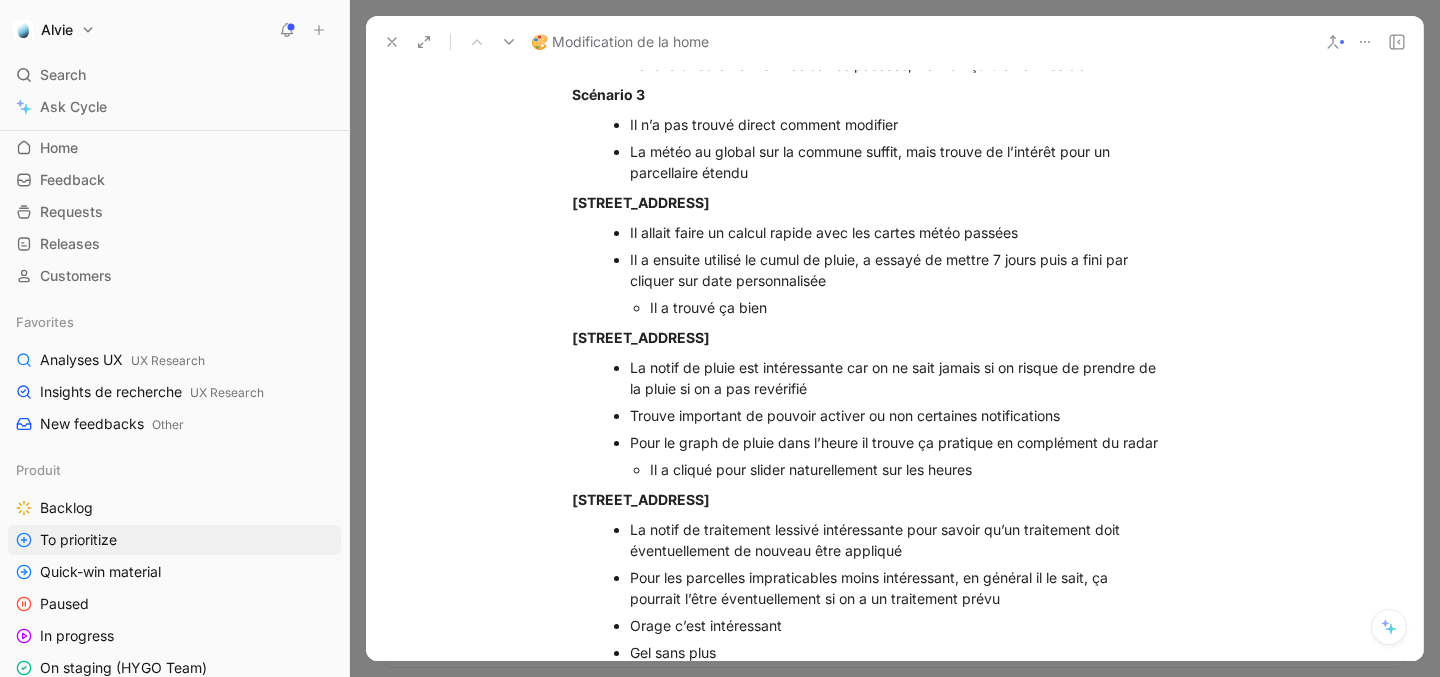 click on "Pour les parcelles impraticables moins intéressant, en général il le sait, ça pourrait l’être éventuellement si on a un traitement prévu" at bounding box center [897, 588] 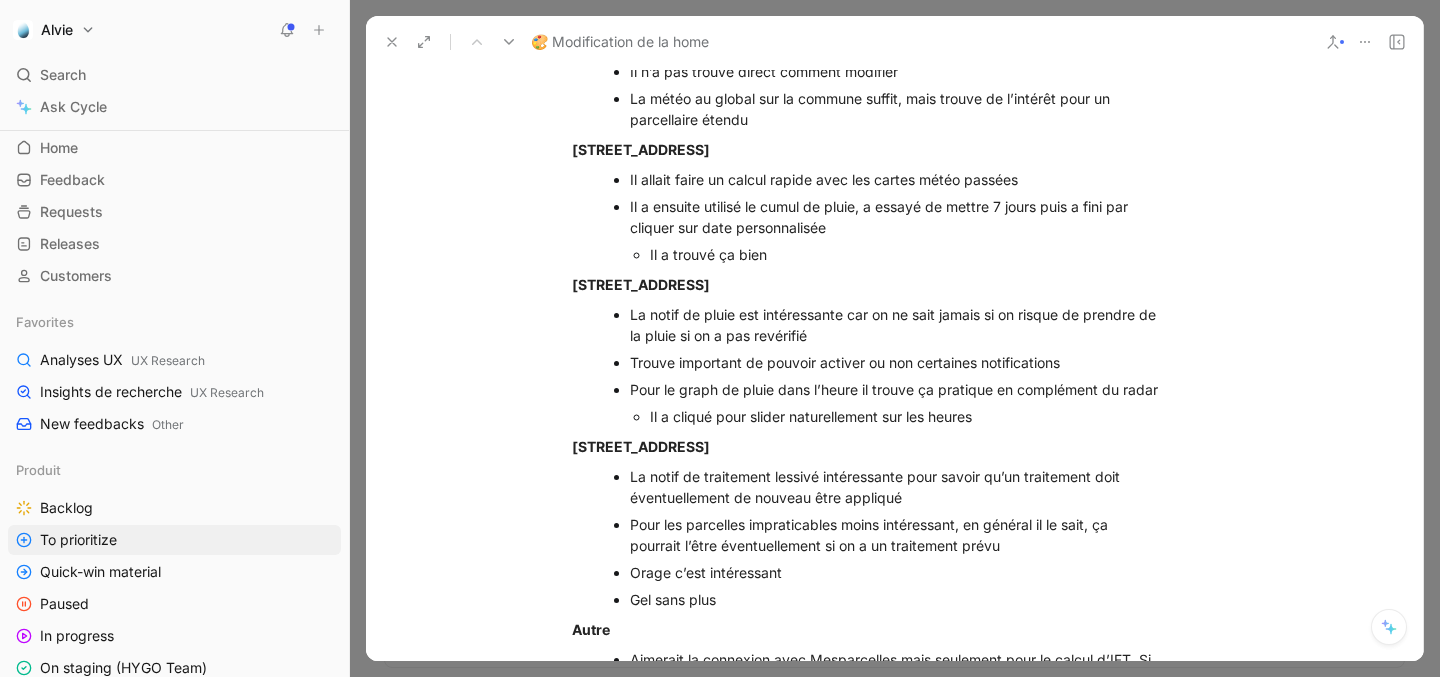 scroll, scrollTop: 4131, scrollLeft: 0, axis: vertical 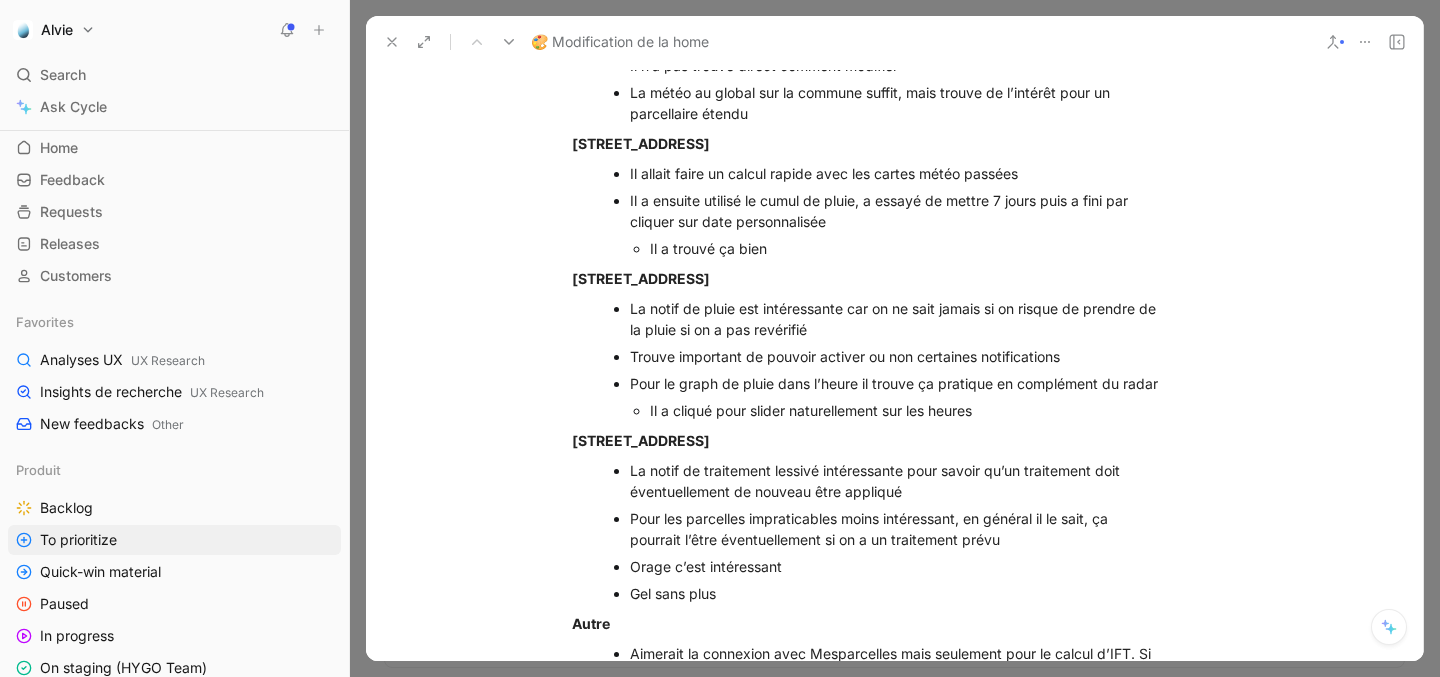 click on "La notif de traitement lessivé intéressante pour savoir qu’un traitement doit éventuellement de nouveau être appliqué" at bounding box center [897, 481] 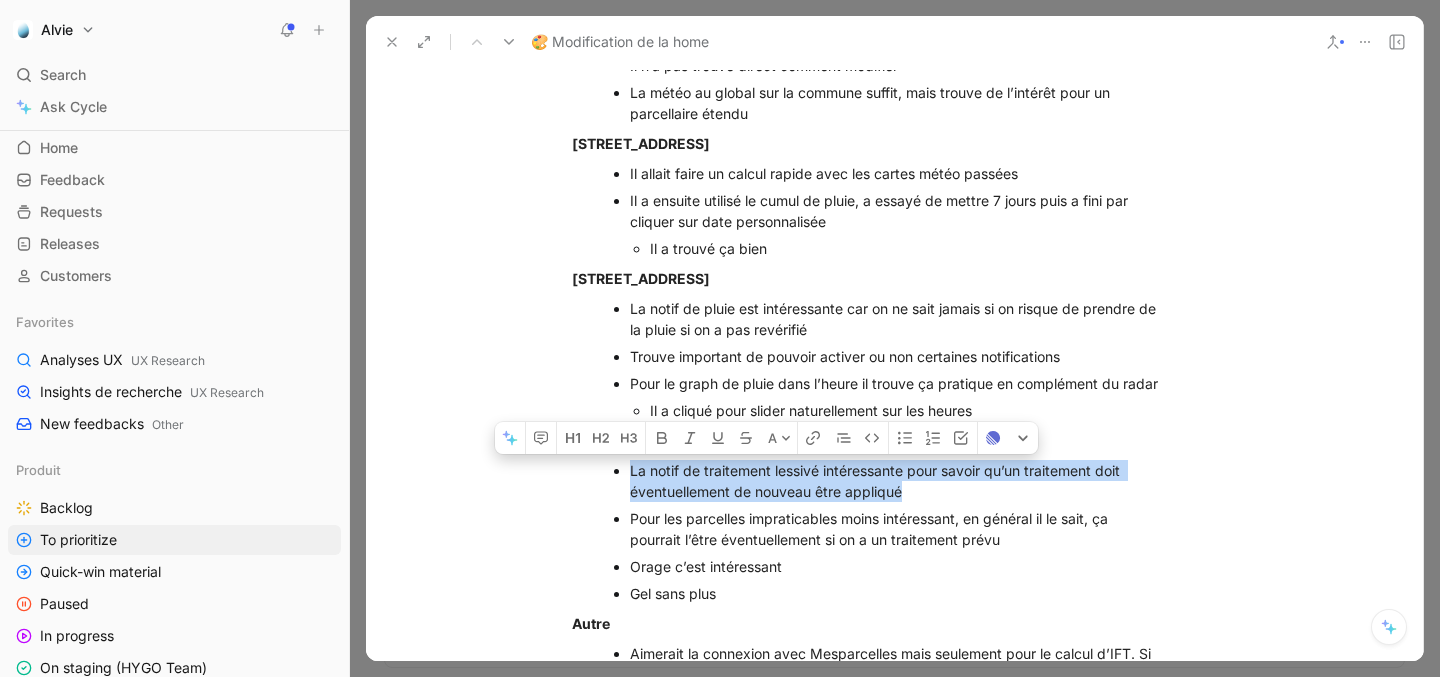 drag, startPoint x: 631, startPoint y: 486, endPoint x: 903, endPoint y: 513, distance: 273.3368 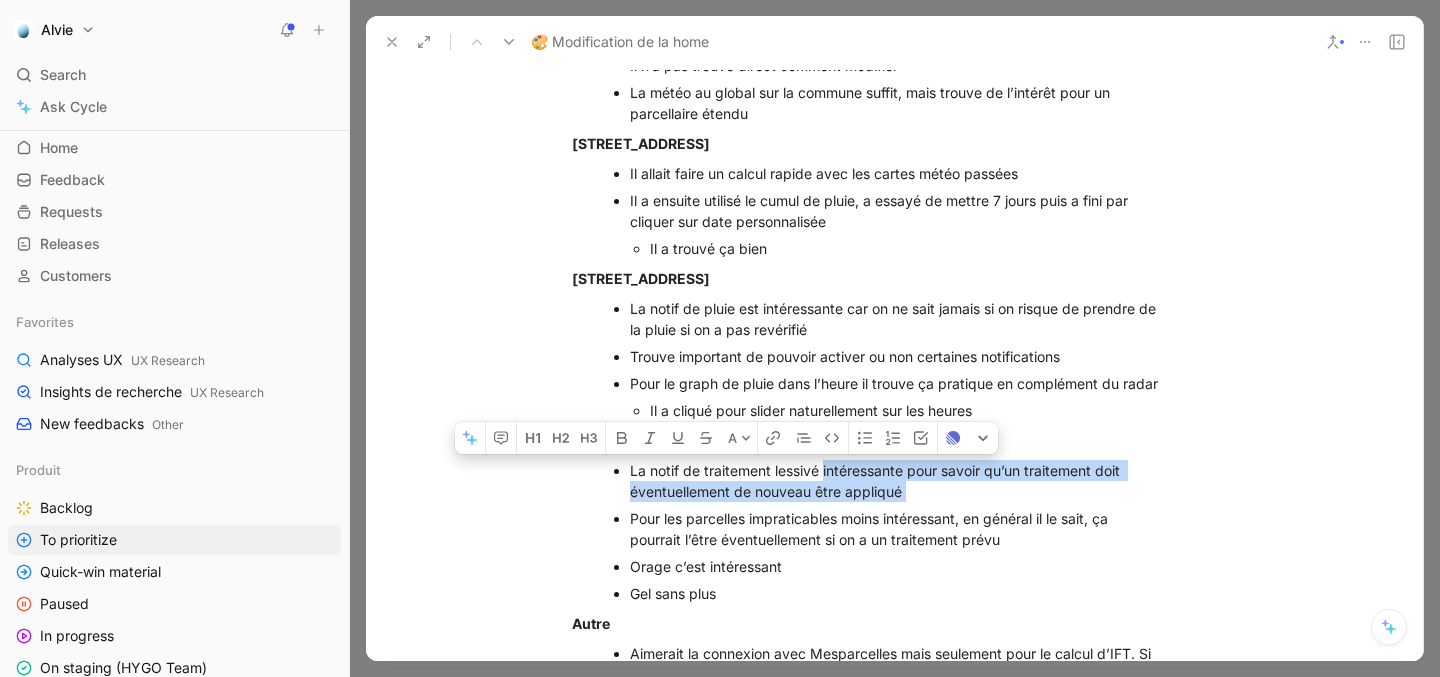 drag, startPoint x: 824, startPoint y: 488, endPoint x: 945, endPoint y: 523, distance: 125.96031 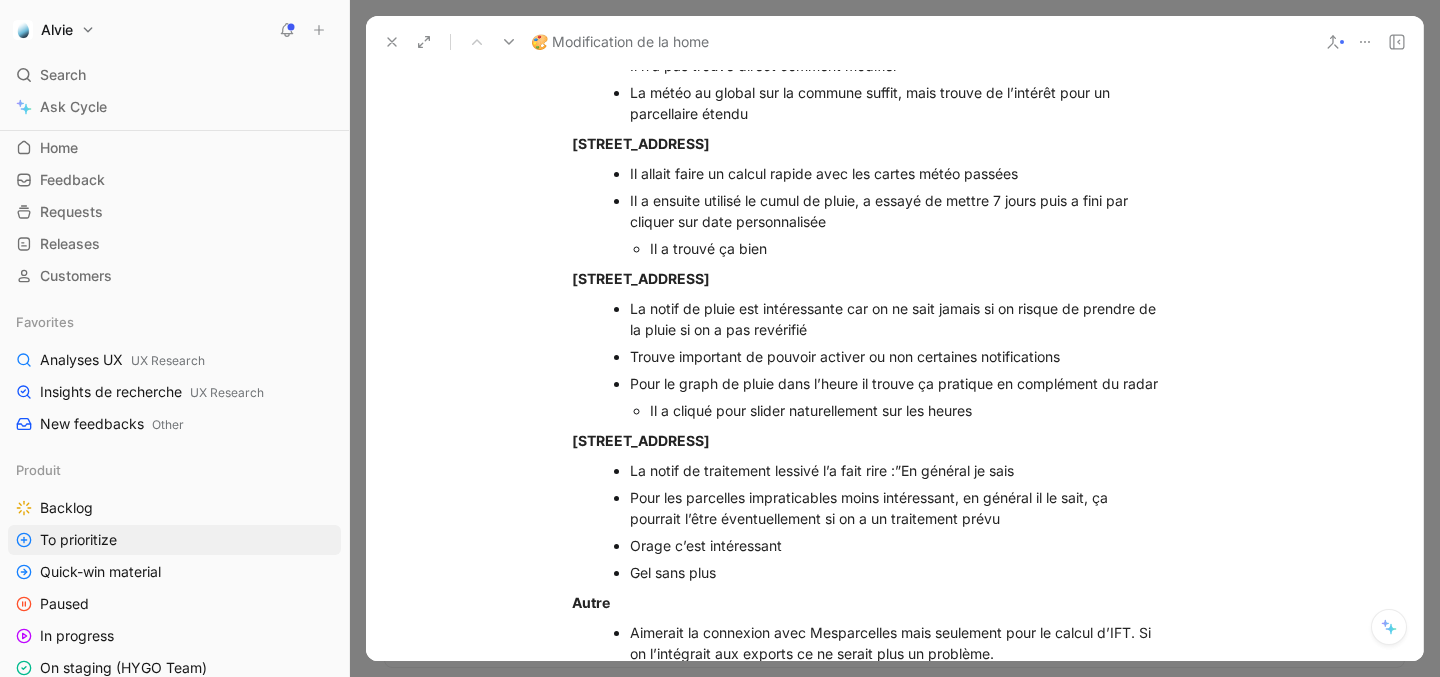 click on "La notif de traitement lessivé l’a fait rire :”En général je sais" at bounding box center [897, 470] 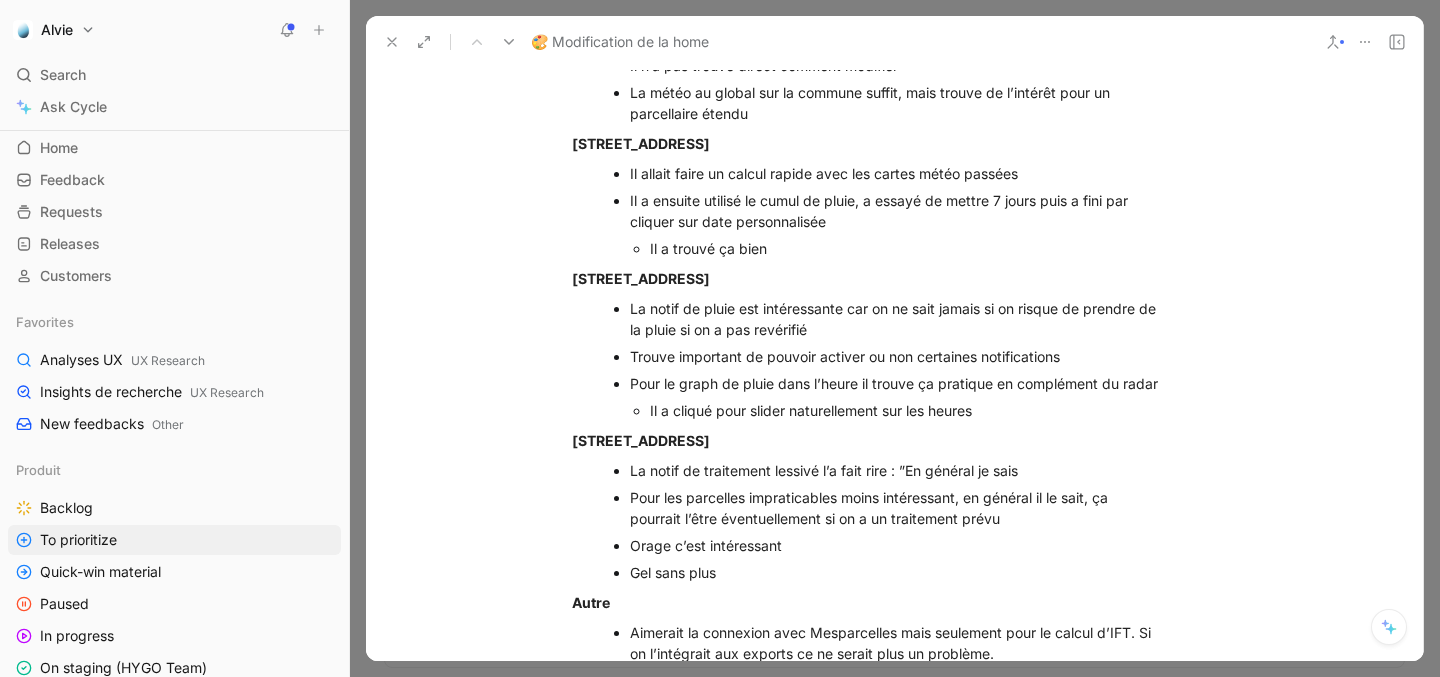 click on "Pour les parcelles impraticables moins intéressant, en général il le sait, ça pourrait l’être éventuellement si on a un traitement prévu" at bounding box center [878, 508] 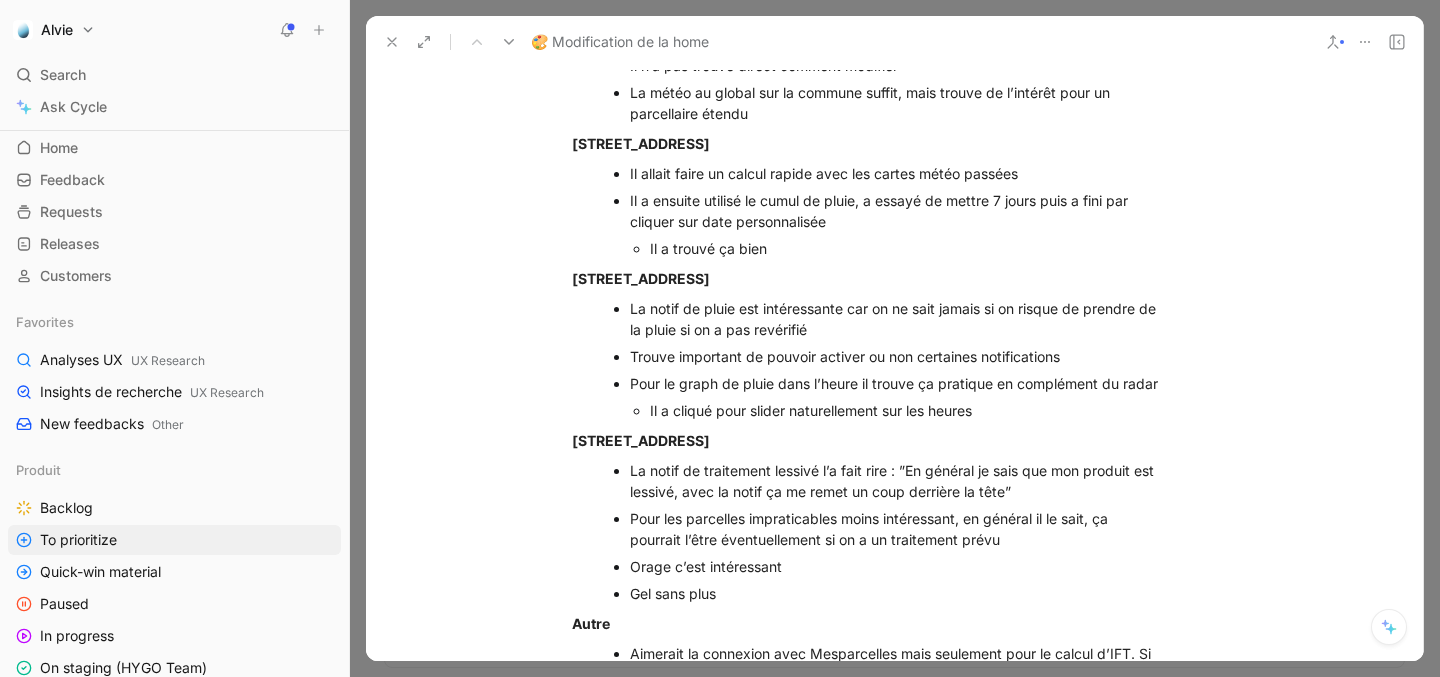 scroll, scrollTop: 4162, scrollLeft: 0, axis: vertical 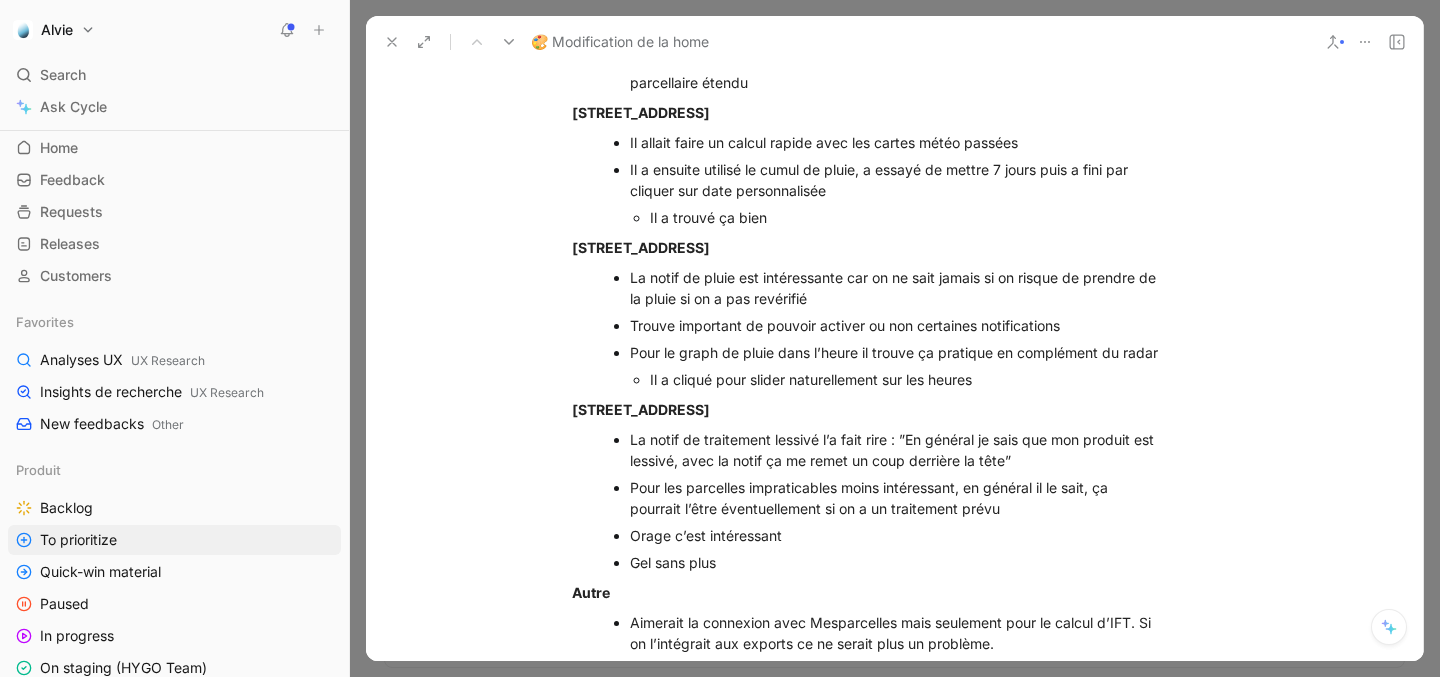 click on "Pour les parcelles impraticables moins intéressant, en général il le sait, ça pourrait l’être éventuellement si on a un traitement prévu" at bounding box center (897, 498) 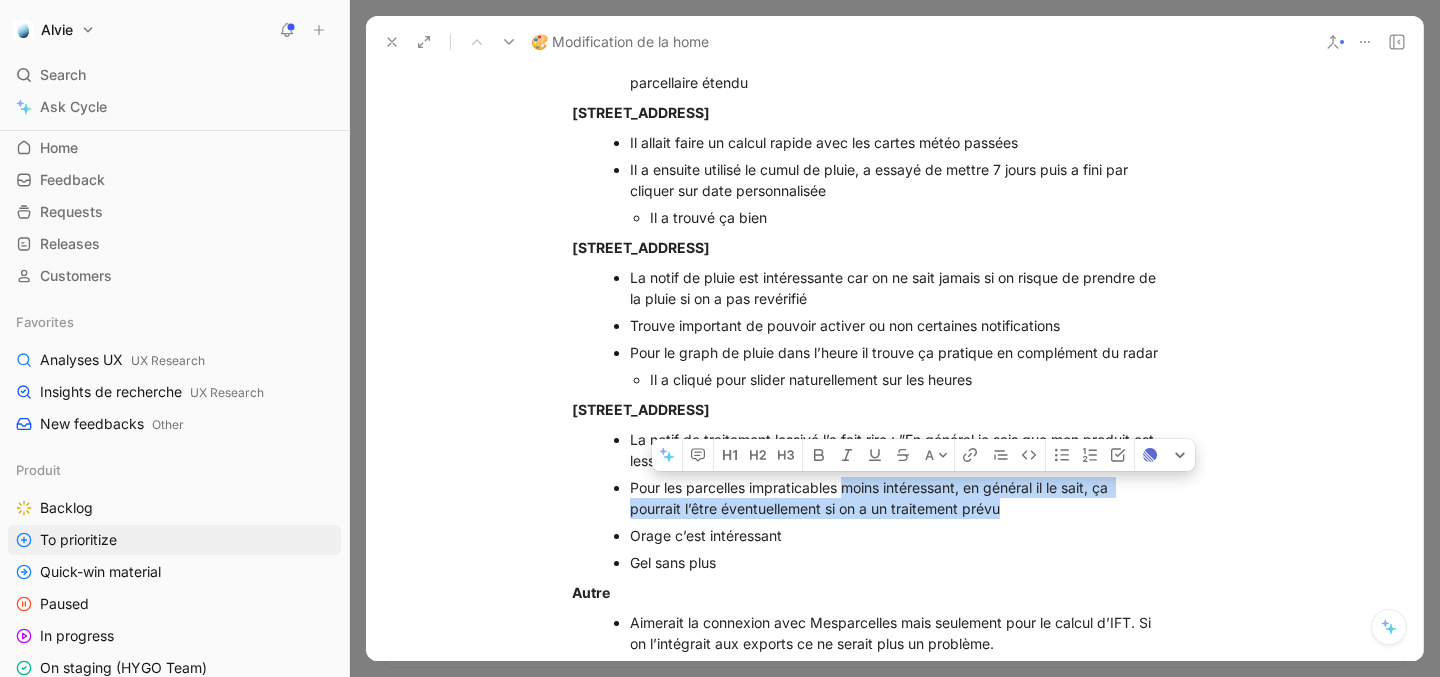 drag, startPoint x: 845, startPoint y: 505, endPoint x: 1046, endPoint y: 524, distance: 201.89601 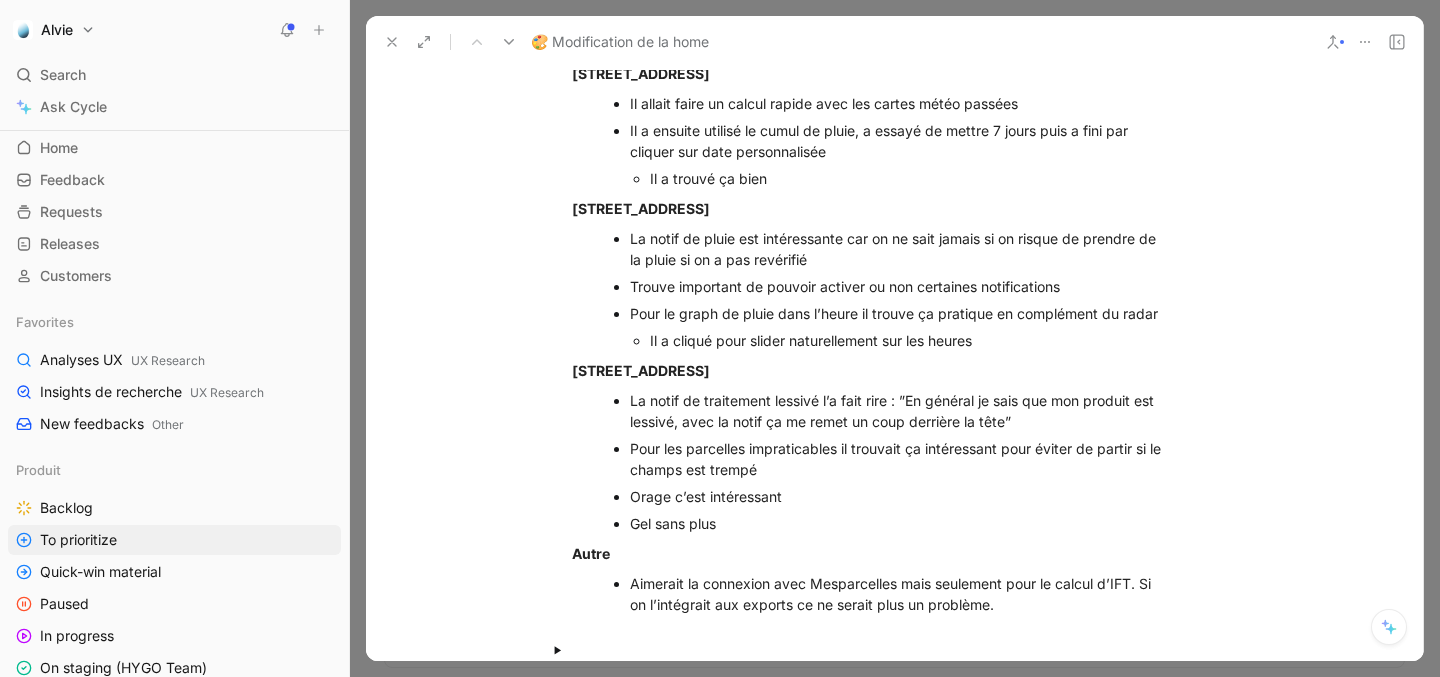 scroll, scrollTop: 4229, scrollLeft: 0, axis: vertical 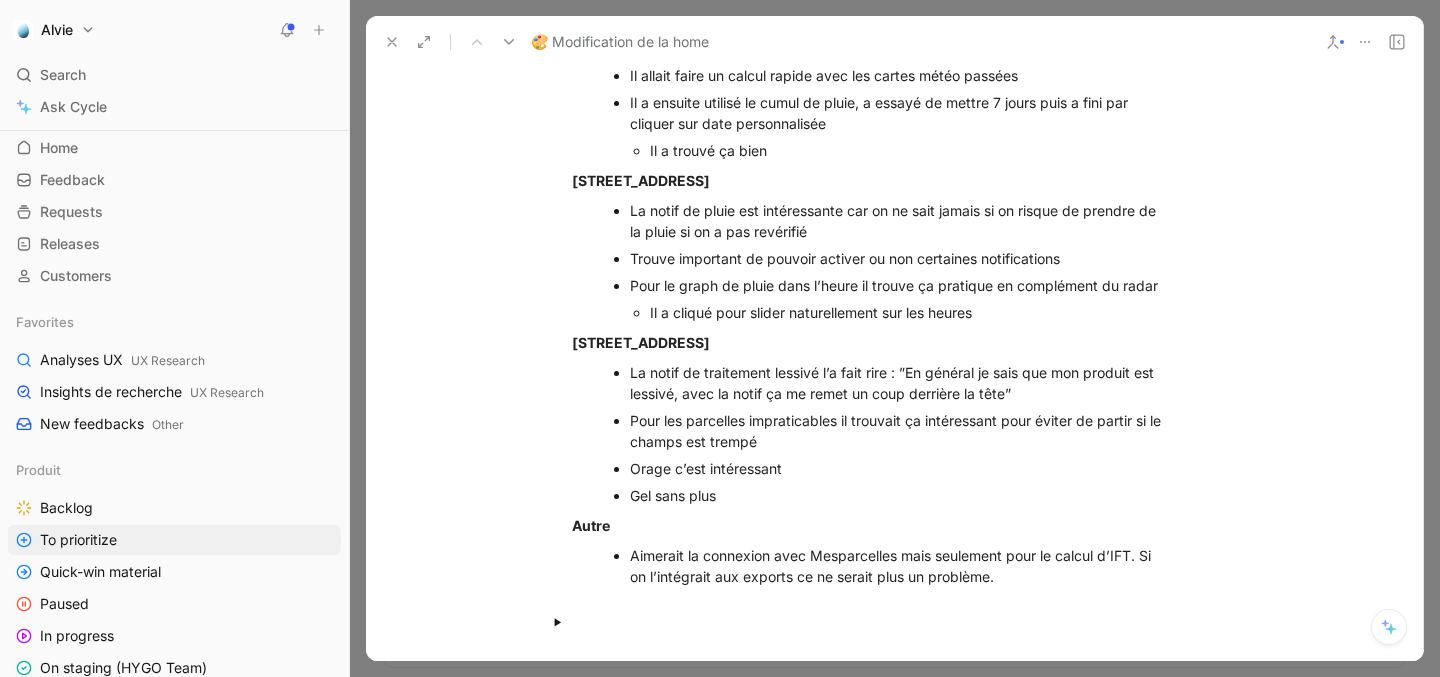 click on "Orage c’est intéressant" at bounding box center (897, 468) 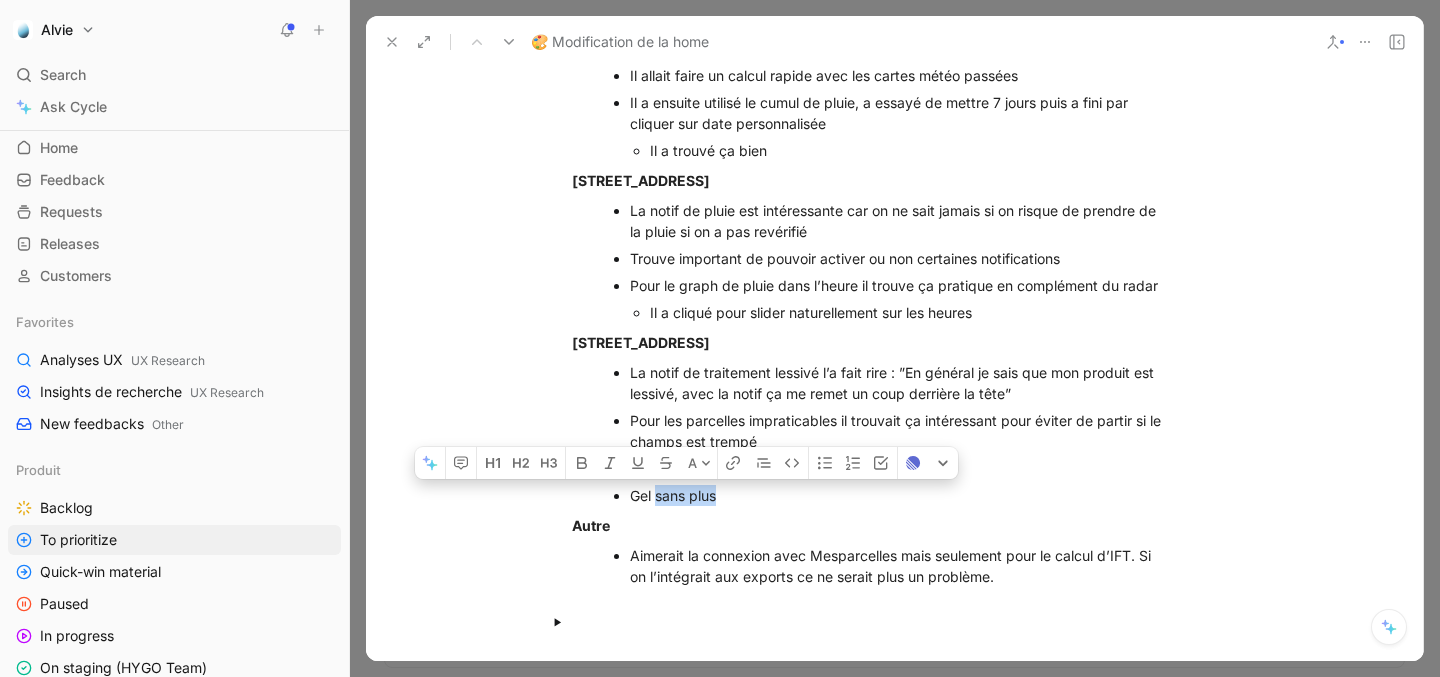 drag, startPoint x: 655, startPoint y: 519, endPoint x: 733, endPoint y: 519, distance: 78 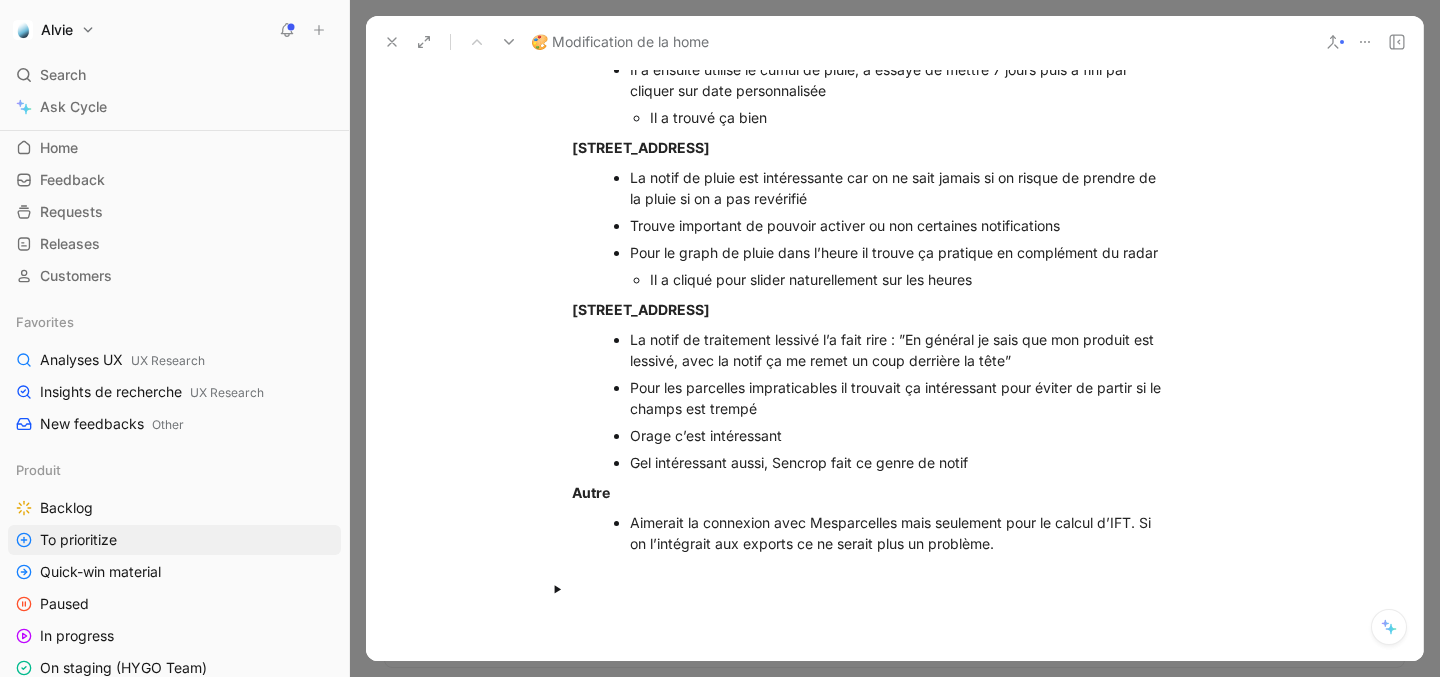 scroll, scrollTop: 4272, scrollLeft: 0, axis: vertical 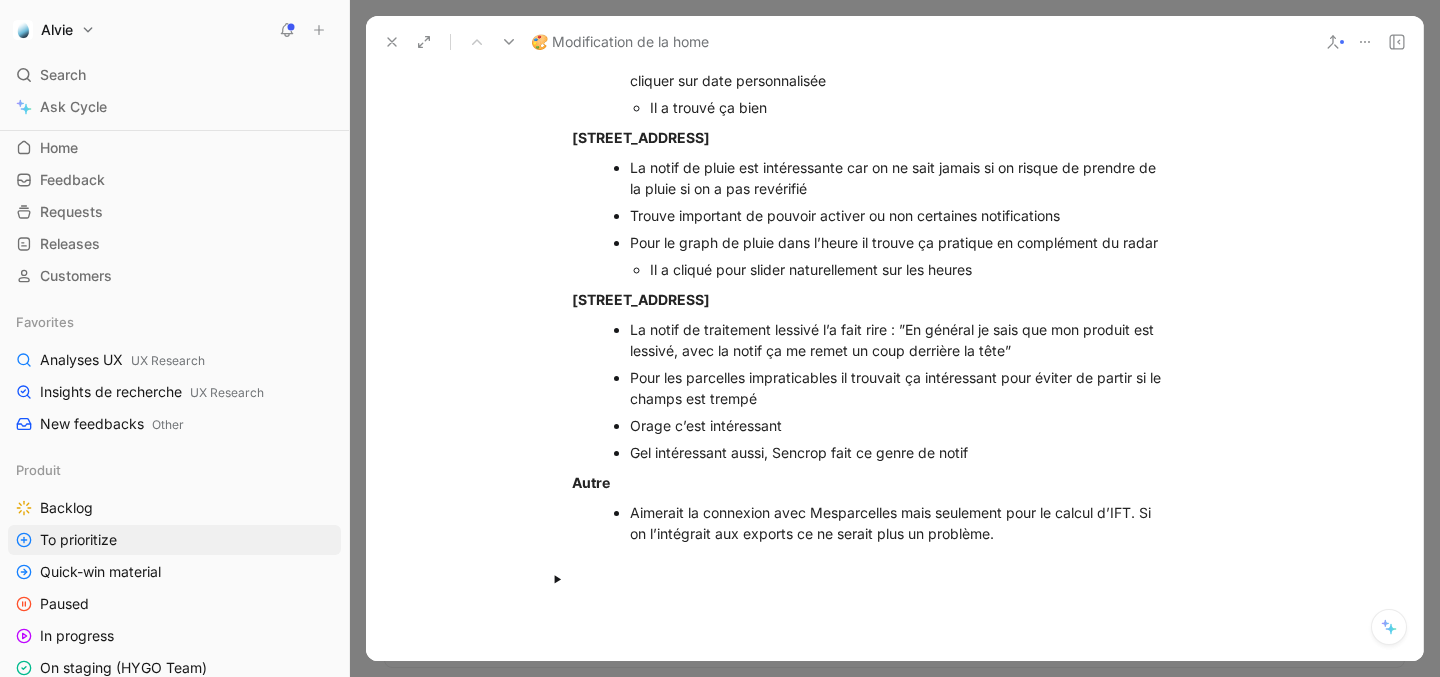 click on "Aimerait la connexion avec Mesparcelles mais seulement pour le calcul d’IFT. Si on l’intégrait aux exports ce ne serait plus un problème." at bounding box center [897, 523] 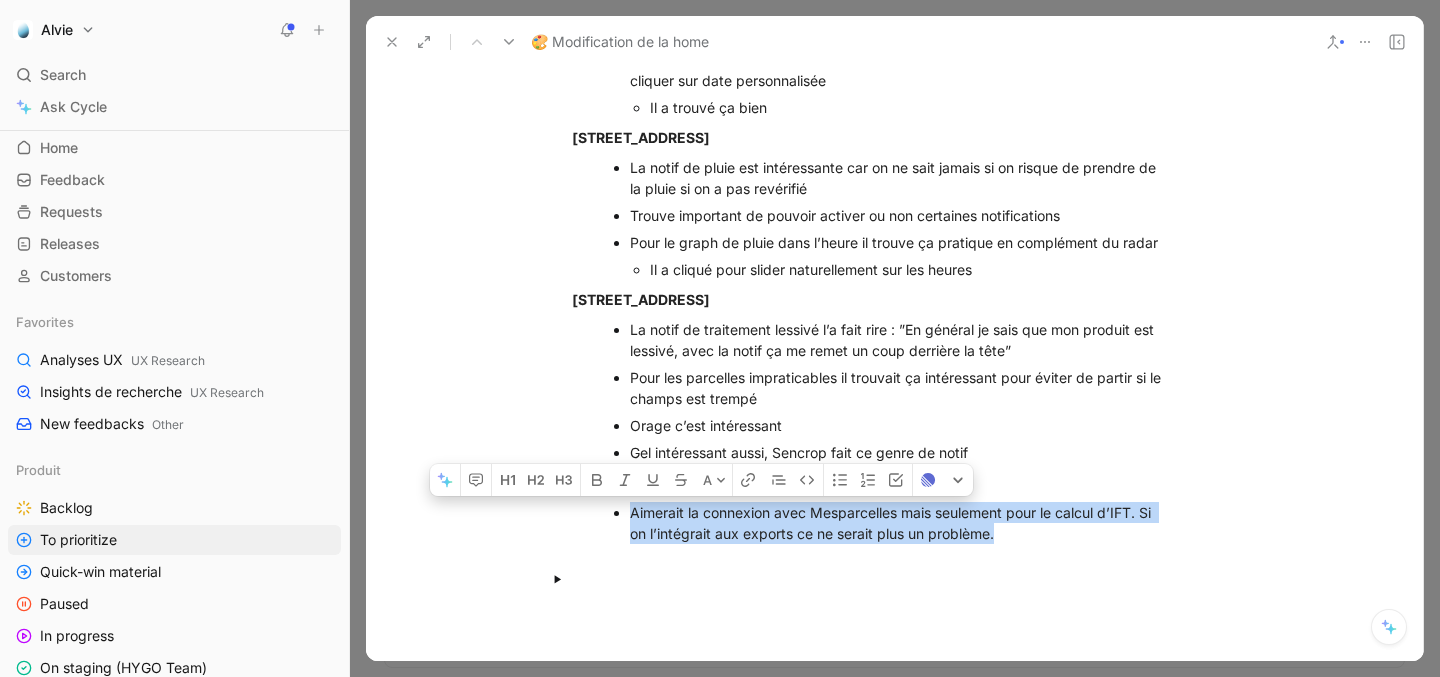 click on "Aimerait la connexion avec Mesparcelles mais seulement pour le calcul d’IFT. Si on l’intégrait aux exports ce ne serait plus un problème." at bounding box center (897, 523) 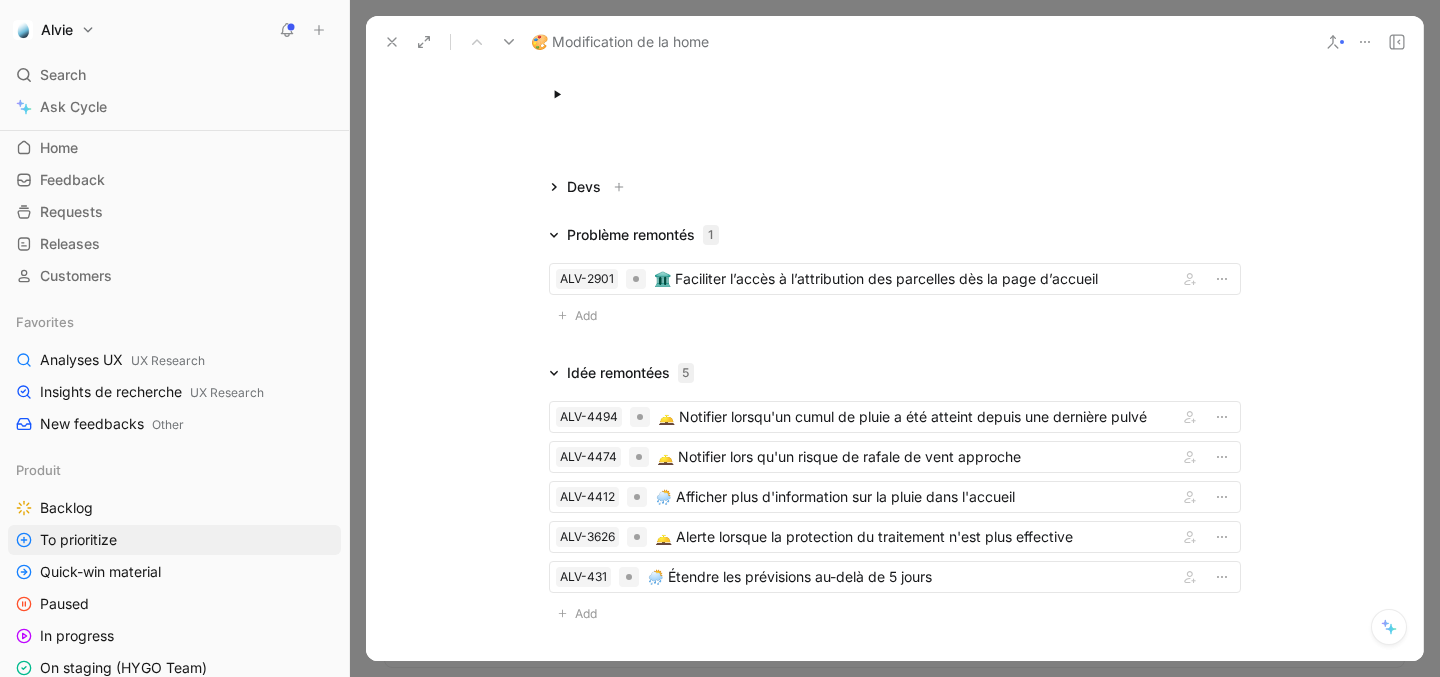 scroll, scrollTop: 4444, scrollLeft: 0, axis: vertical 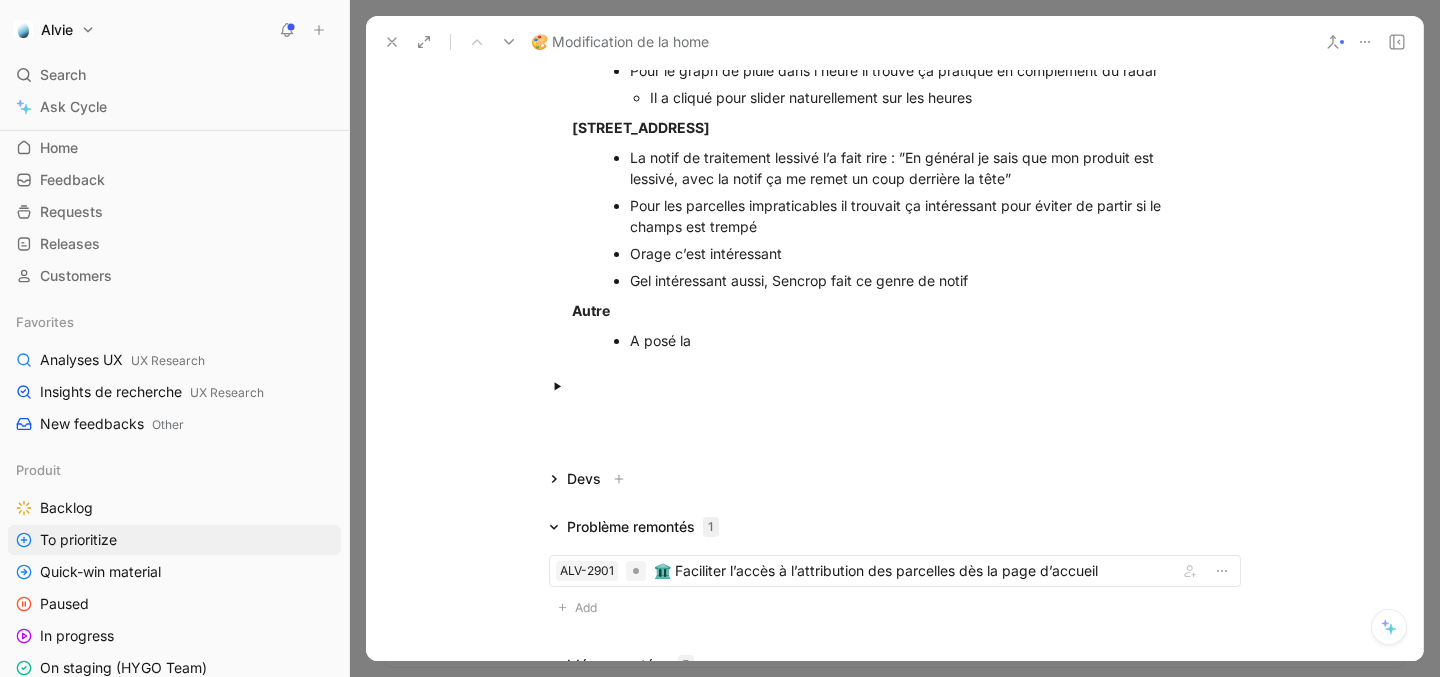 click on "Video Player is loading. Play Video Play Mute Current Time  0:00 / Duration  26:42 Loaded :  3.20% 00:00 Stream Type  LIVE Seek to live, currently behind live LIVE Remaining Time  - 26:42   1.5x Playback Rate 2x 1.75x 1.5x , selected 1.25x 1x 0.75x 0.5x 0.25x Descriptions descriptions off , selected Subtitles subtitles off , selected Audio Track Fullscreen This is a modal window. A 15km entre ses parcelles. Il a une Netatmo, utilise le réseau Sencrop et pas mal d’app météo. Il regarde en général à la commune. N’avait pas méga confiance dans les données prévisionnelles surtour radar car il a un eu un retour d’une personne travaillant sur la météo à [PERSON_NAME] qui disait que le radar était en panne sur IDF. Scénario 1 S’il y a un écart comme ça c’est forcément un orage, même s’il y a pas l’icone Scénario 2 Est allé directement sur les cartes passées, trouvait ça bien et très clair Scénario 3 Il n’a pas trouvé direct comment modifier Scénario 4 Scénario 5" at bounding box center (906, -290) 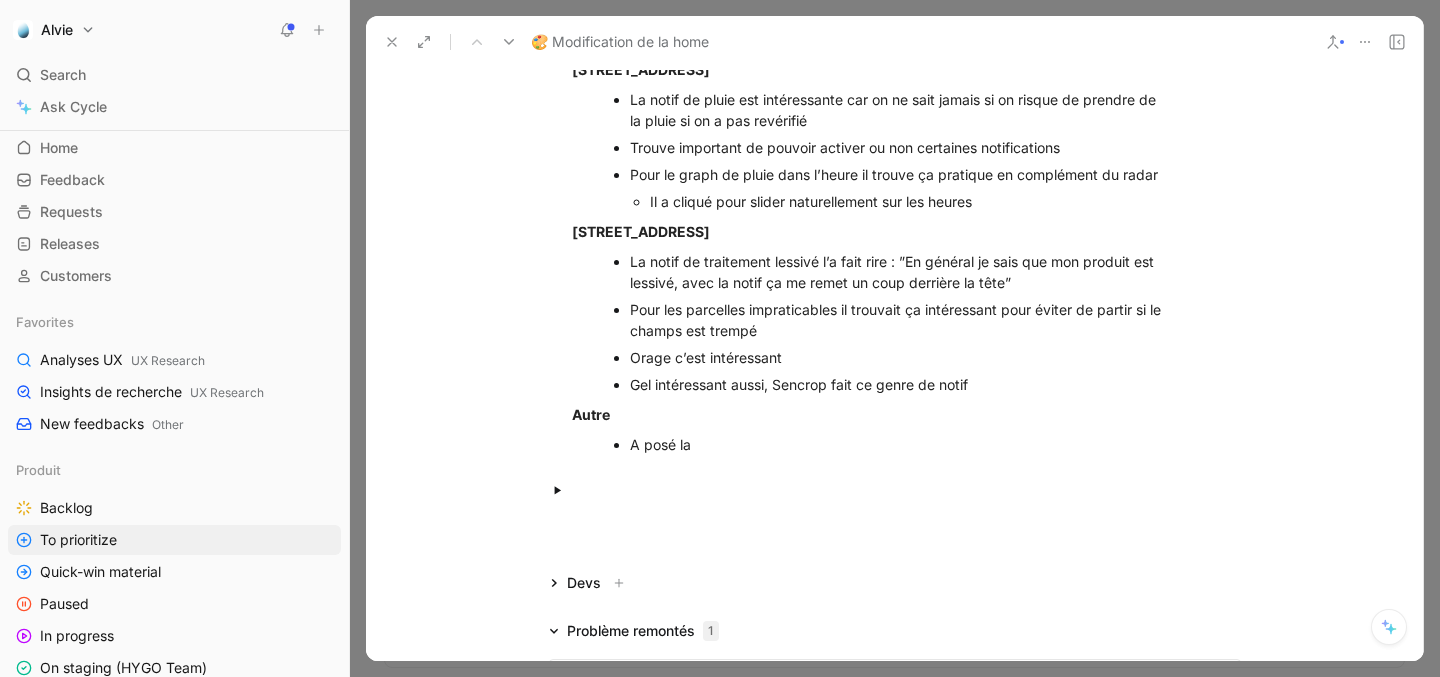 scroll, scrollTop: 4349, scrollLeft: 0, axis: vertical 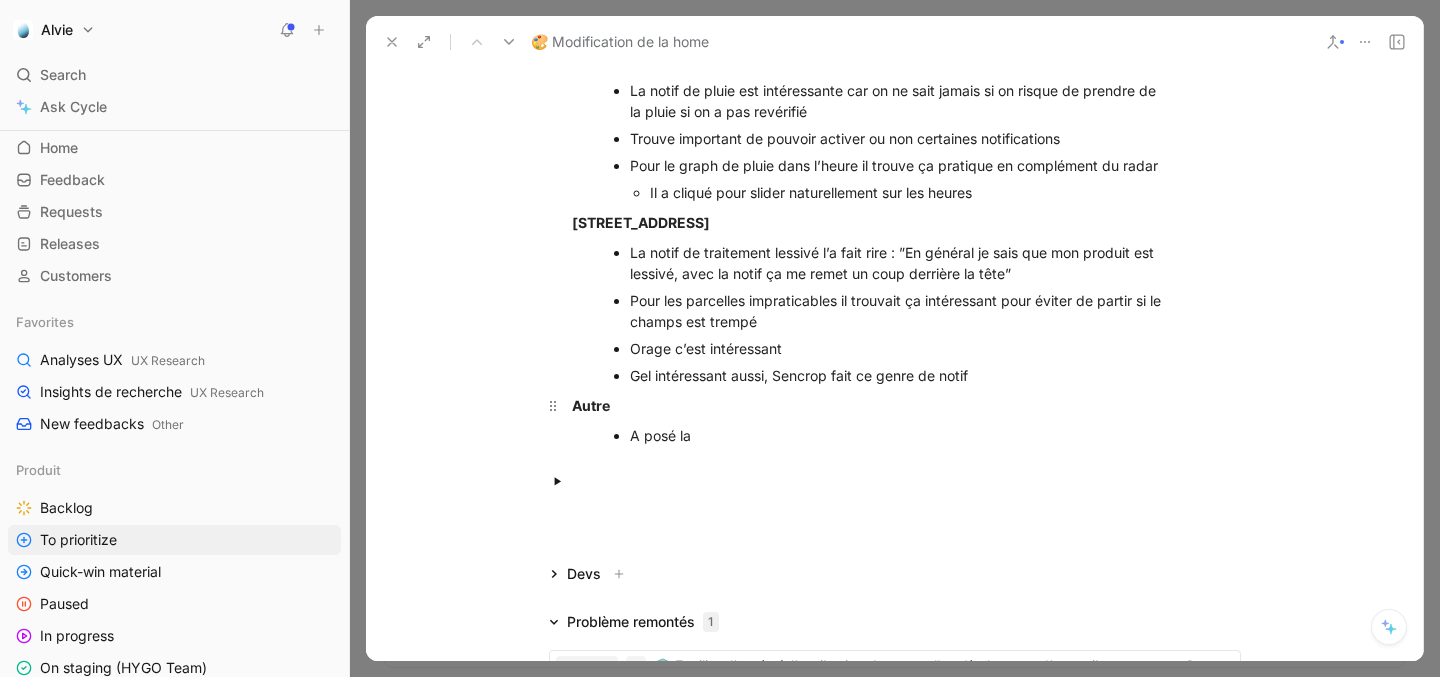 click on "Autre" at bounding box center [868, 405] 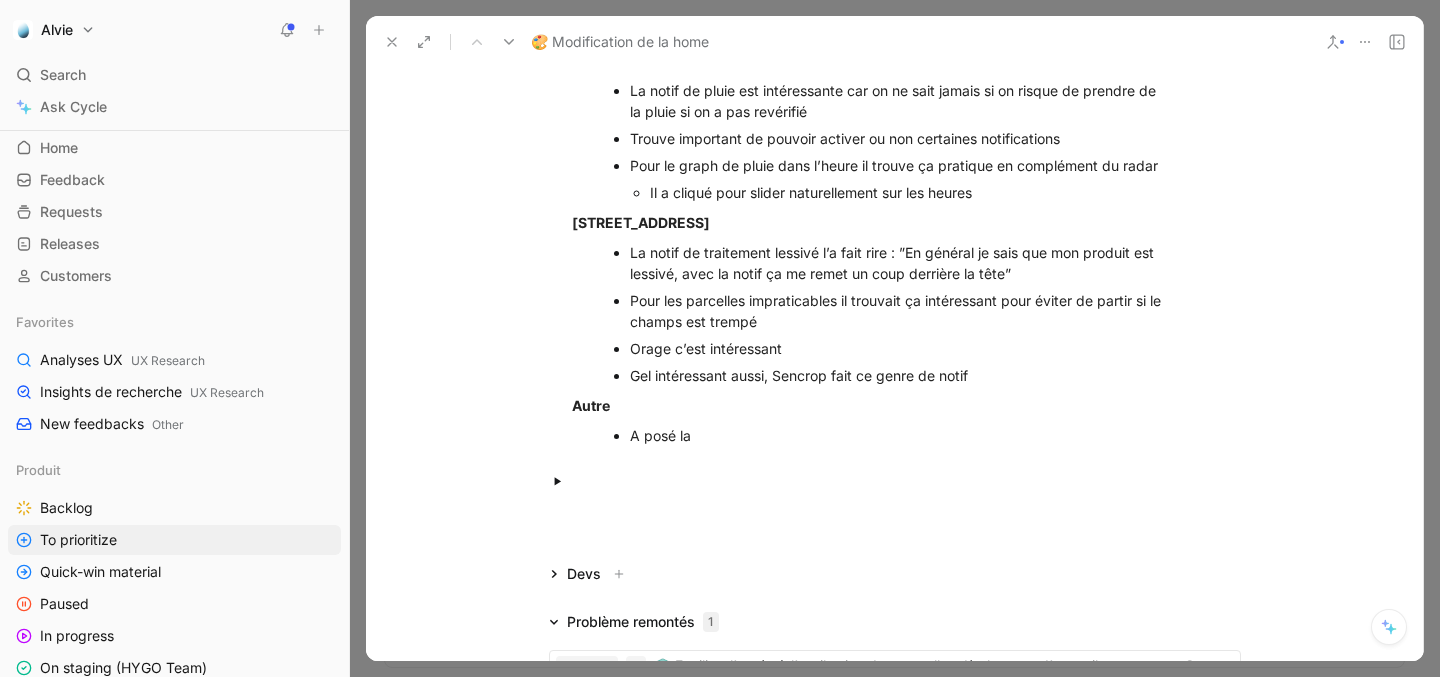 click on "A posé la" at bounding box center (897, 435) 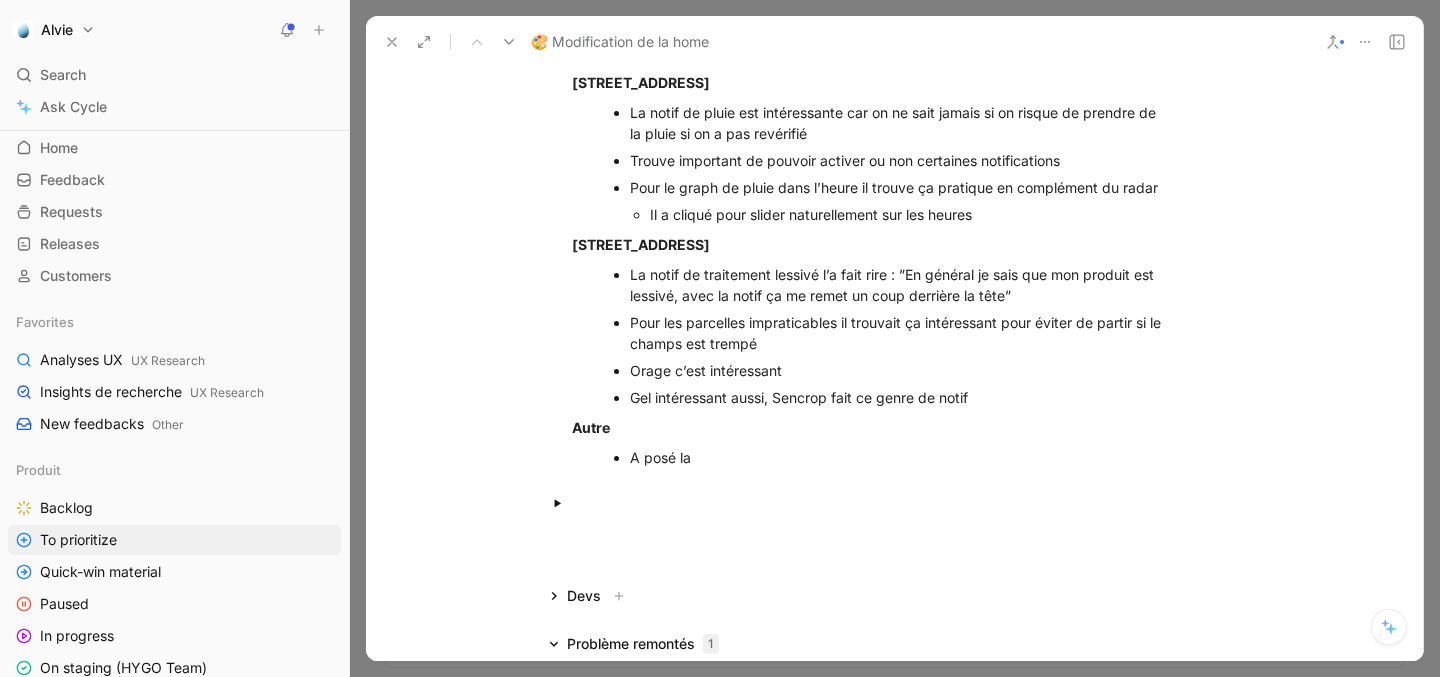 scroll, scrollTop: 4353, scrollLeft: 0, axis: vertical 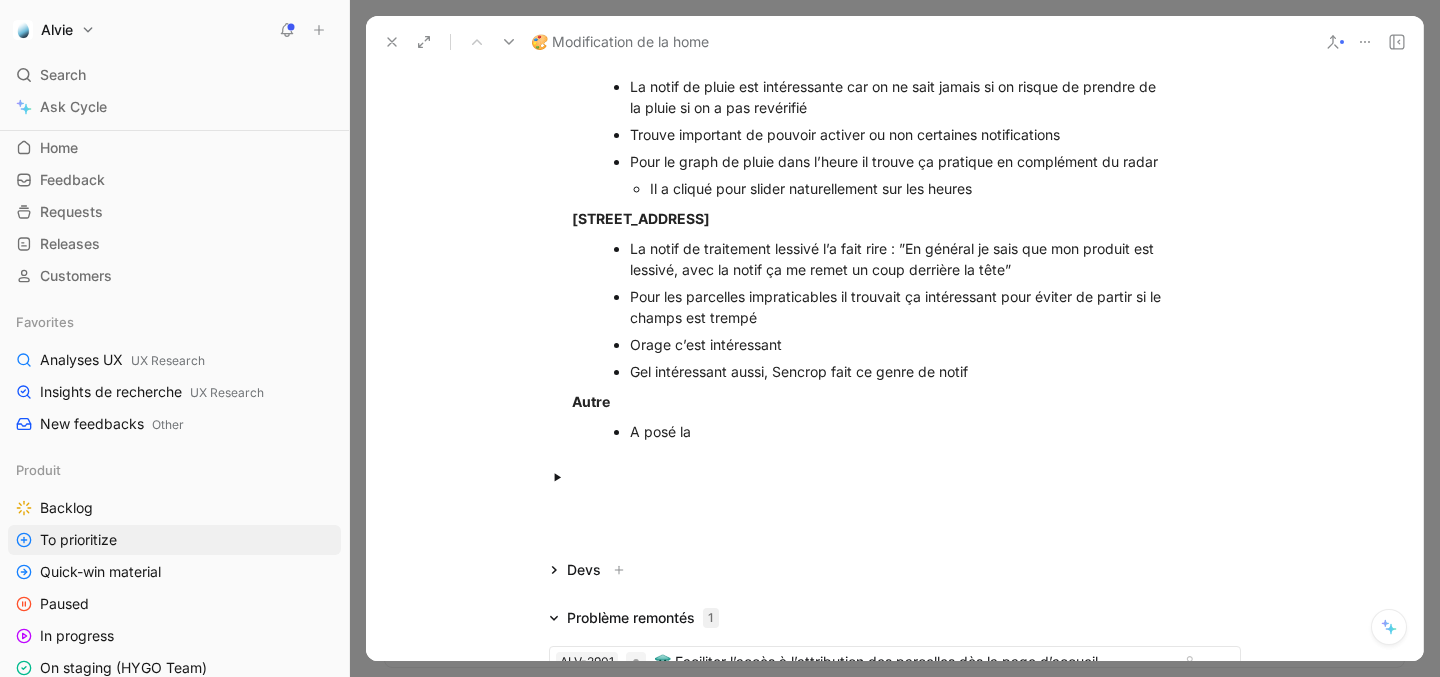 click on "Orage c’est intéressant" at bounding box center (897, 344) 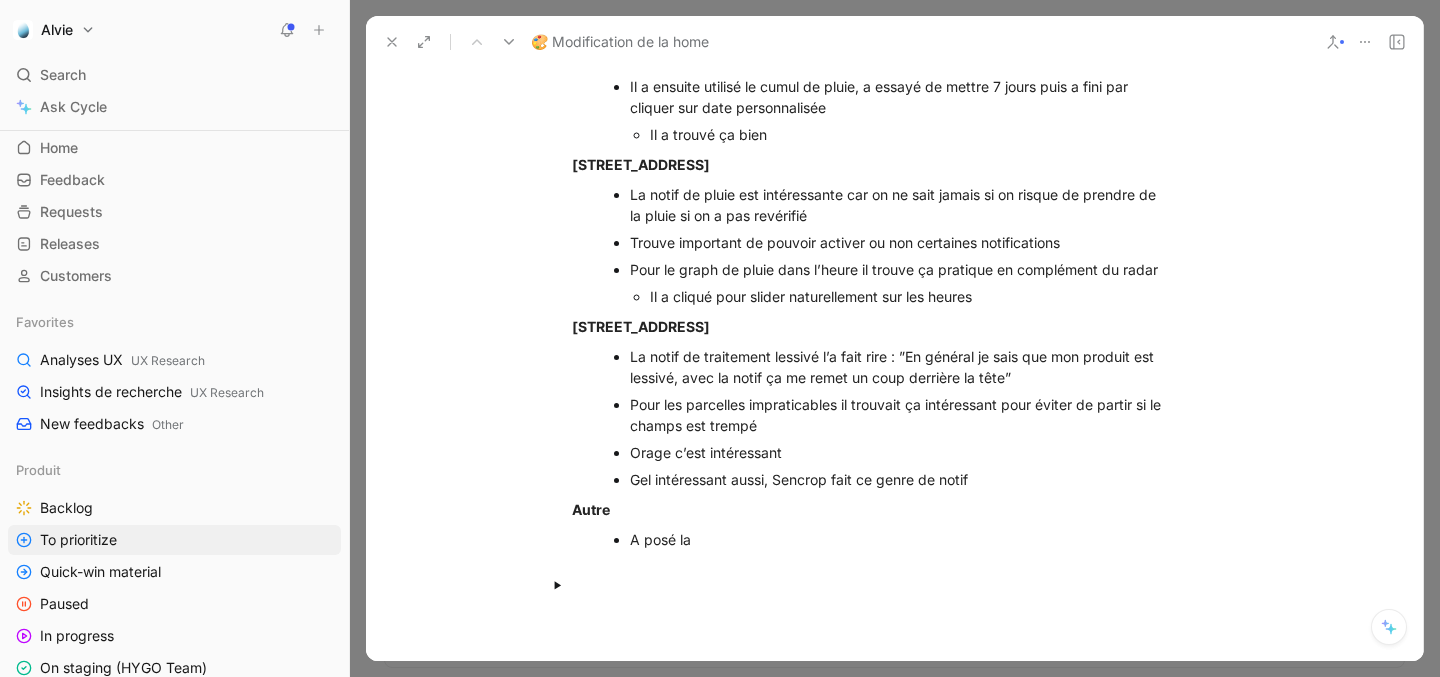scroll, scrollTop: 4305, scrollLeft: 0, axis: vertical 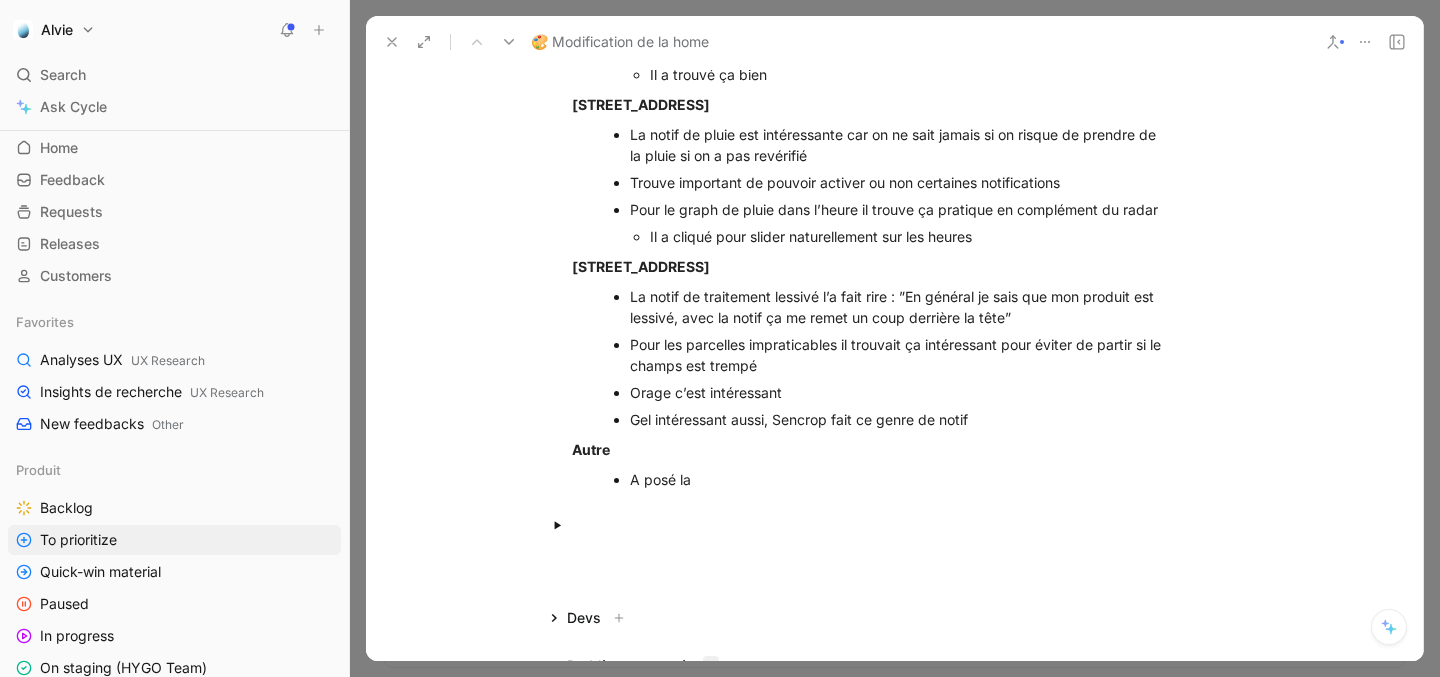 click on "A posé la" at bounding box center [897, 479] 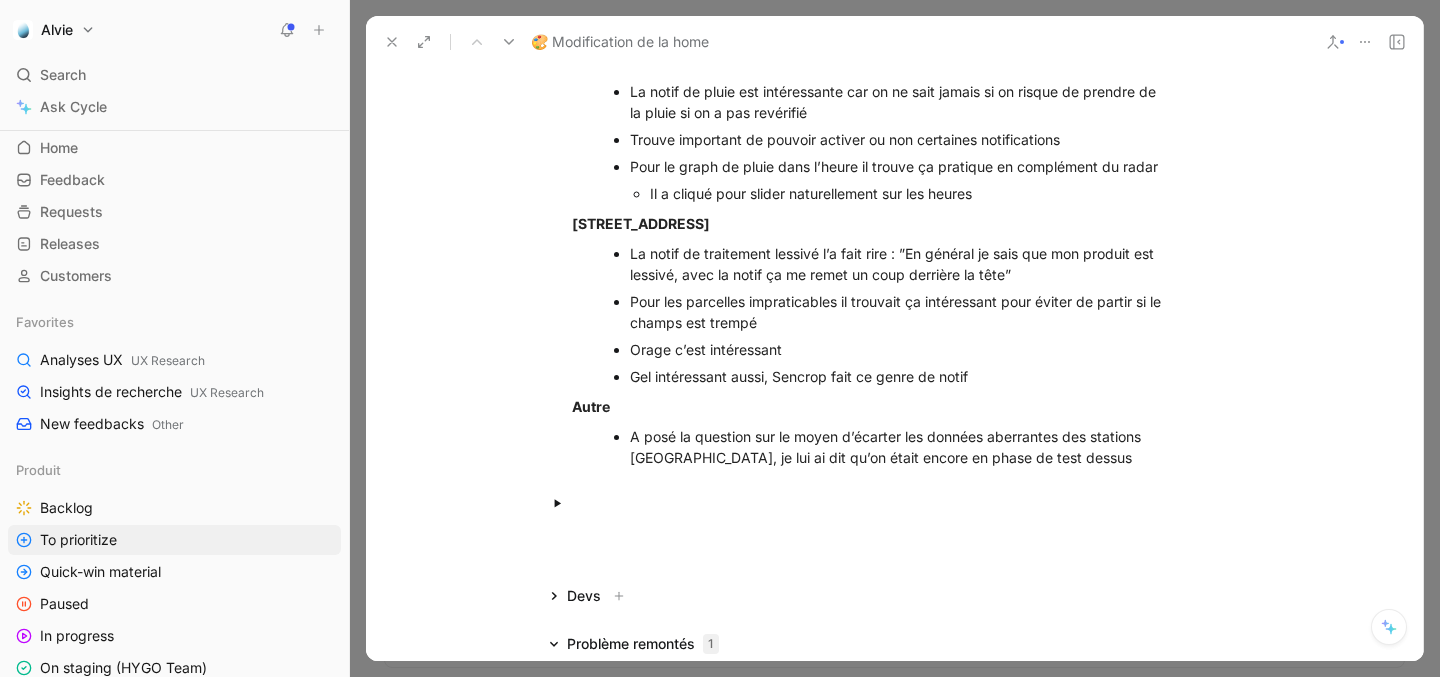scroll, scrollTop: 4335, scrollLeft: 0, axis: vertical 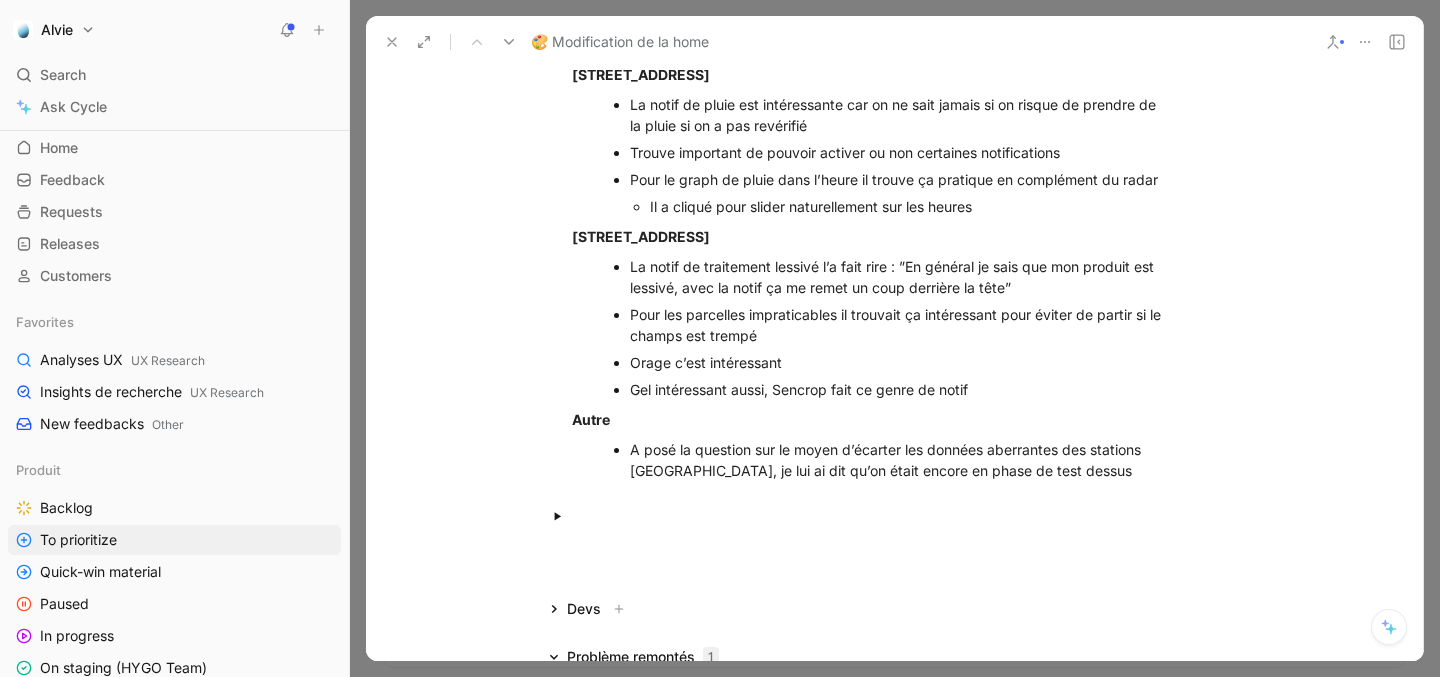 click at bounding box center (906, 516) 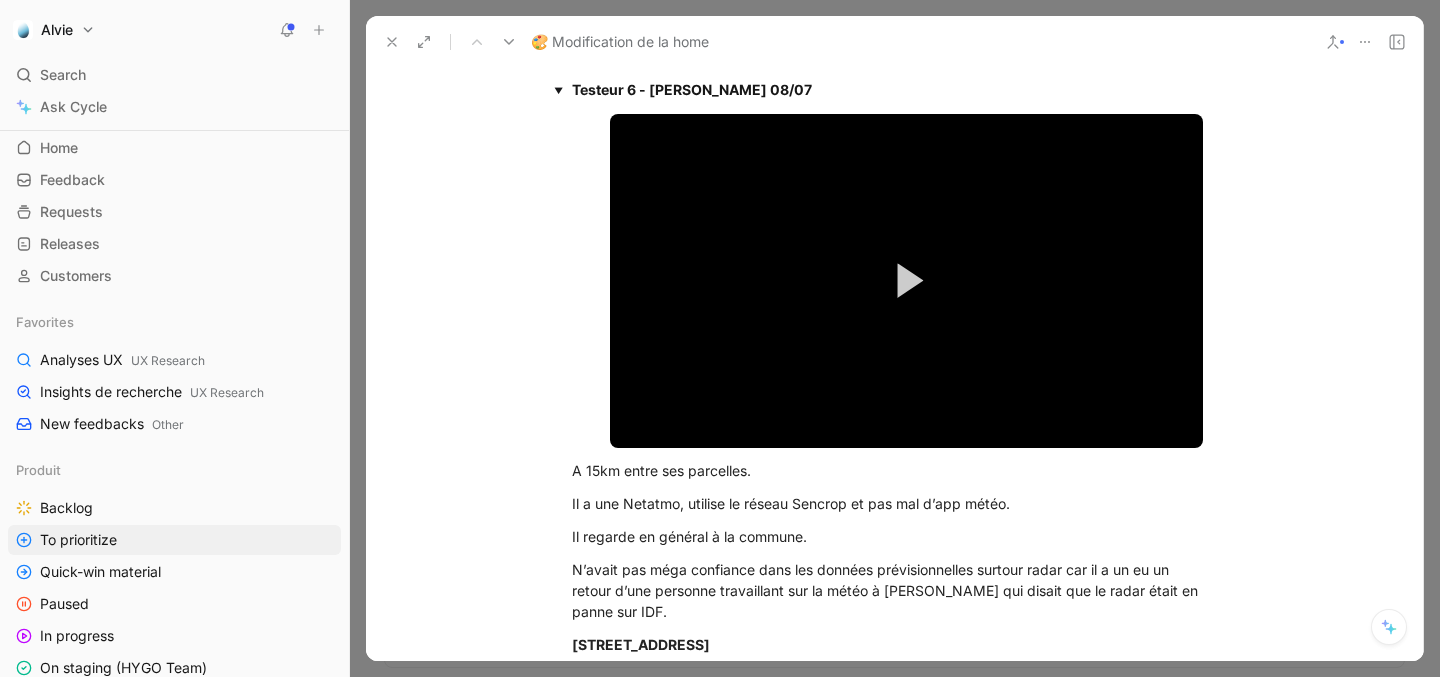 scroll, scrollTop: 3065, scrollLeft: 0, axis: vertical 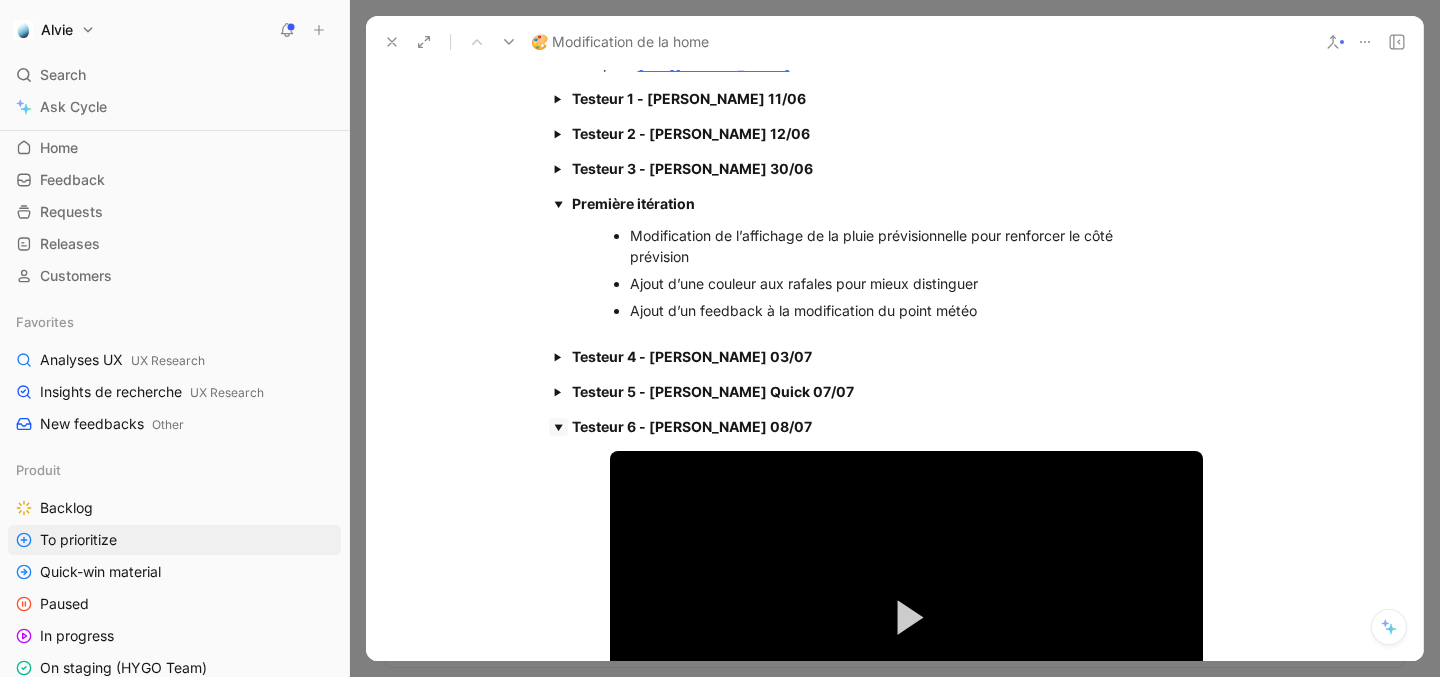 click at bounding box center (558, 427) 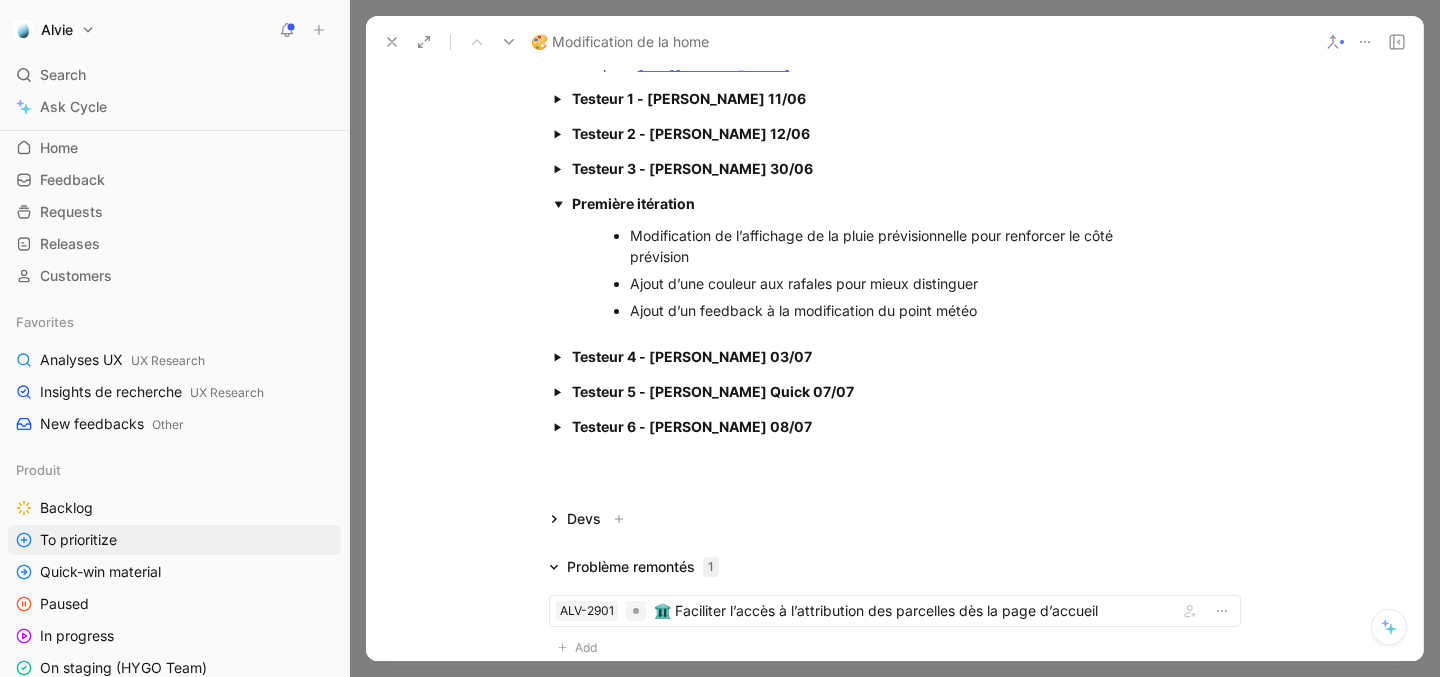 scroll, scrollTop: 3148, scrollLeft: 0, axis: vertical 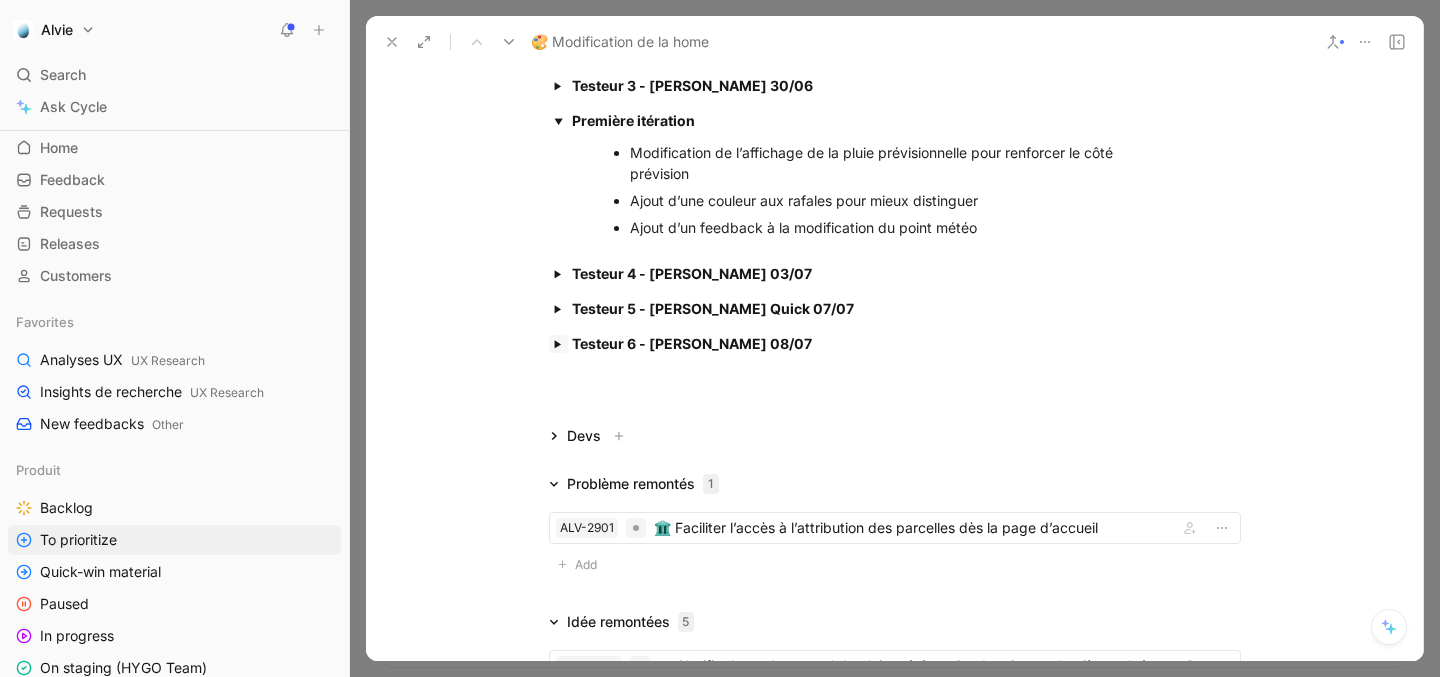 click at bounding box center [558, 344] 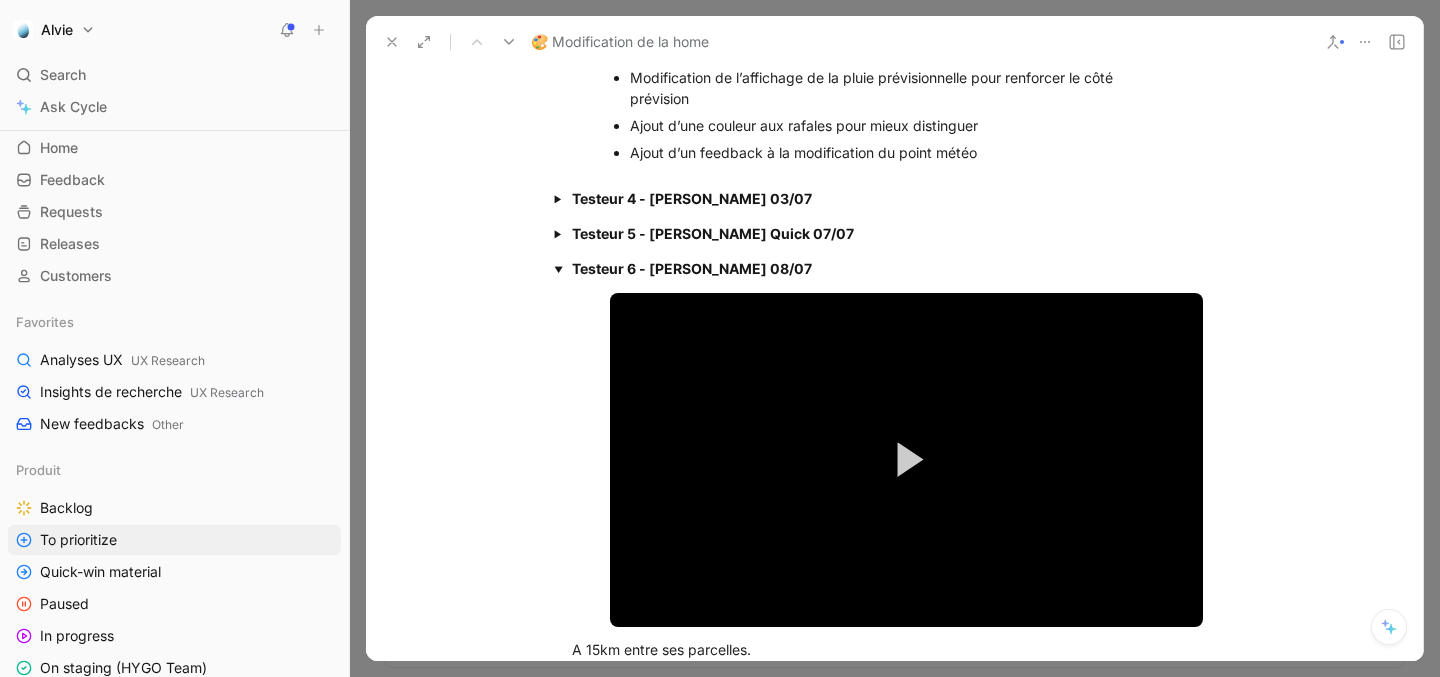 scroll, scrollTop: 3121, scrollLeft: 0, axis: vertical 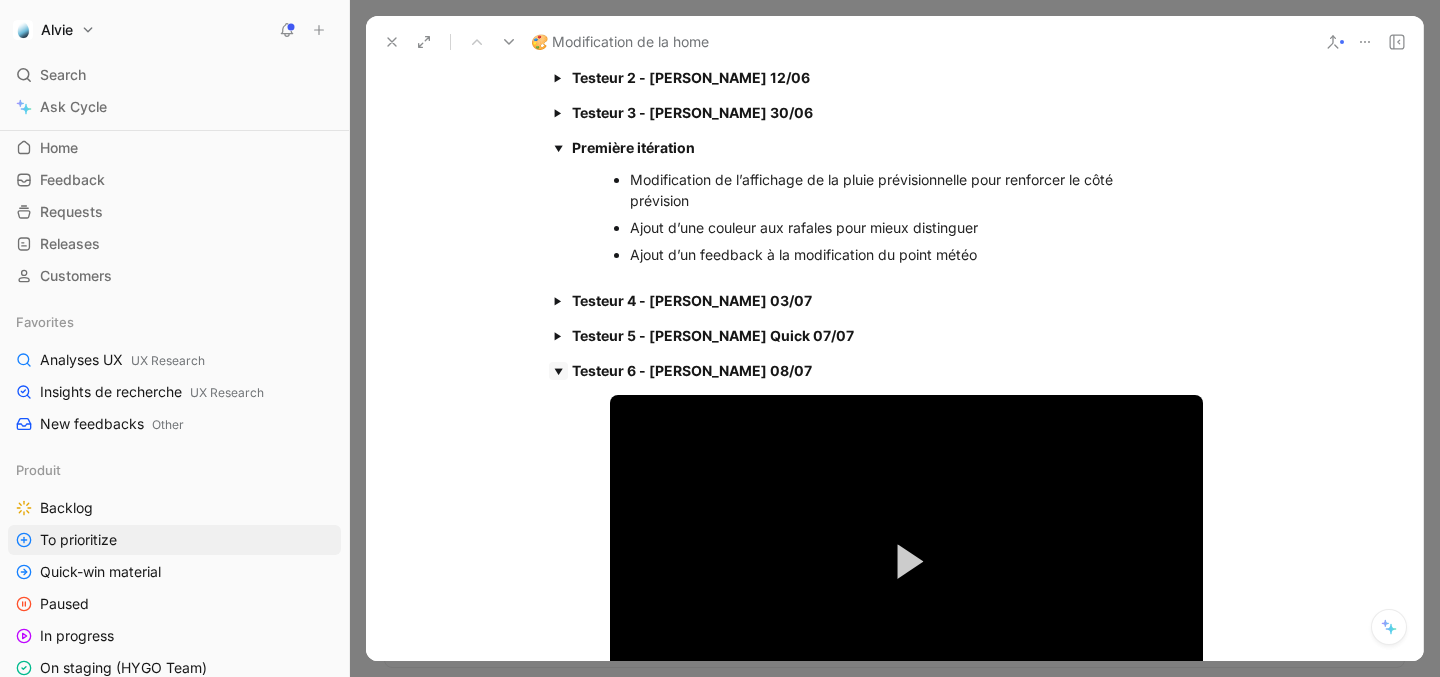 click at bounding box center (558, 371) 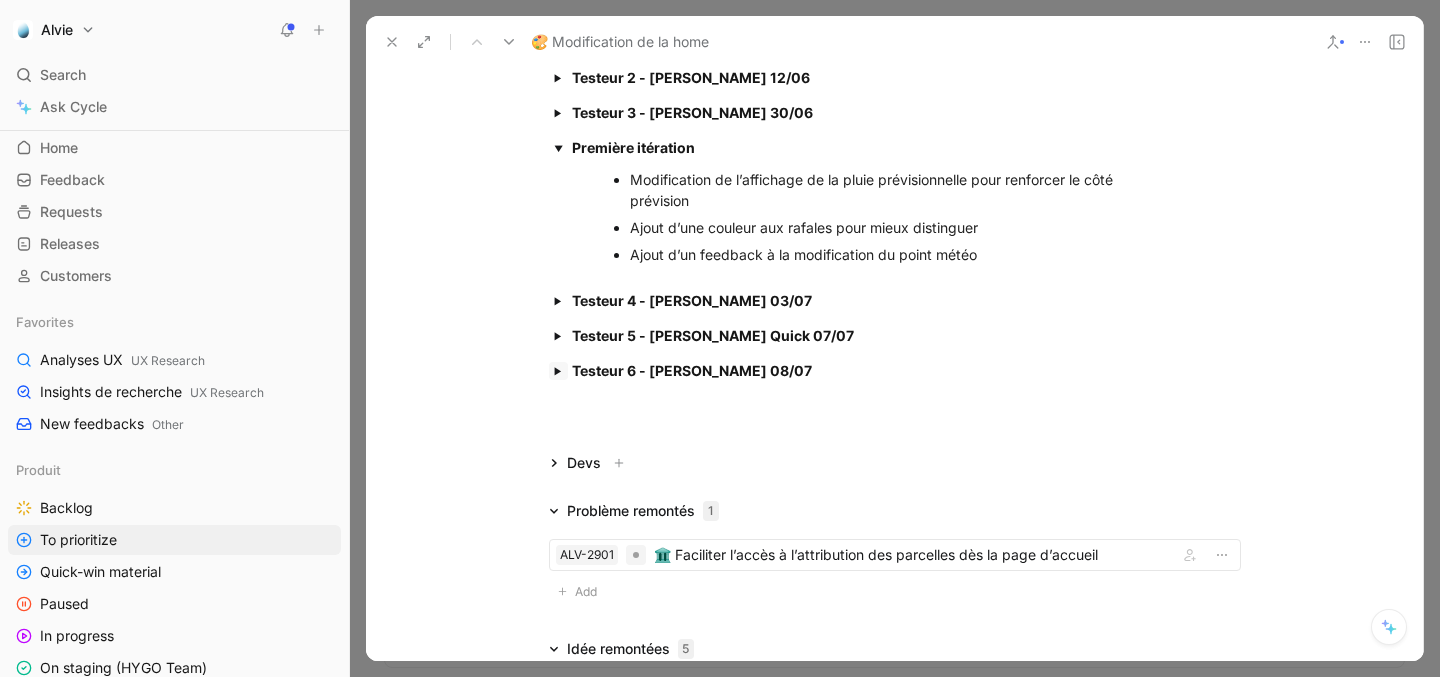 scroll, scrollTop: 2928, scrollLeft: 0, axis: vertical 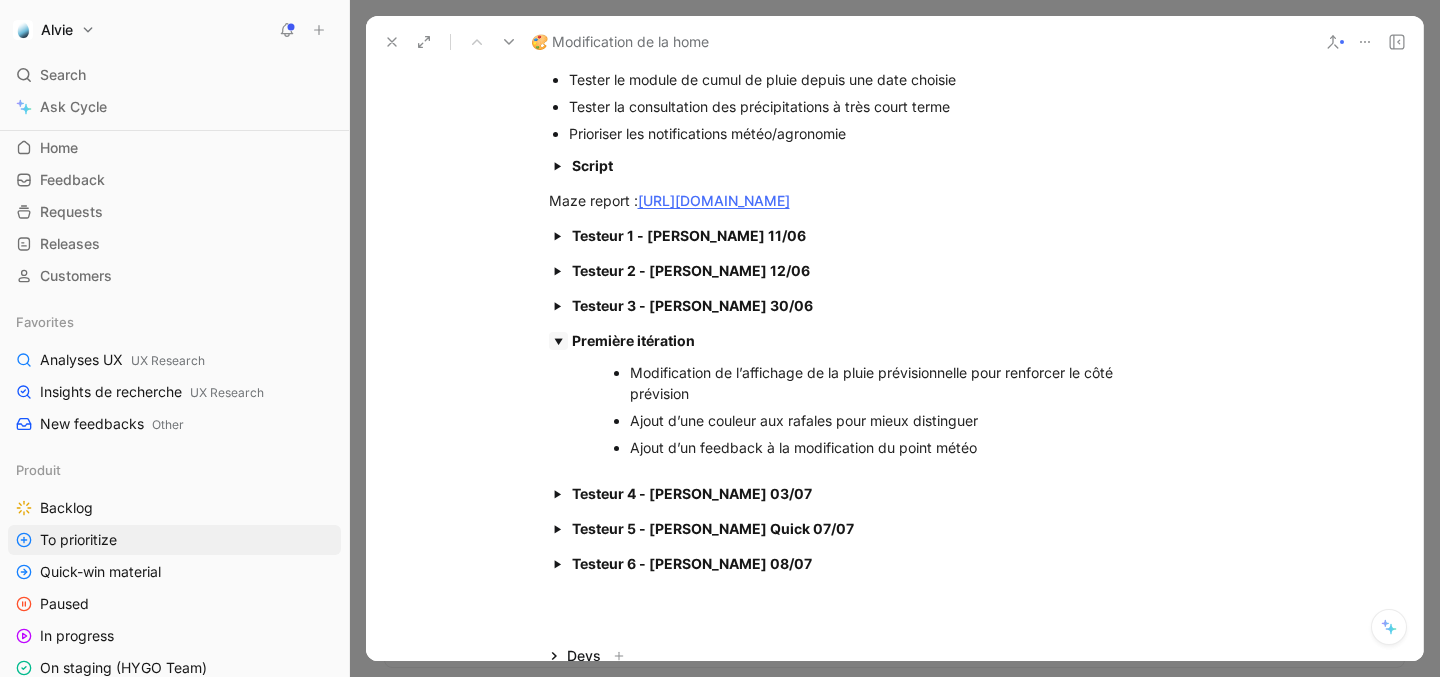 click at bounding box center [558, 341] 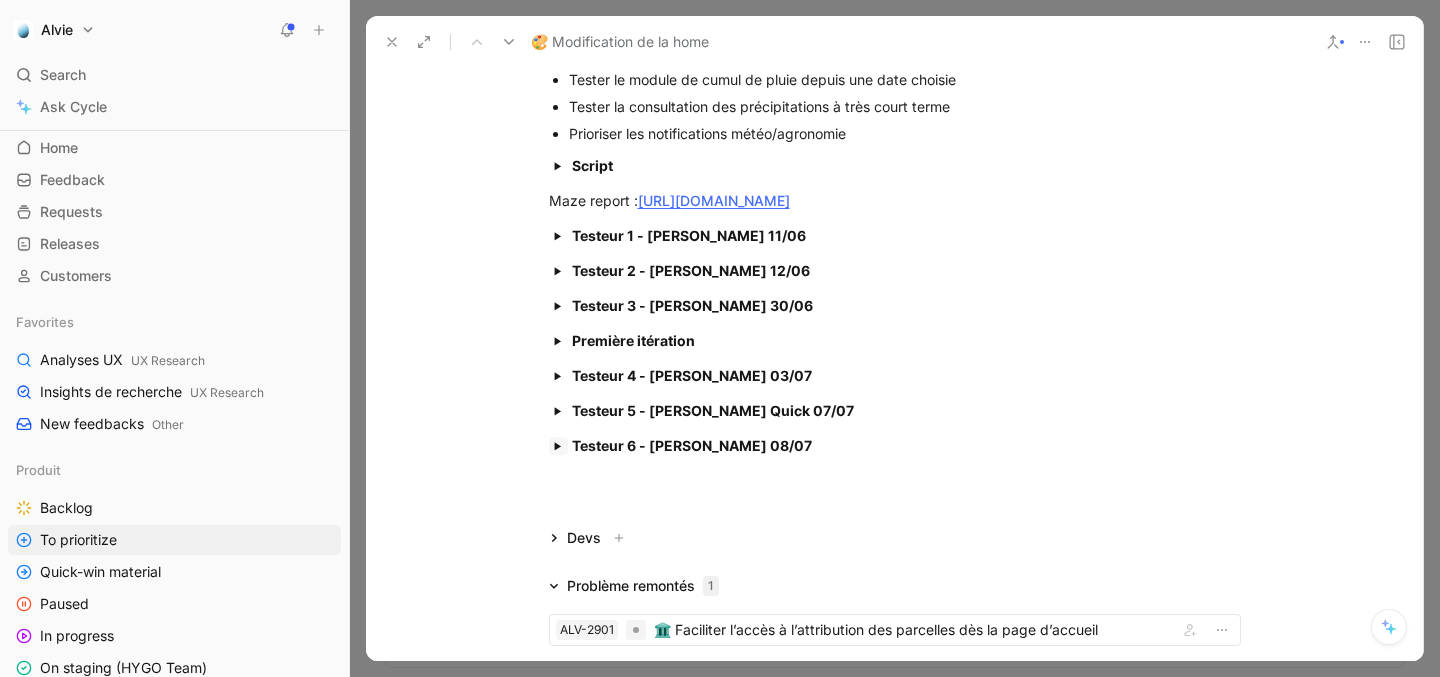 click at bounding box center [558, 446] 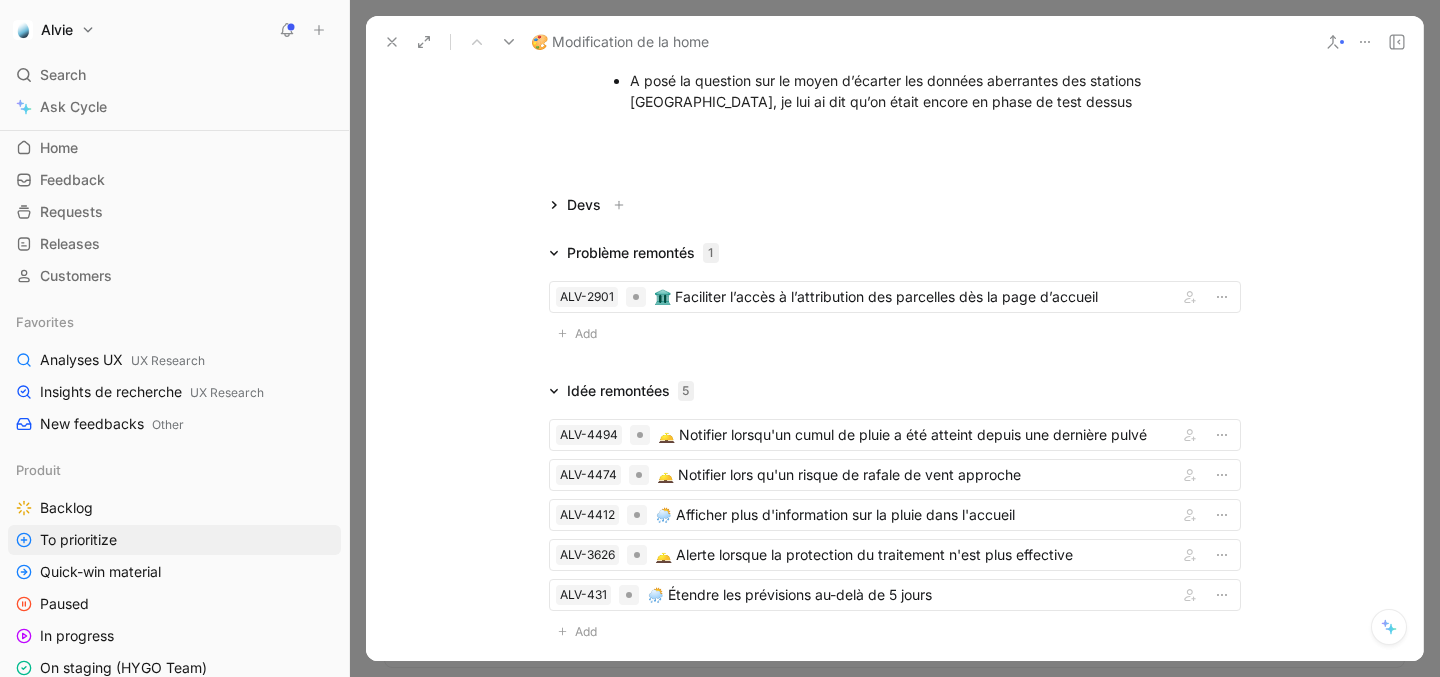 scroll, scrollTop: 4499, scrollLeft: 0, axis: vertical 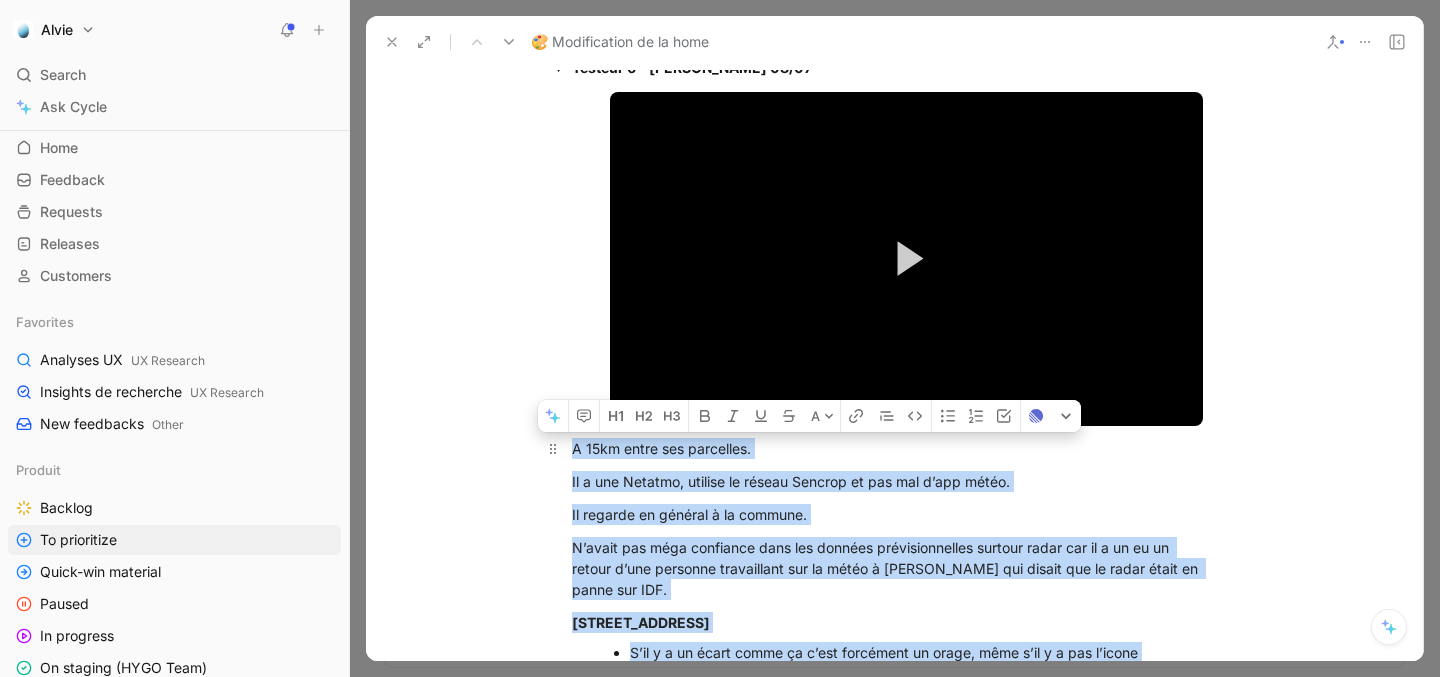 drag, startPoint x: 1141, startPoint y: 213, endPoint x: 568, endPoint y: 463, distance: 625.1632 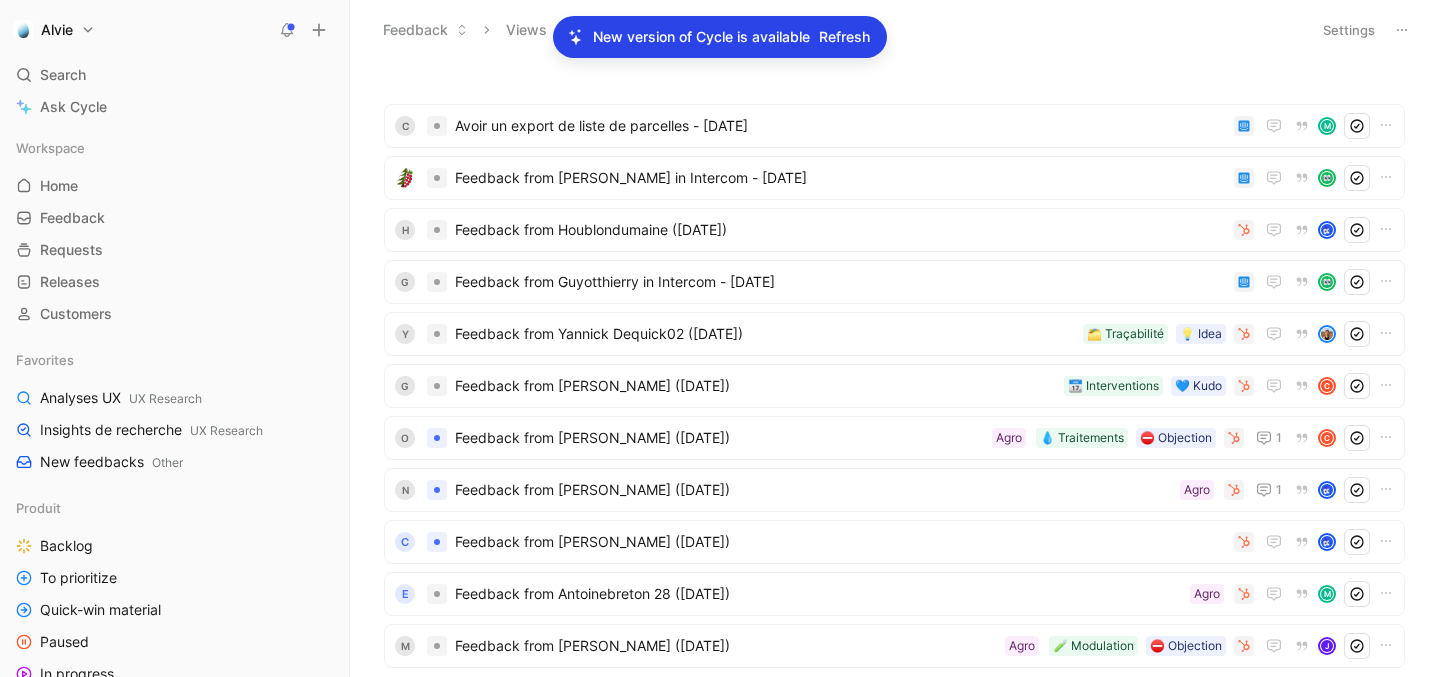 scroll, scrollTop: 0, scrollLeft: 0, axis: both 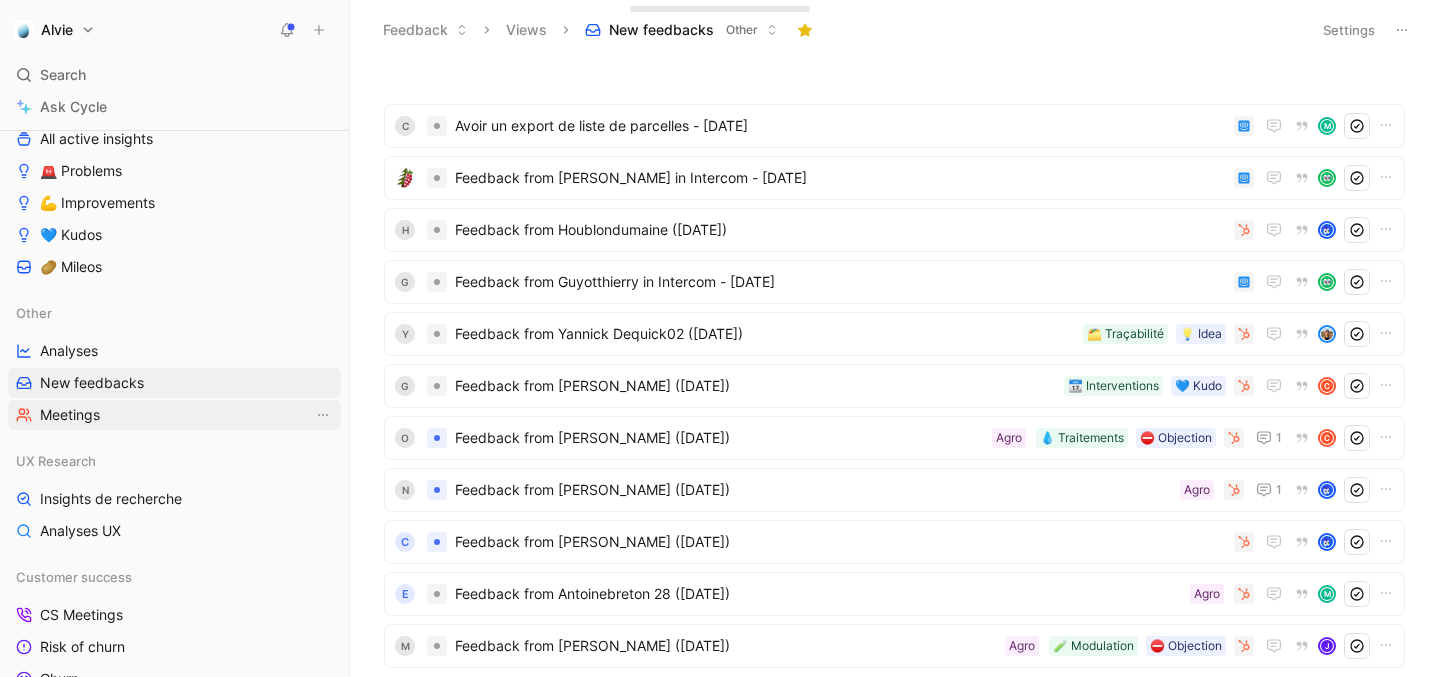 click on "Meetings" at bounding box center [174, 415] 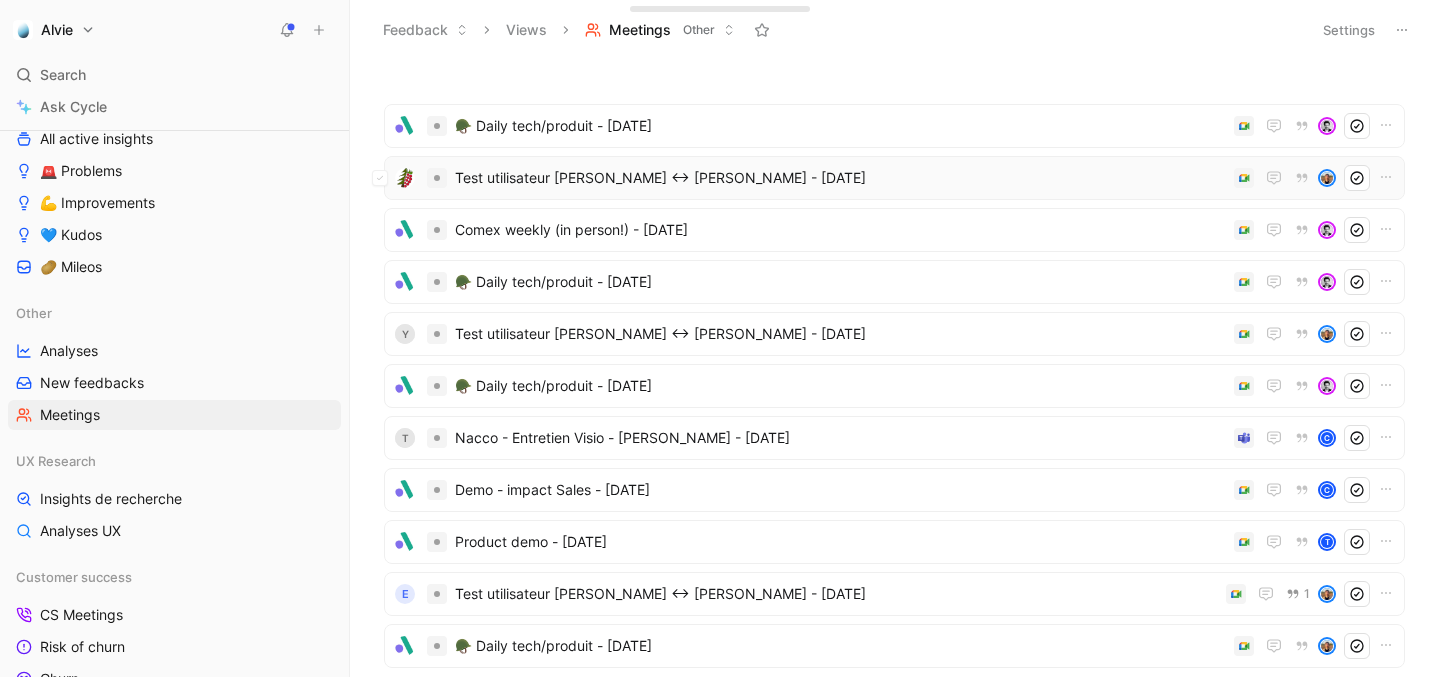 click on "Test utilisateur HYGO Damien <-> Guillaume - 7/8/2025" at bounding box center [840, 178] 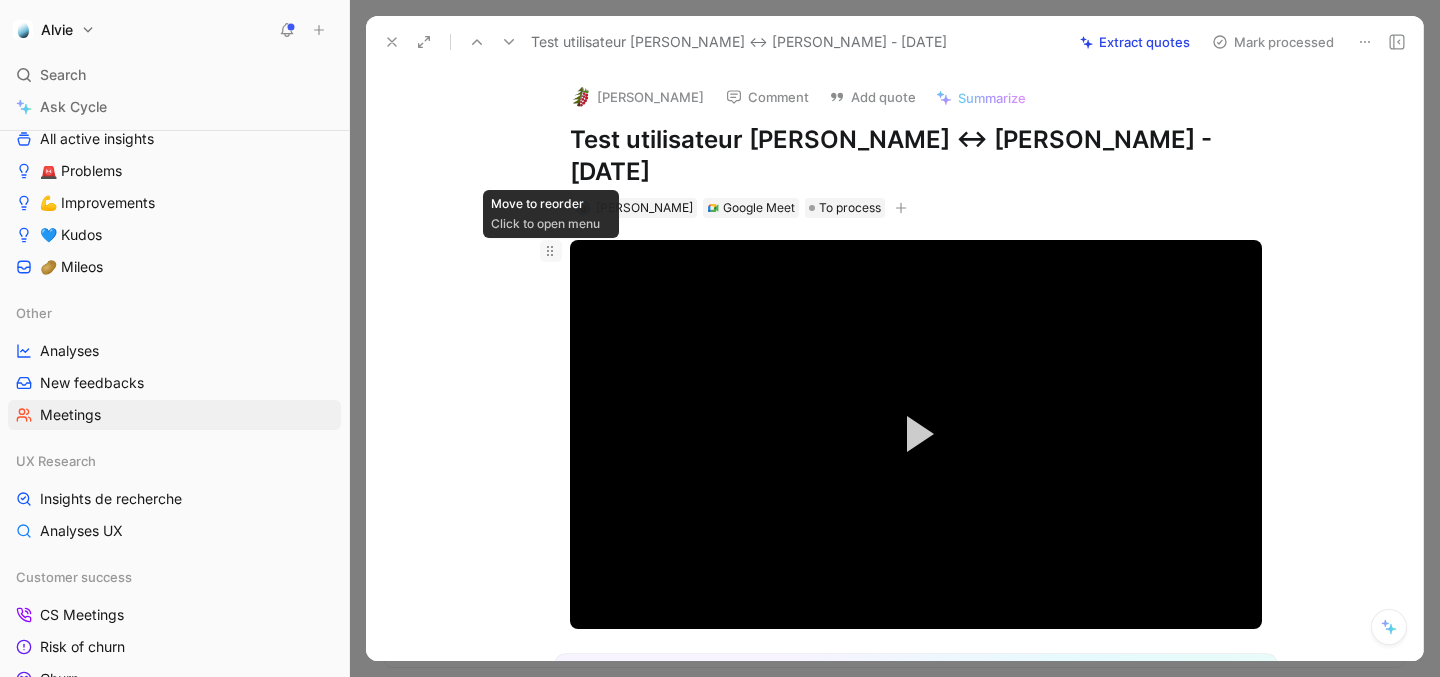 click 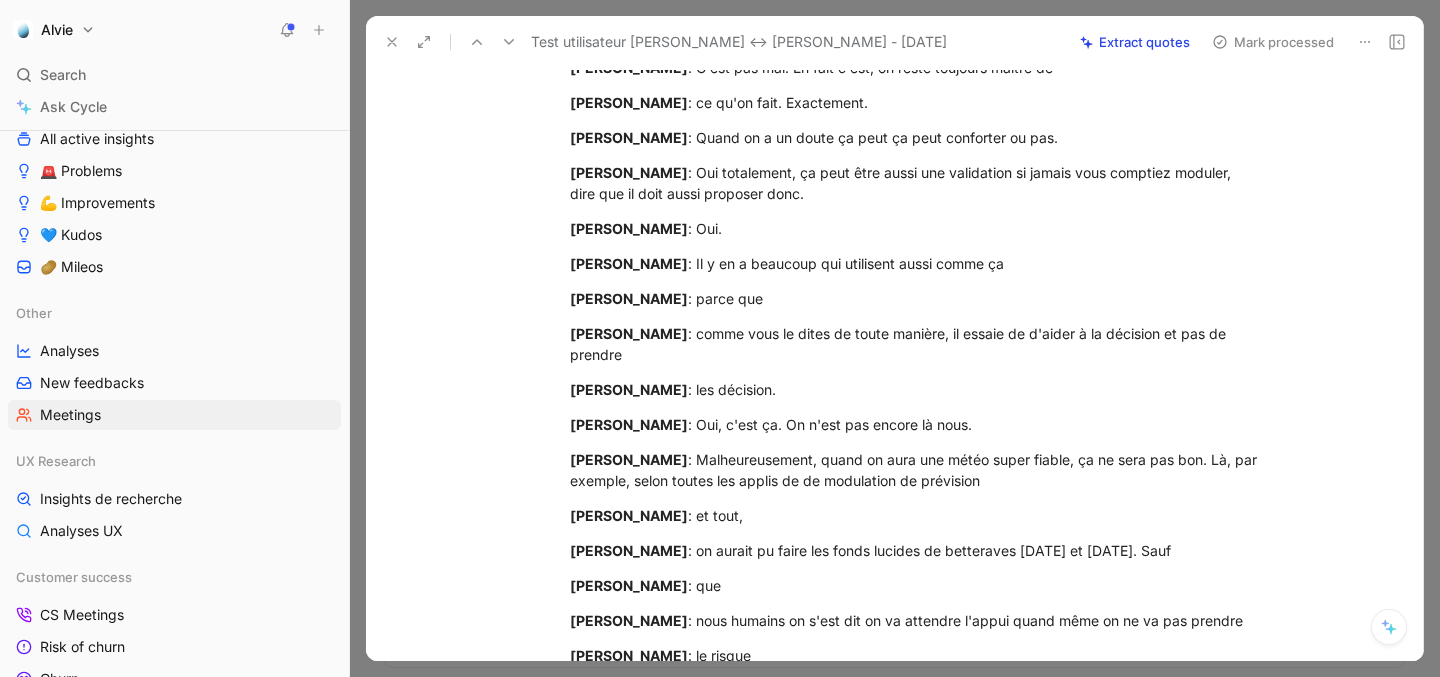 scroll, scrollTop: 13799, scrollLeft: 0, axis: vertical 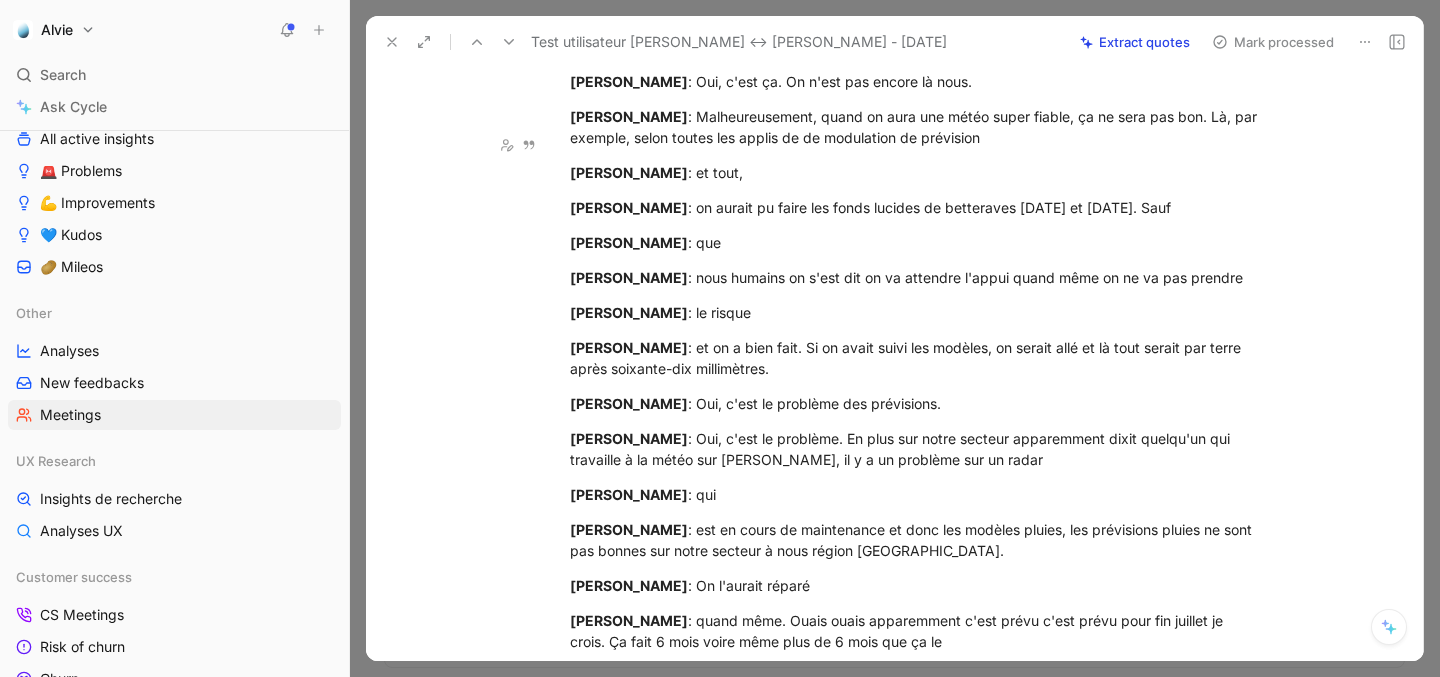 click 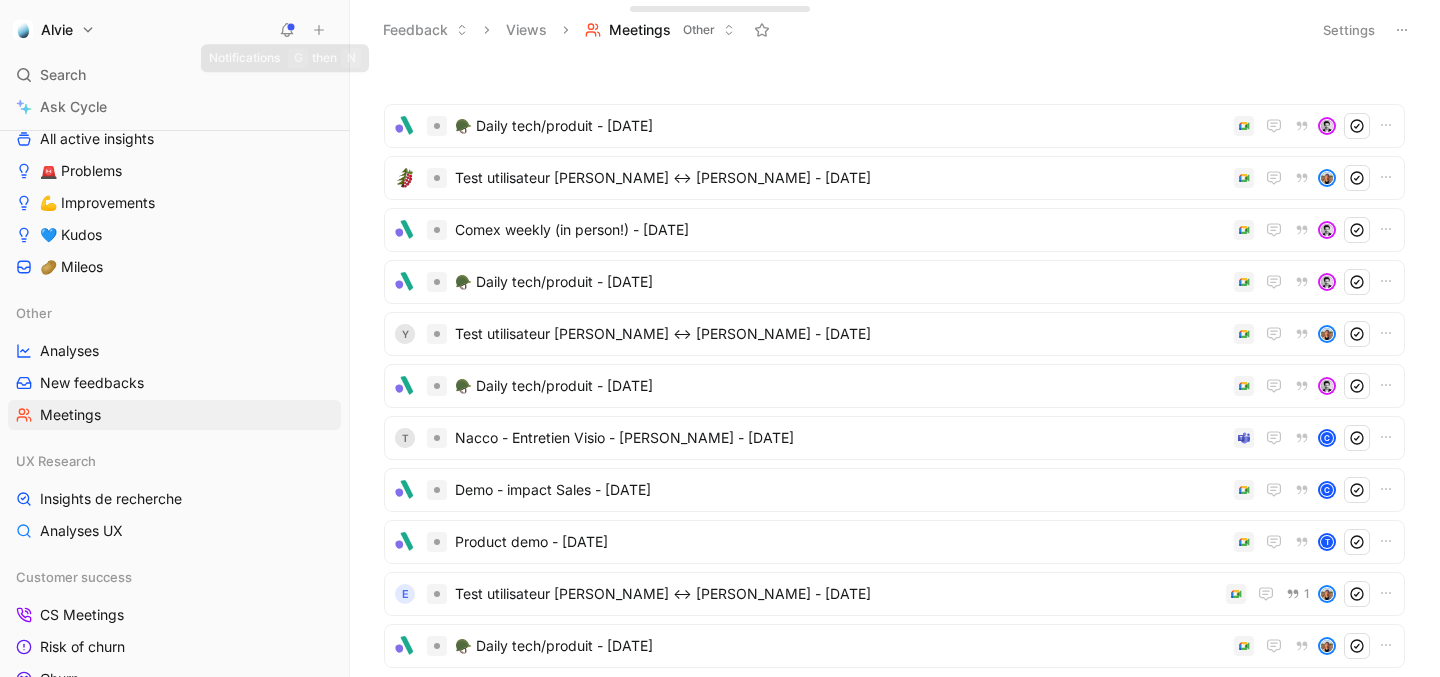 click at bounding box center (287, 30) 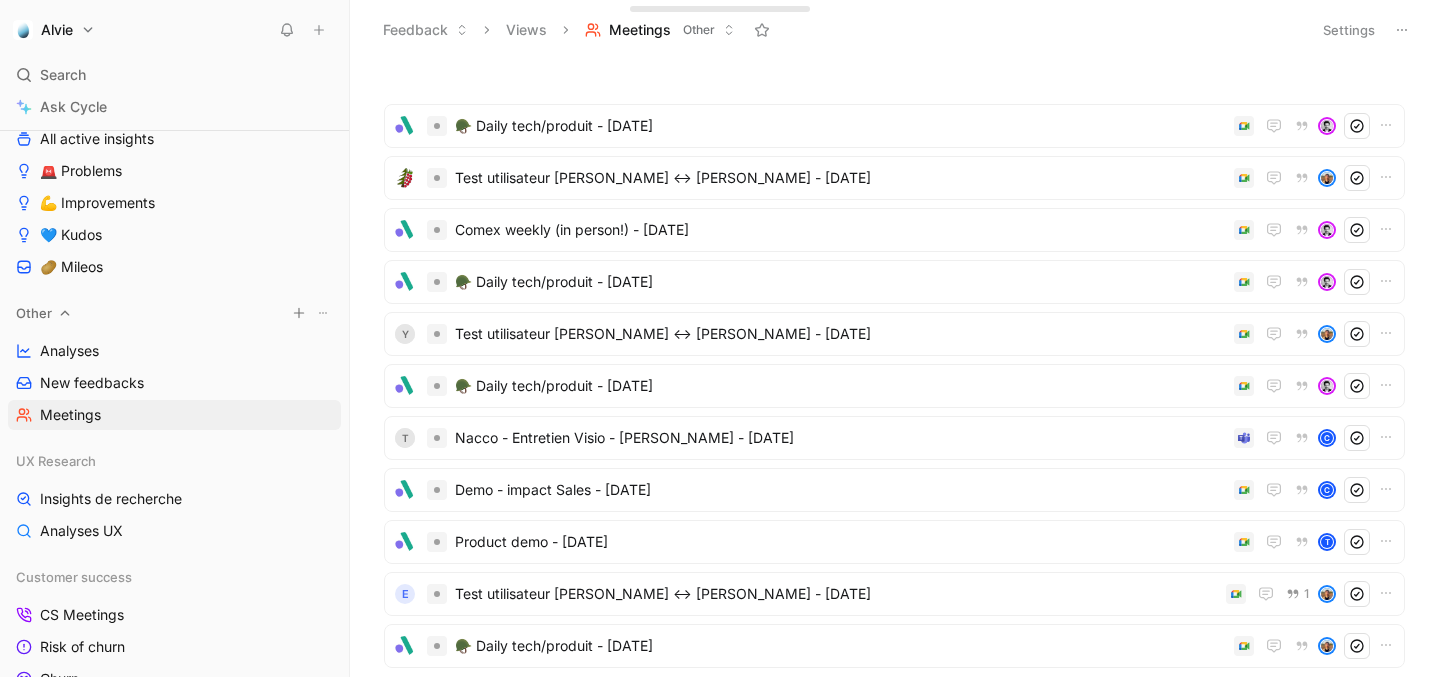 scroll, scrollTop: 0, scrollLeft: 0, axis: both 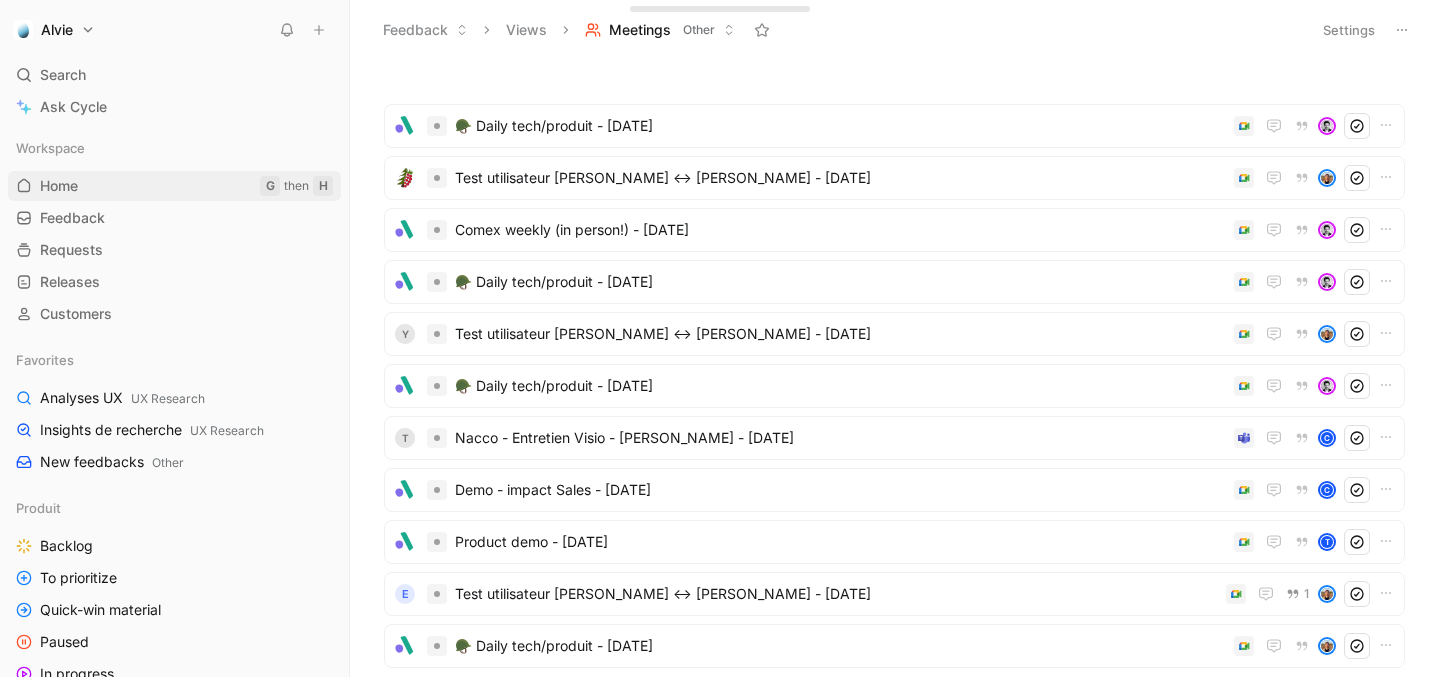click on "Home G then H" at bounding box center [174, 186] 